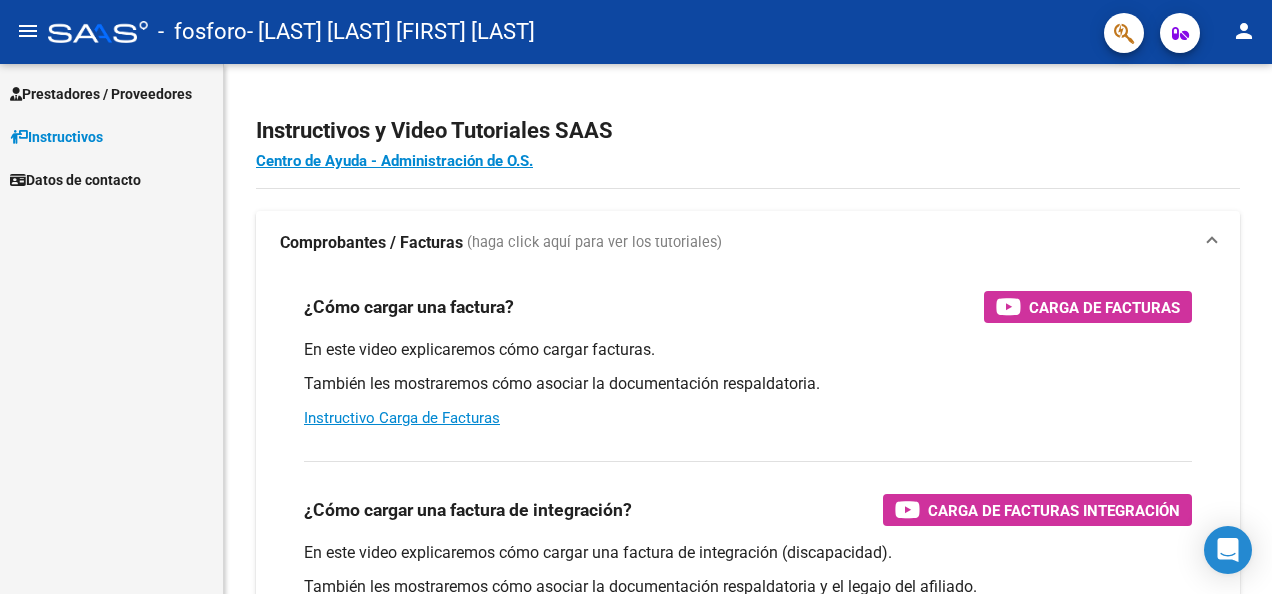 scroll, scrollTop: 0, scrollLeft: 0, axis: both 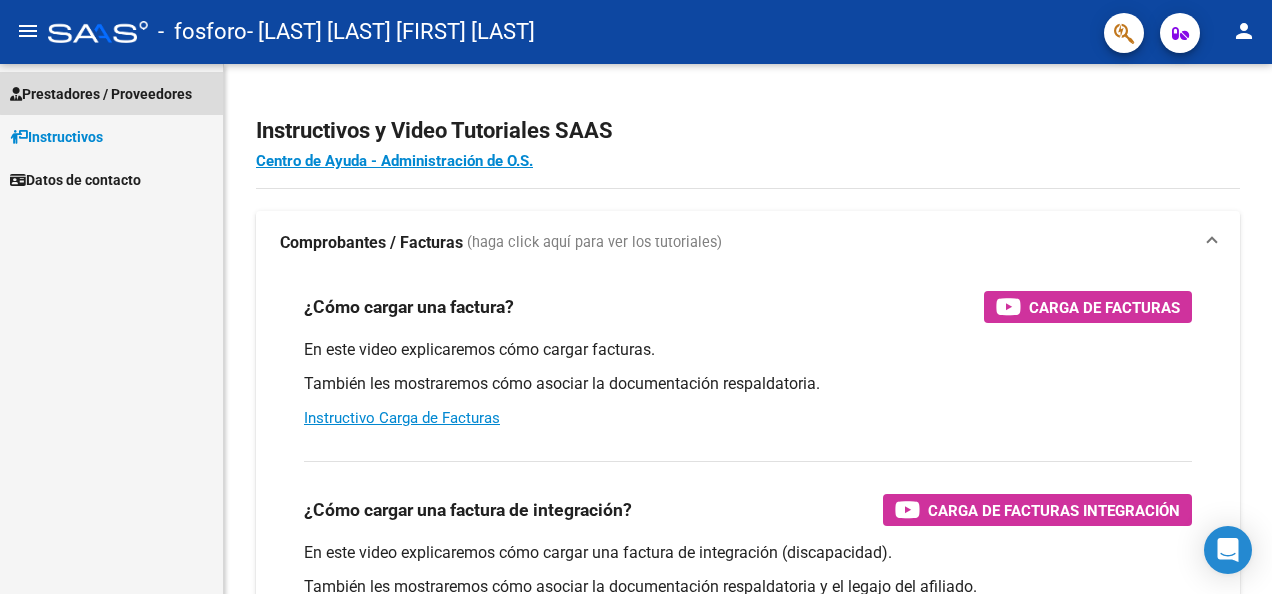 click on "Prestadores / Proveedores" at bounding box center (101, 94) 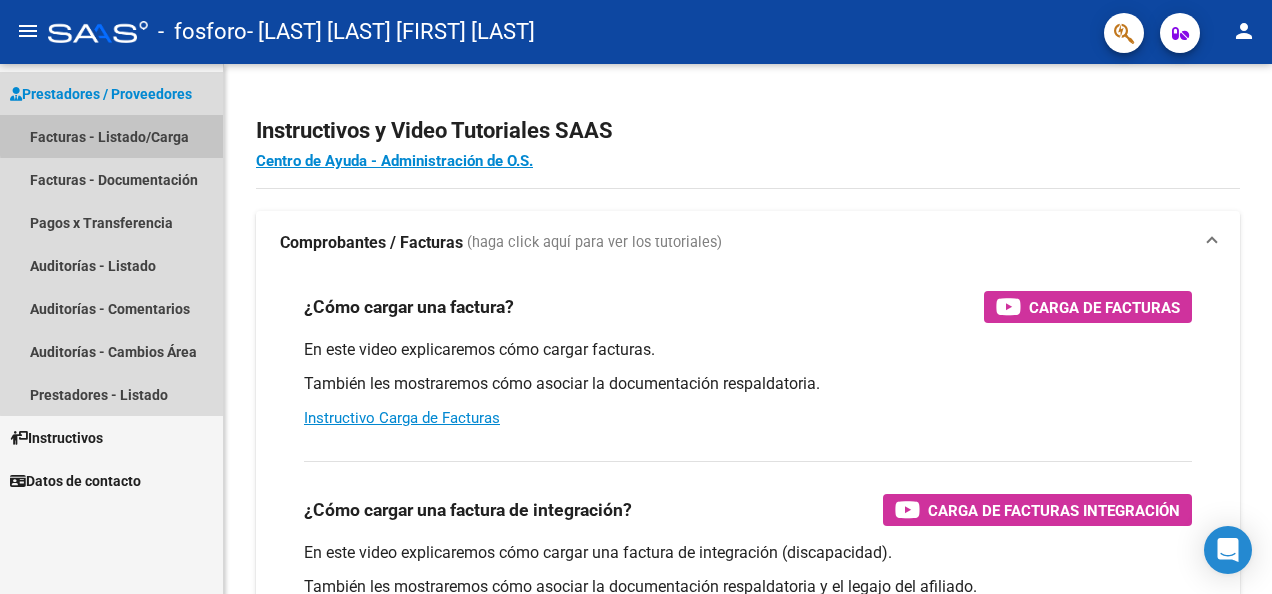 click on "Facturas - Listado/Carga" at bounding box center (111, 136) 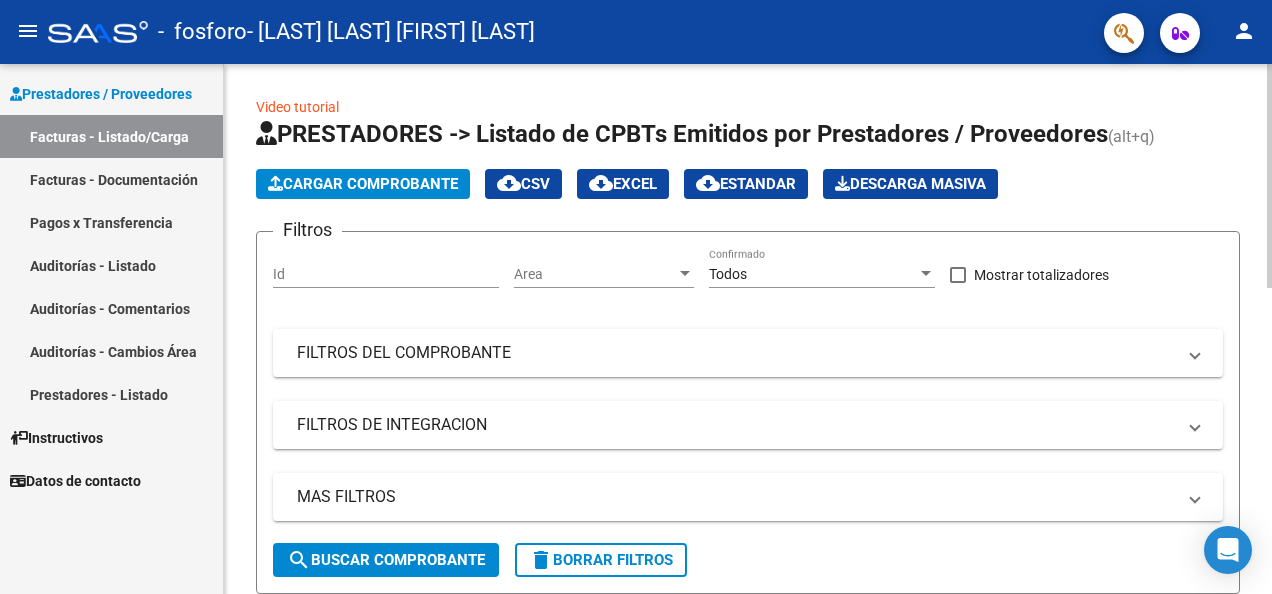 click on "Cargar Comprobante" 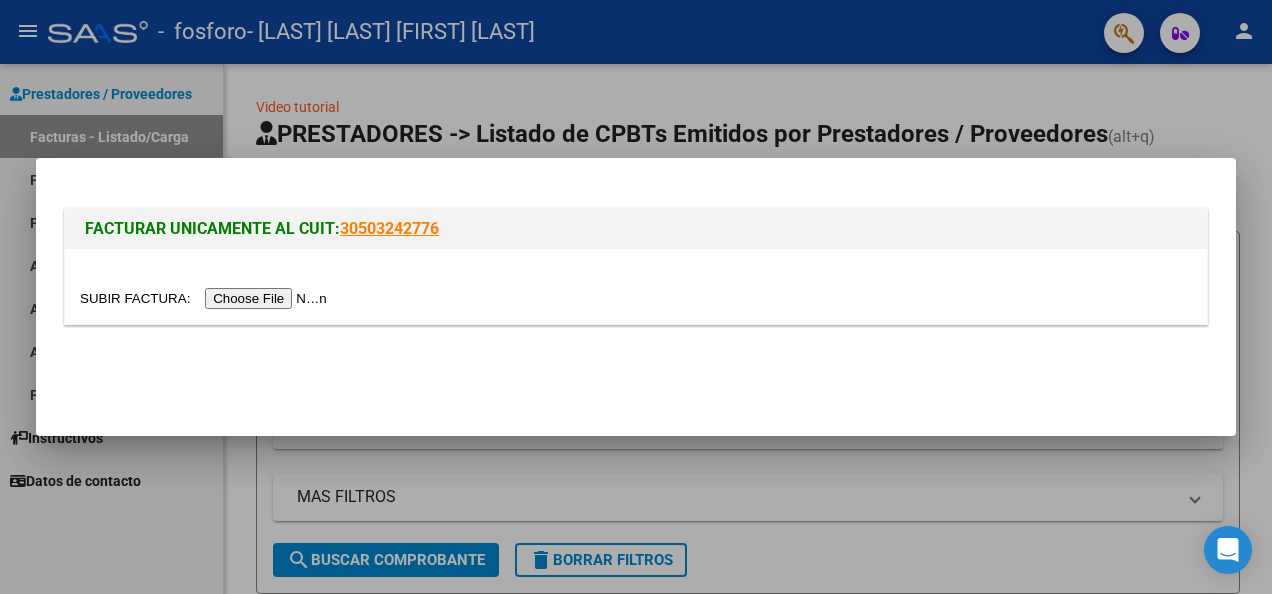 click at bounding box center (206, 298) 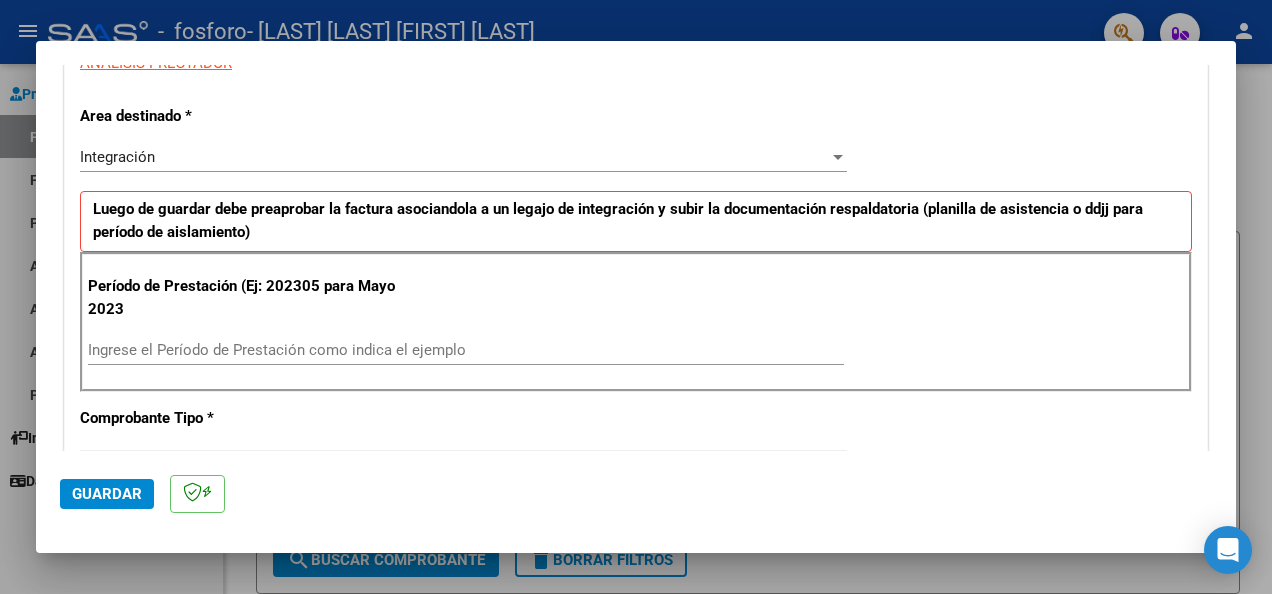 scroll, scrollTop: 500, scrollLeft: 0, axis: vertical 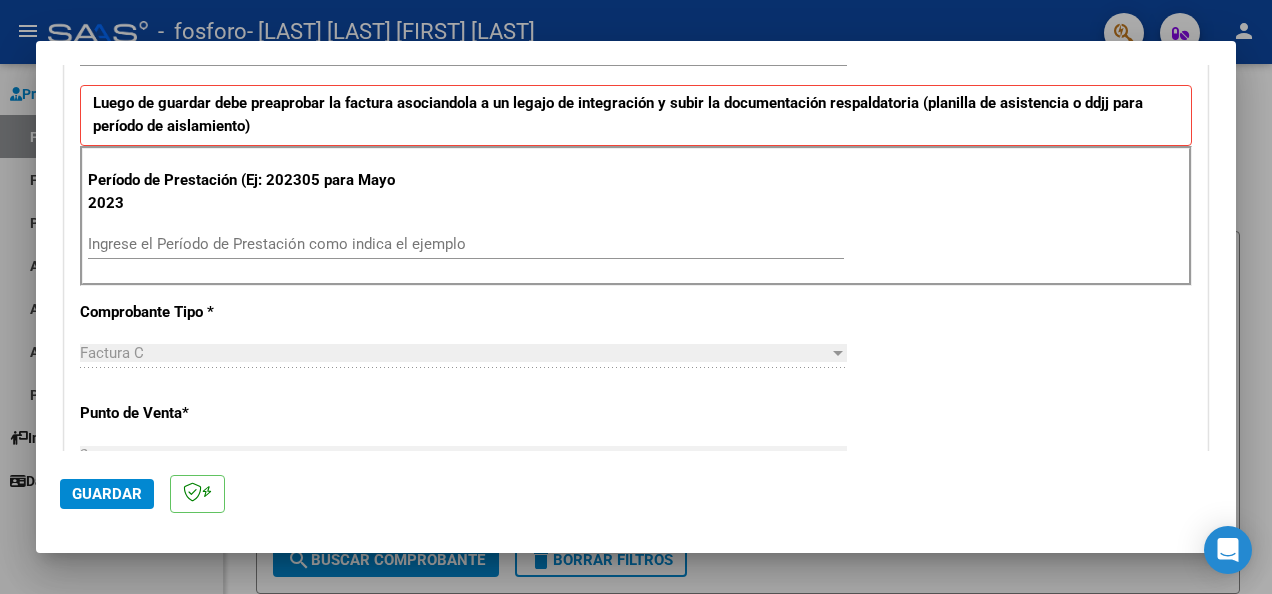 click on "Ingrese el Período de Prestación como indica el ejemplo" at bounding box center [466, 244] 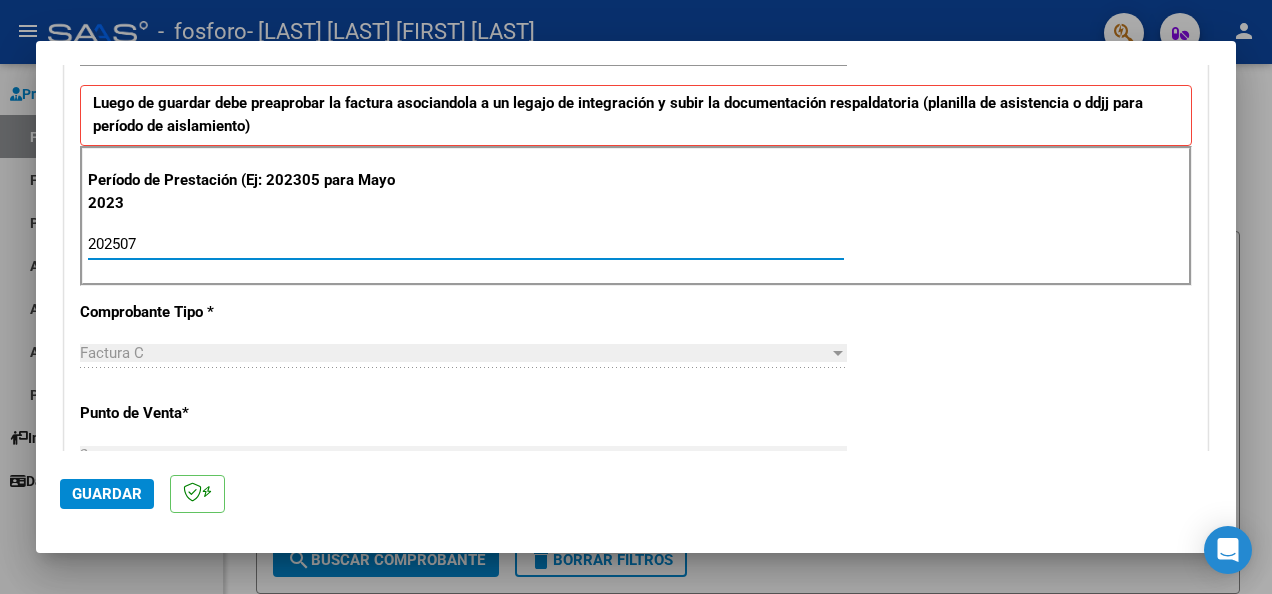 type on "202507" 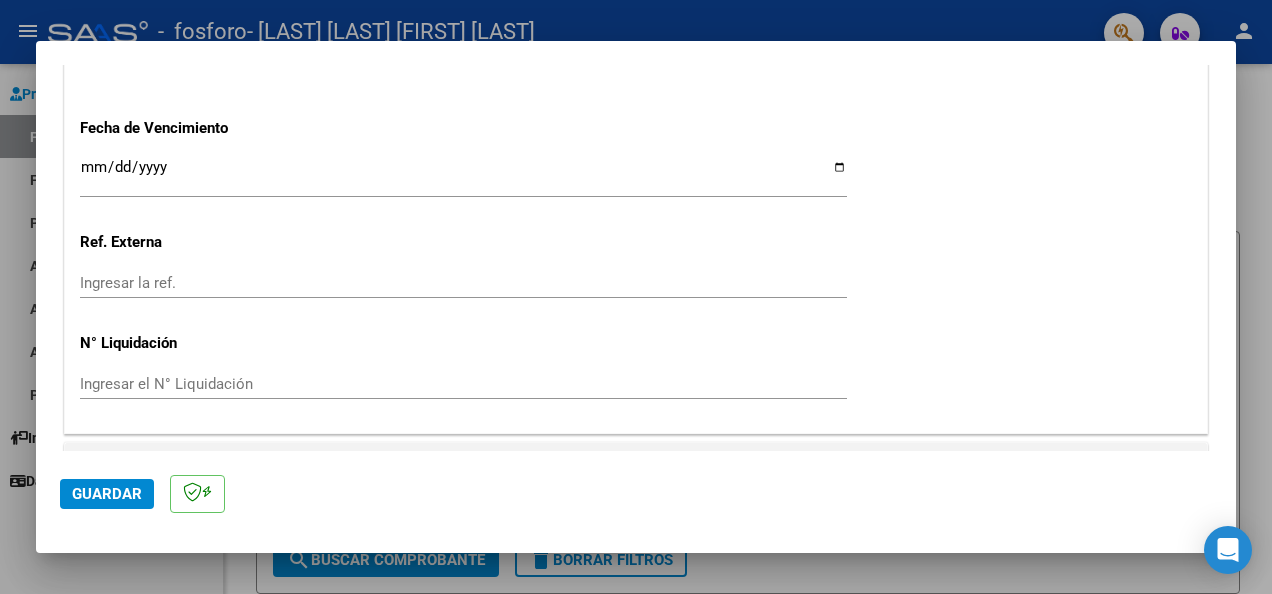 scroll, scrollTop: 1397, scrollLeft: 0, axis: vertical 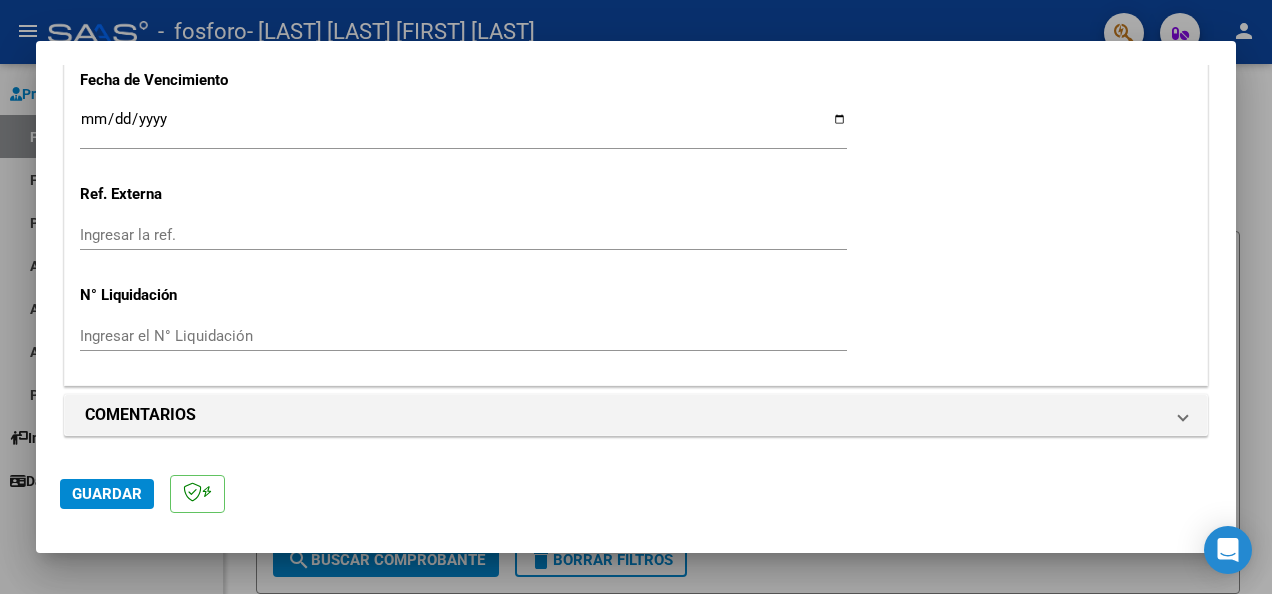 click on "Ingresar la fecha" at bounding box center (463, 127) 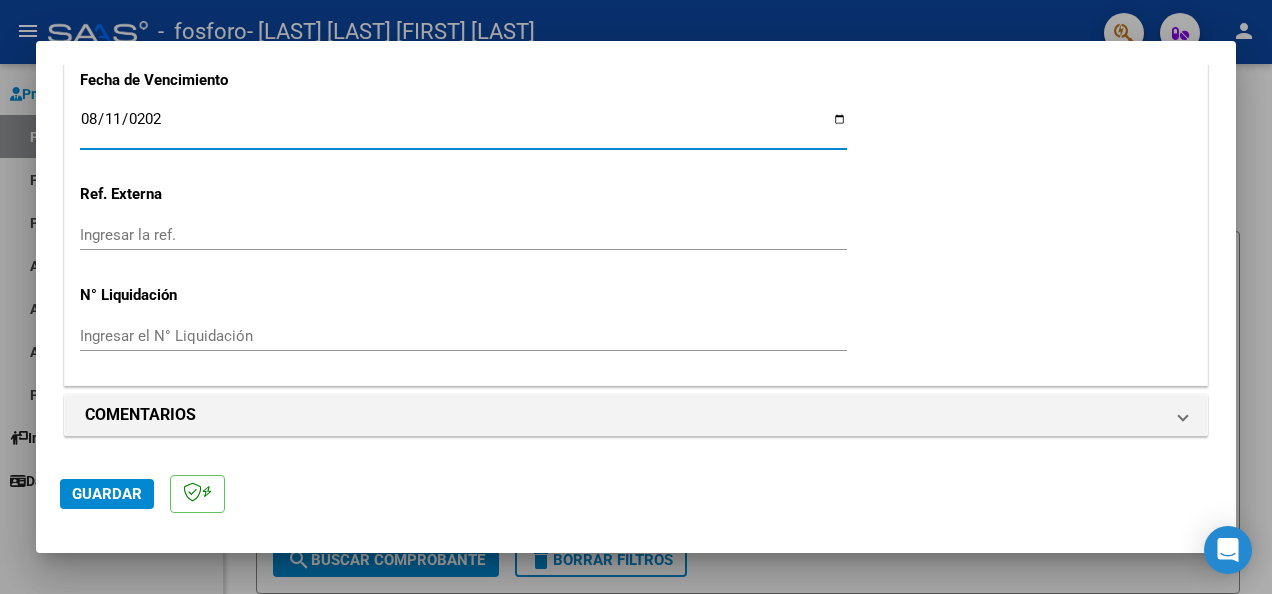 type on "2025-08-11" 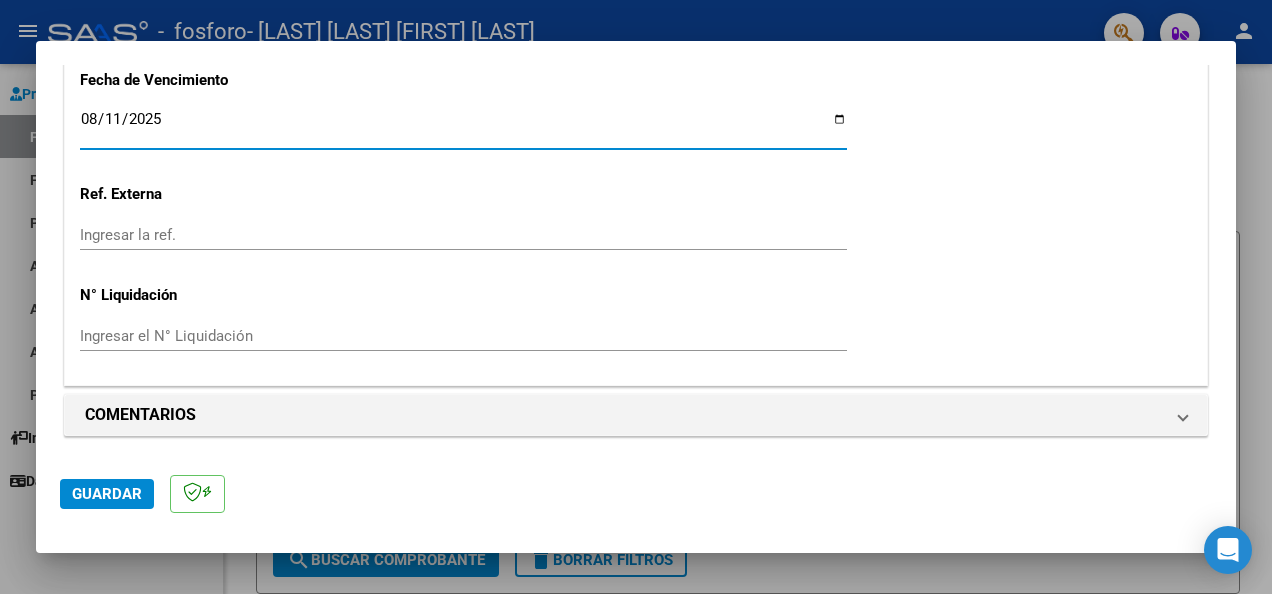 click on "Guardar" 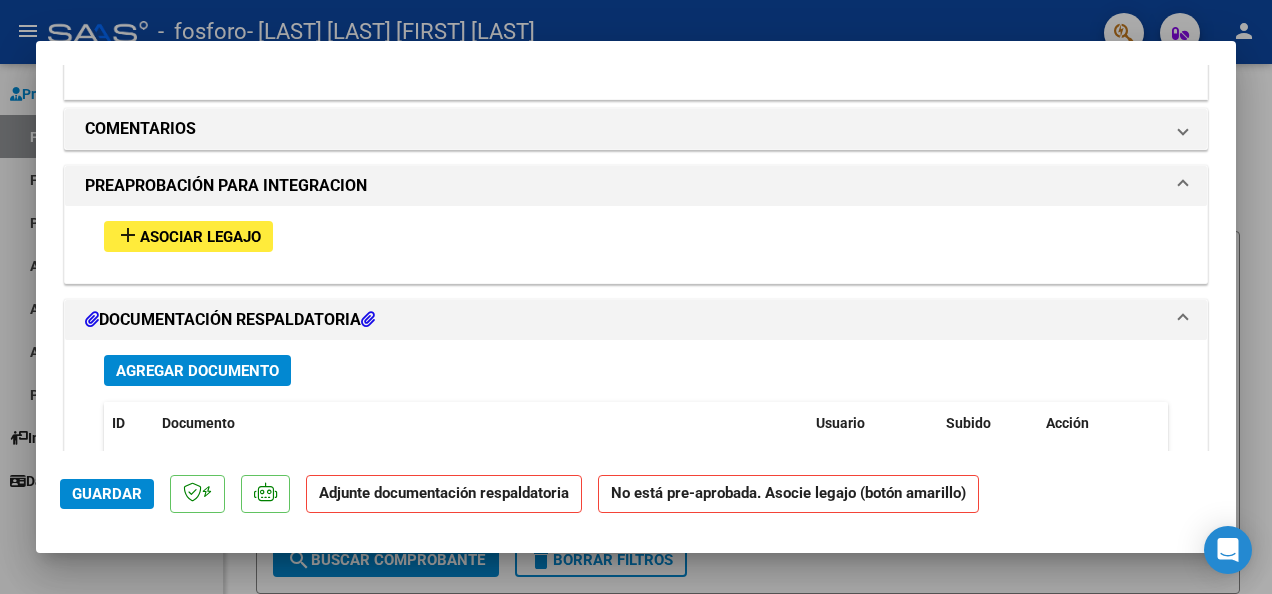 scroll, scrollTop: 1700, scrollLeft: 0, axis: vertical 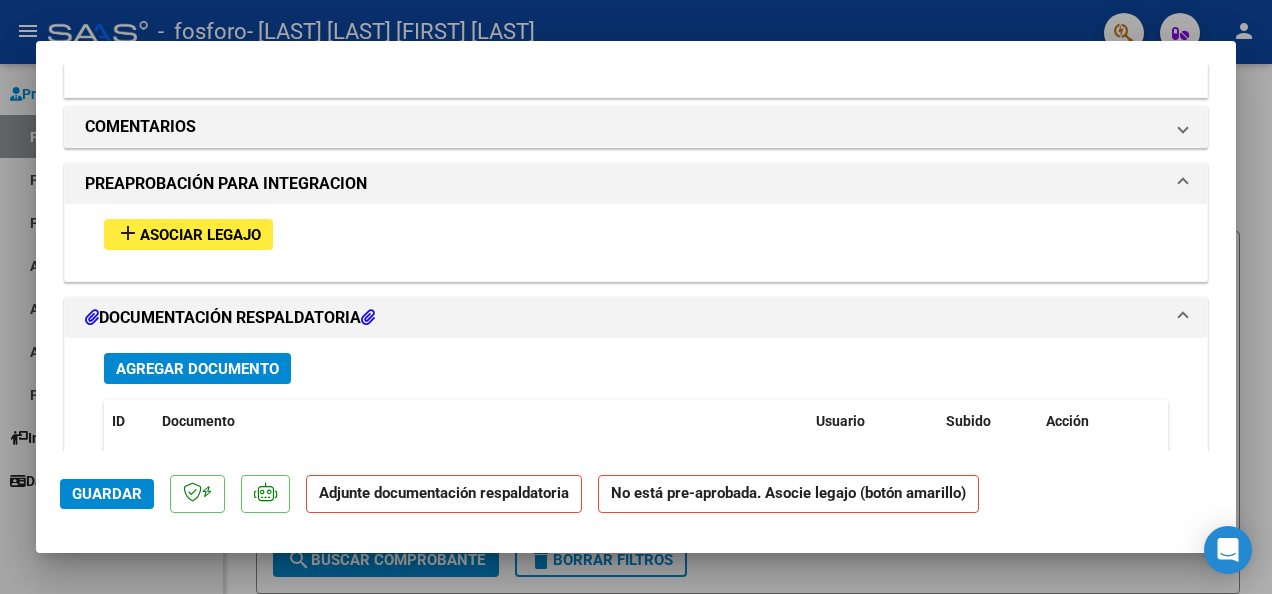 click on "Asociar Legajo" at bounding box center [200, 235] 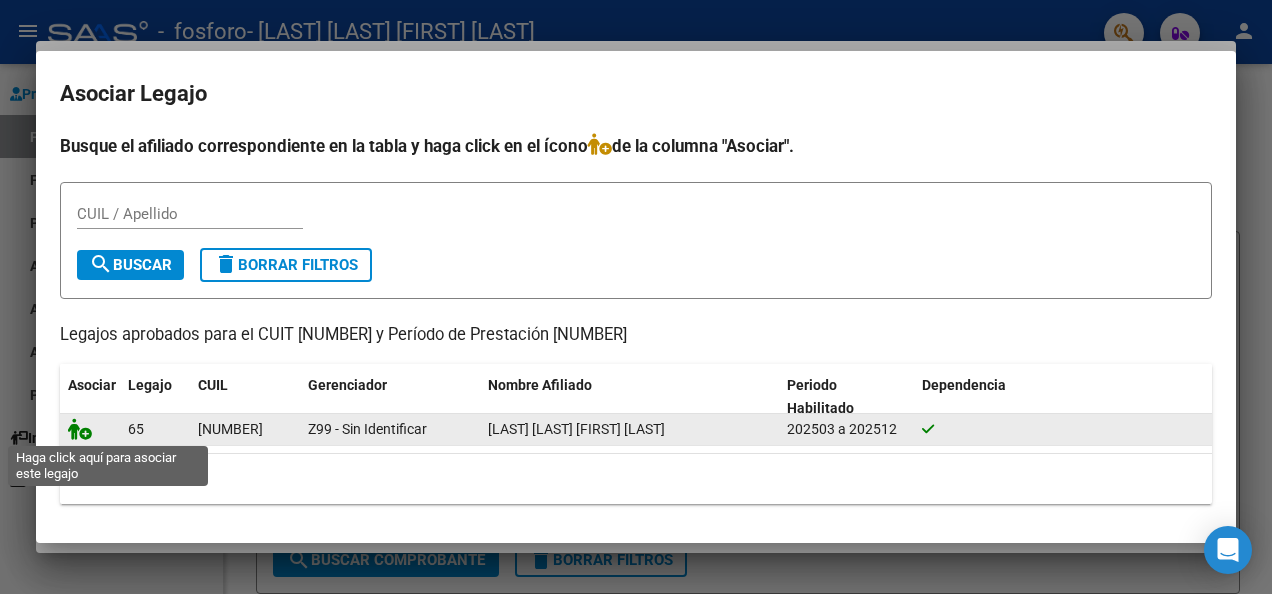 click 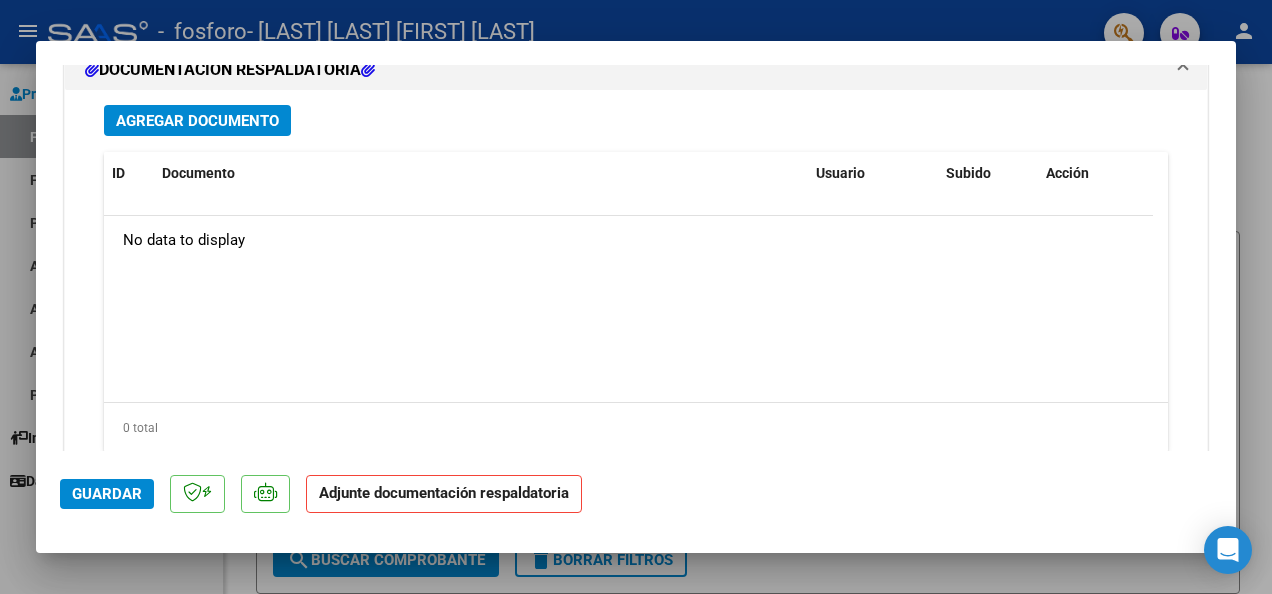 scroll, scrollTop: 2252, scrollLeft: 0, axis: vertical 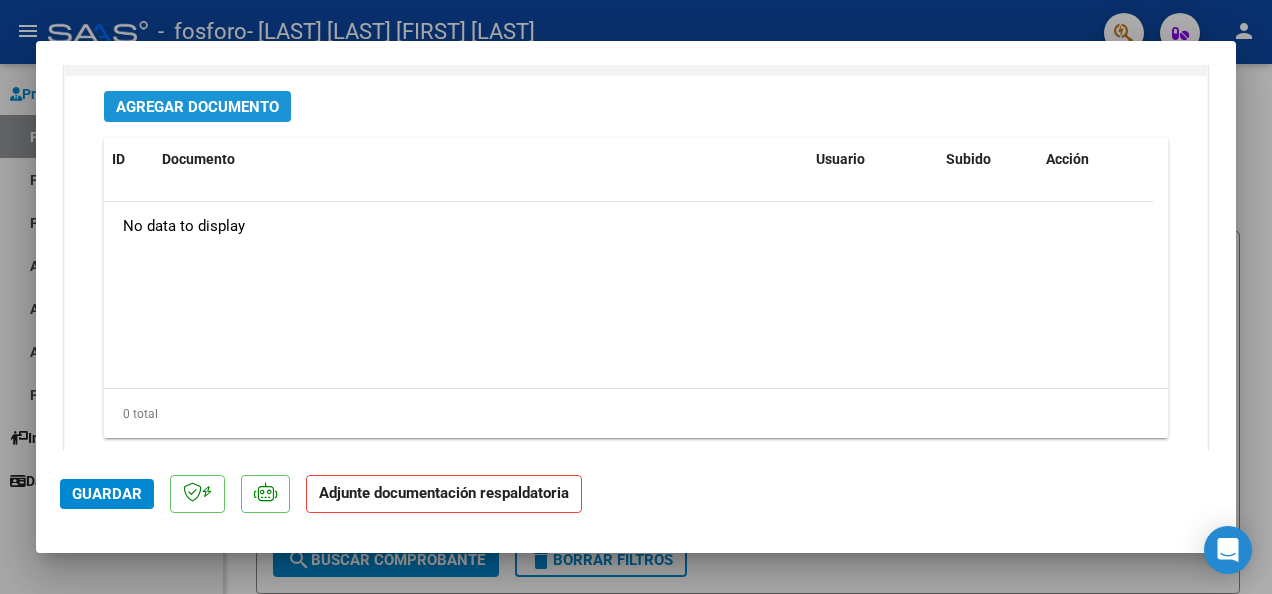 click on "Agregar Documento" at bounding box center [197, 107] 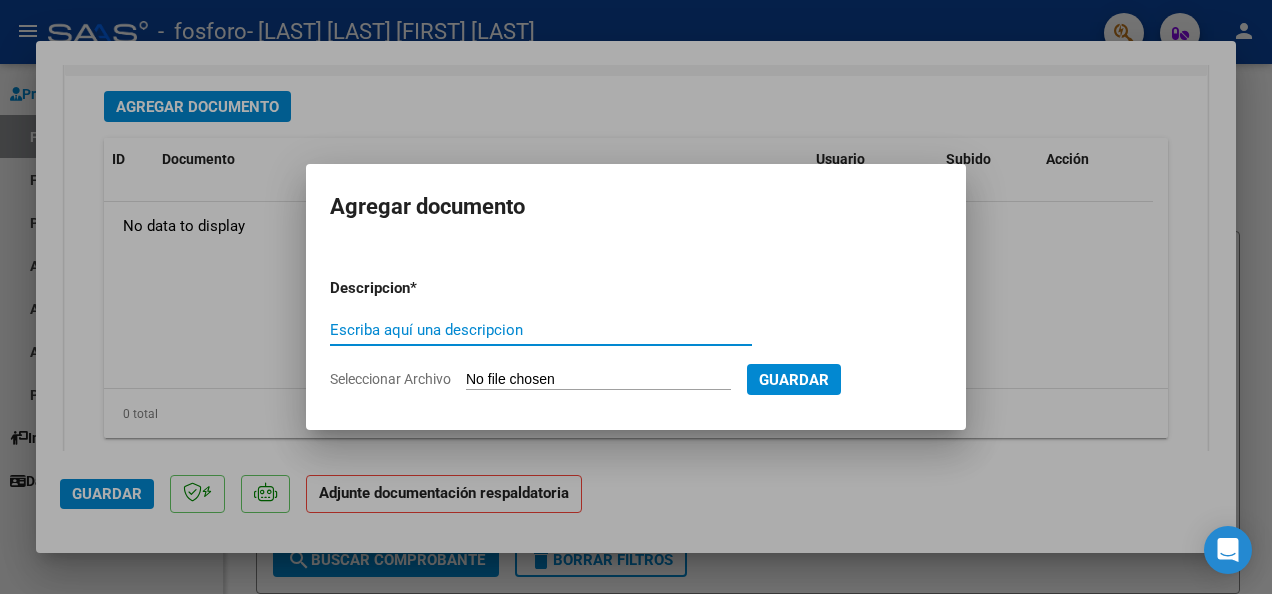 click on "Escriba aquí una descripcion" at bounding box center (541, 330) 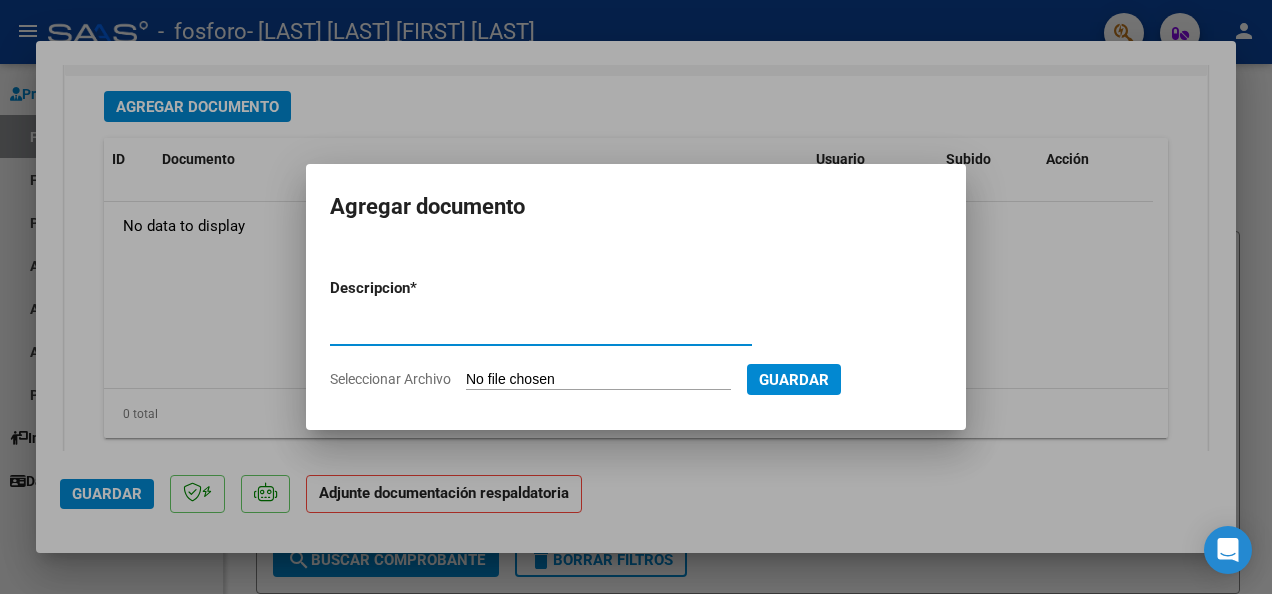 type on "factura" 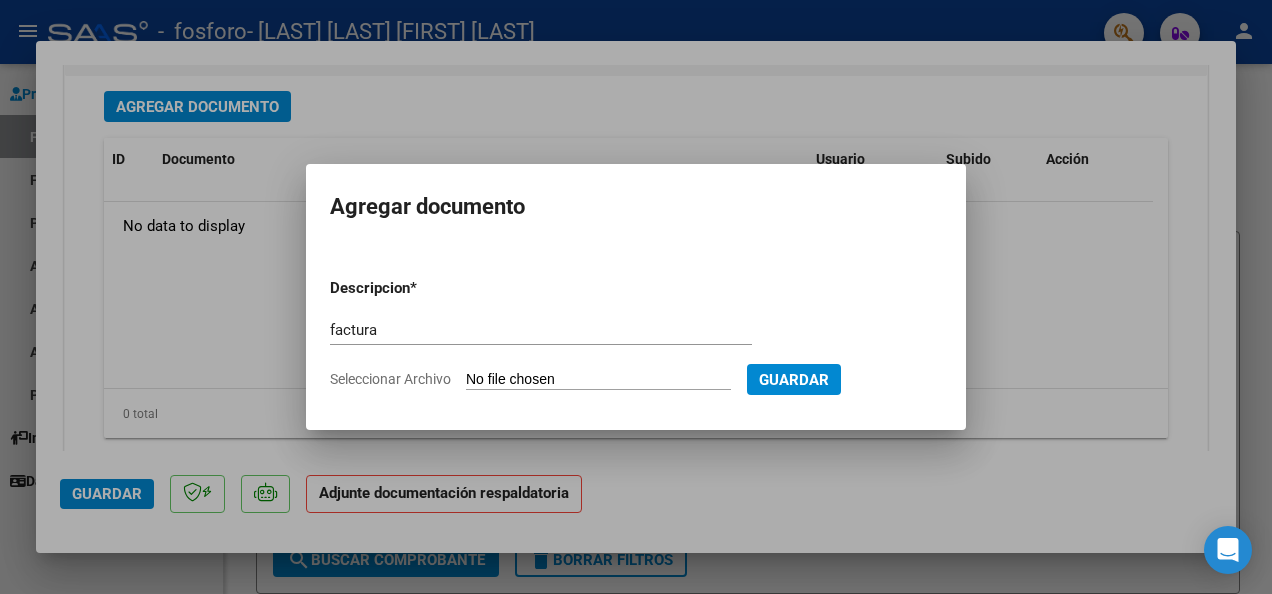 click on "Seleccionar Archivo" at bounding box center (598, 380) 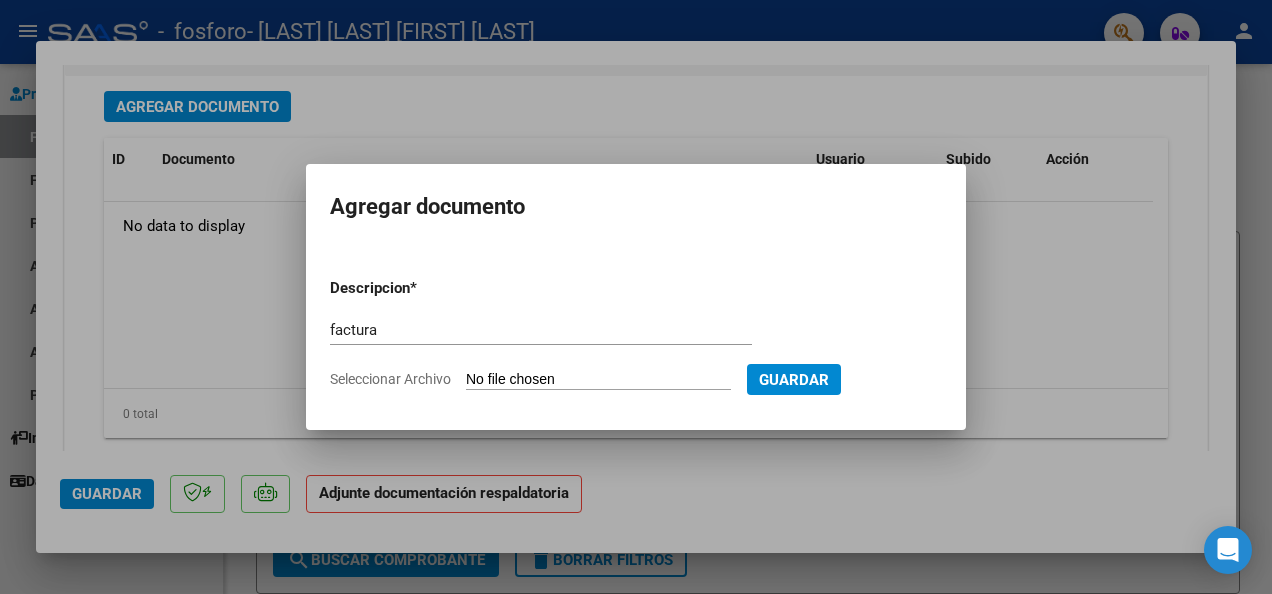type on "C:\fakepath\FC.C0002-00009680.pdf" 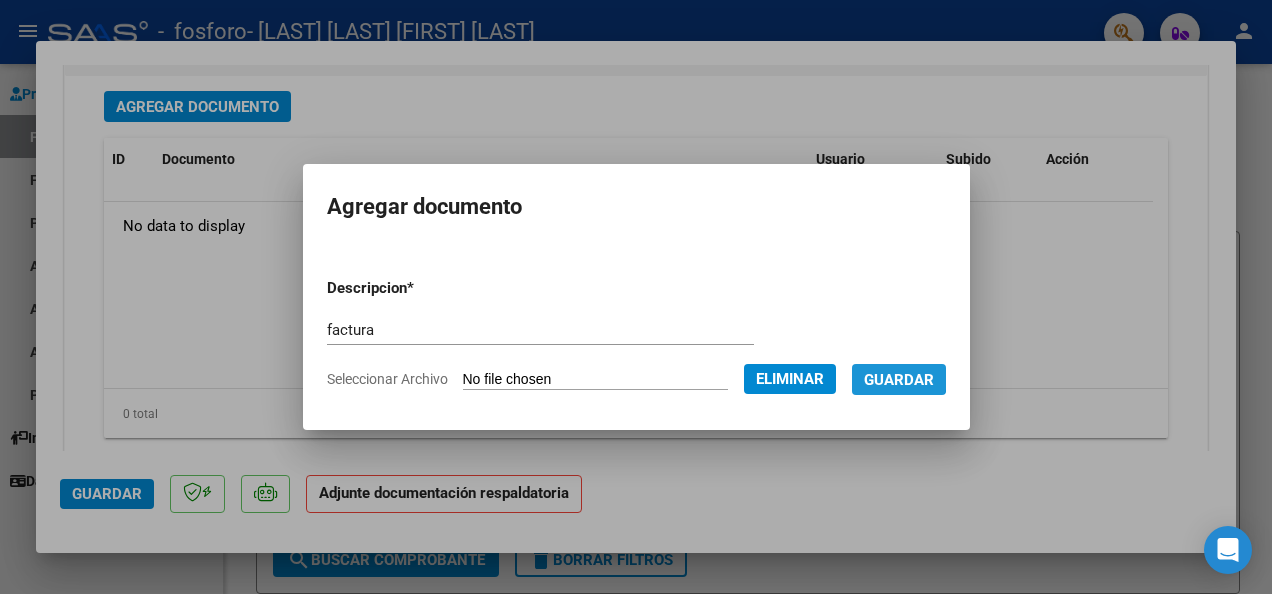 click on "Guardar" at bounding box center (899, 380) 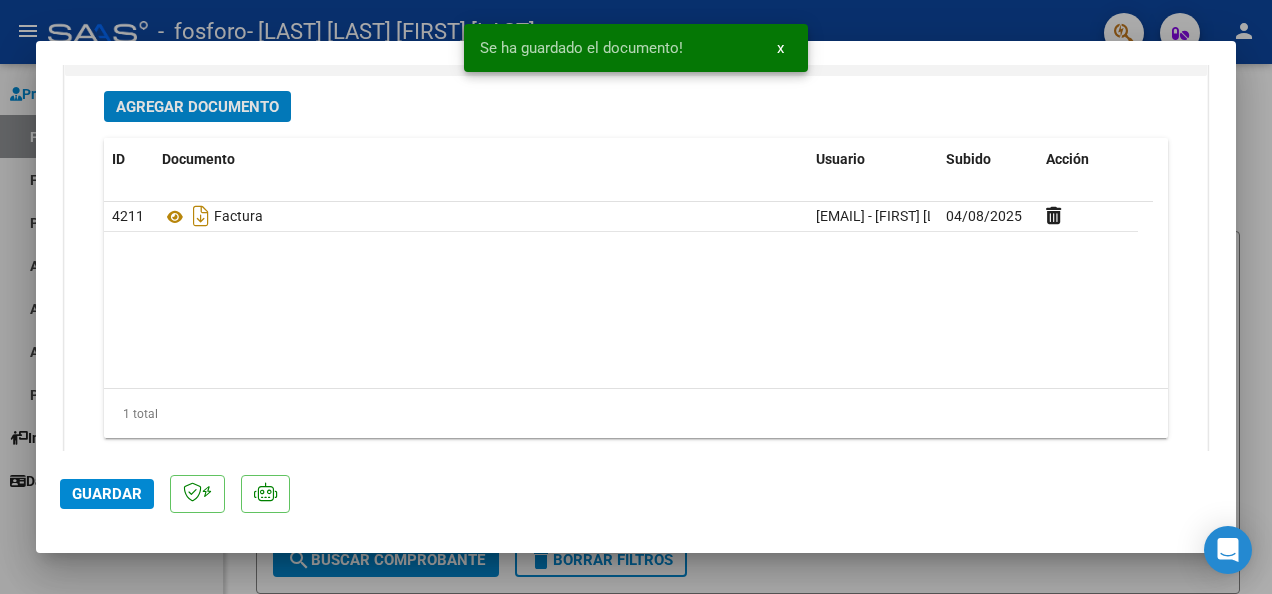 click on "Agregar Documento" at bounding box center (197, 107) 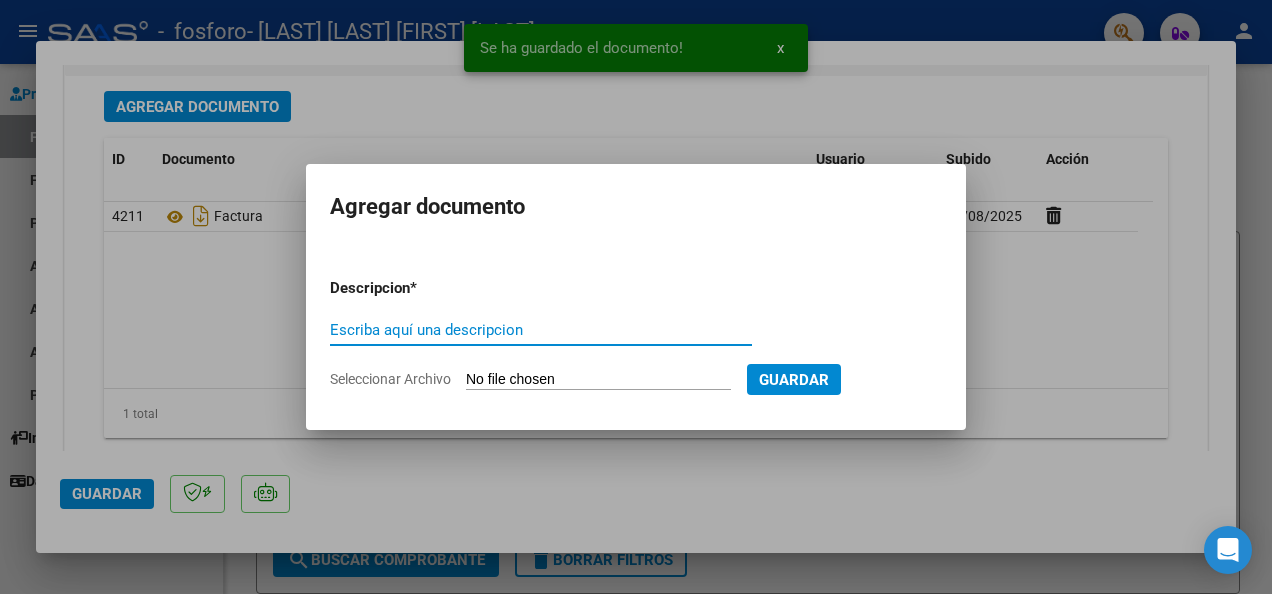 click on "Escriba aquí una descripcion" at bounding box center [541, 330] 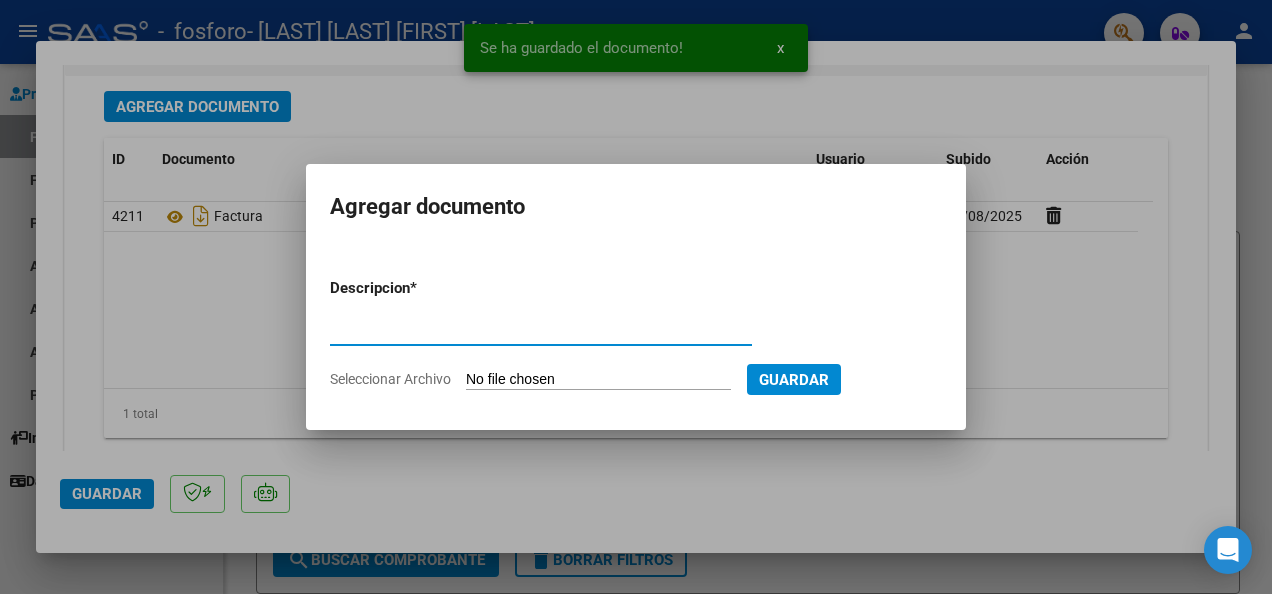 type on "asistencia" 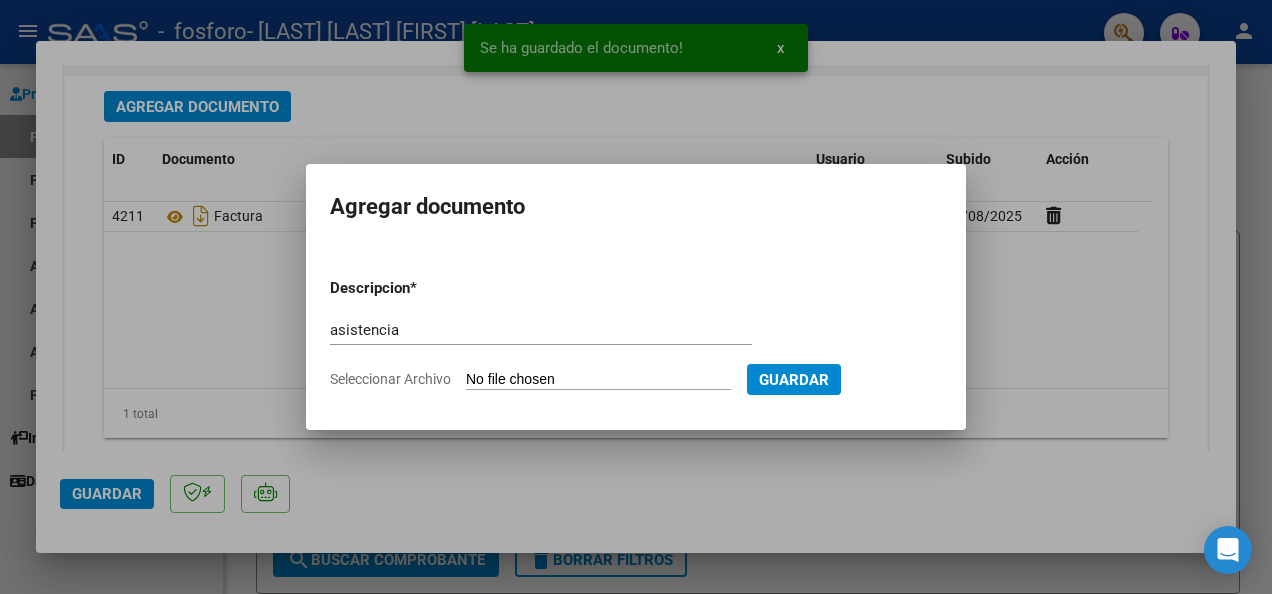 click on "Seleccionar Archivo" at bounding box center (598, 380) 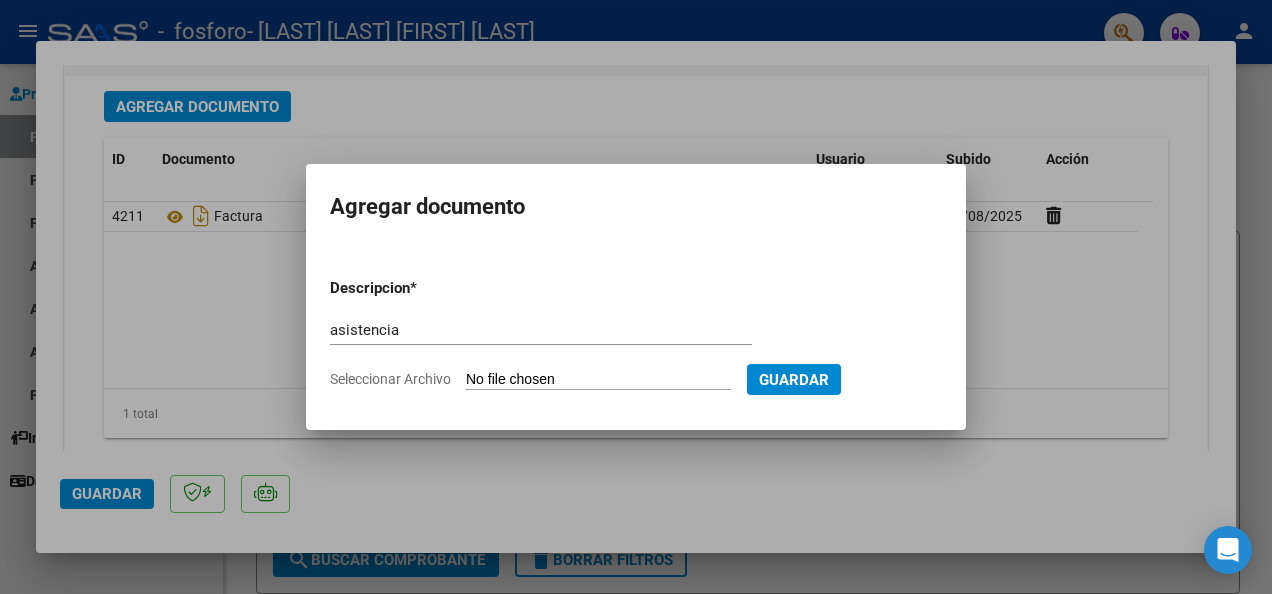 type on "C:\fakepath\9680.pdf" 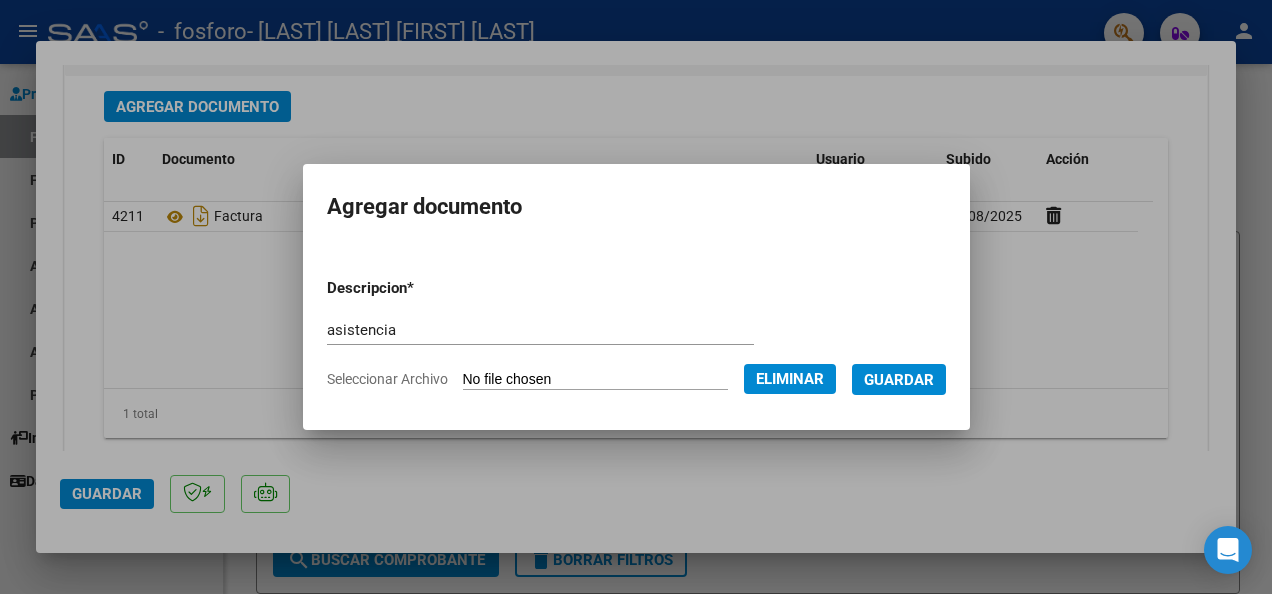 click on "Guardar" at bounding box center (899, 380) 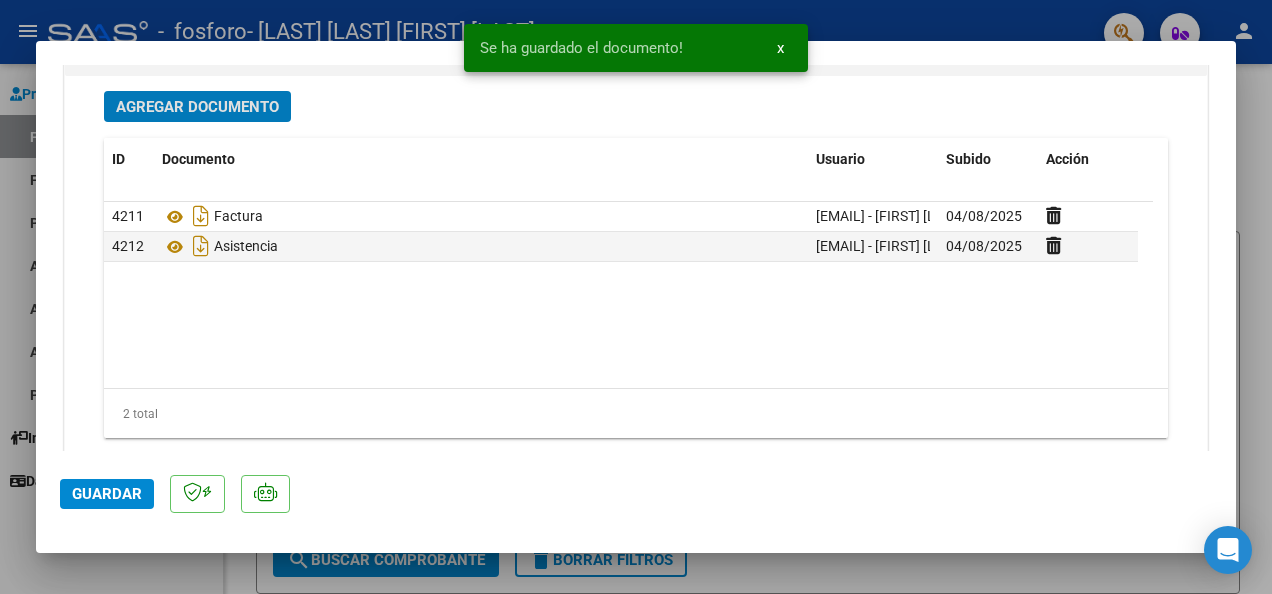 scroll, scrollTop: 2152, scrollLeft: 0, axis: vertical 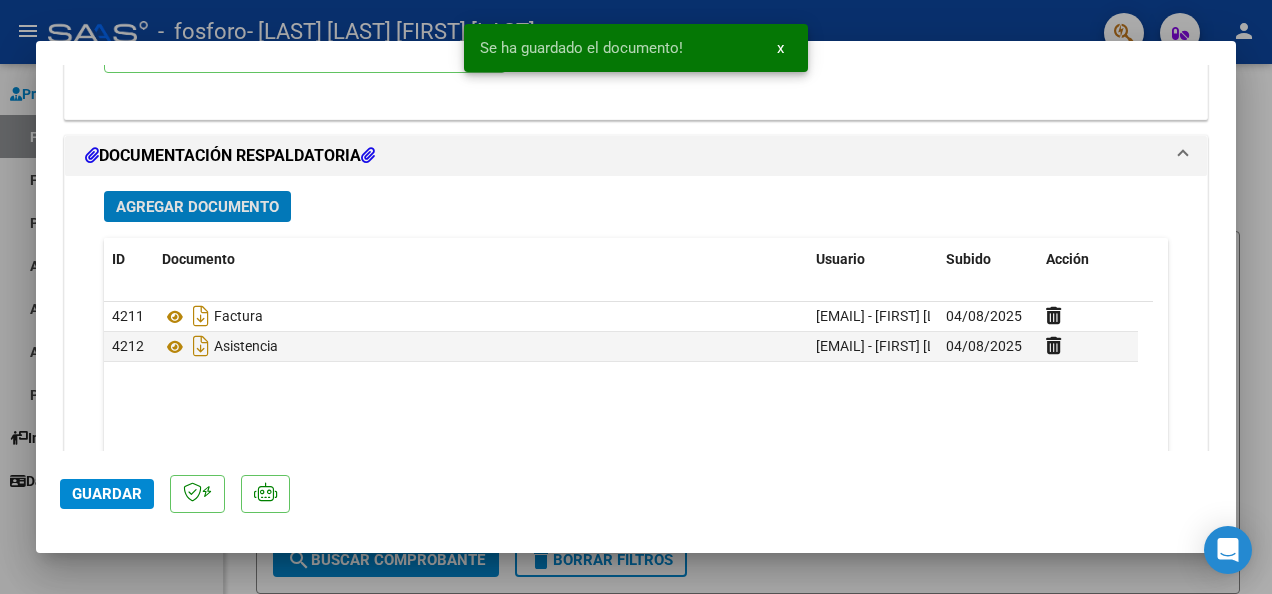 click on "Guardar" 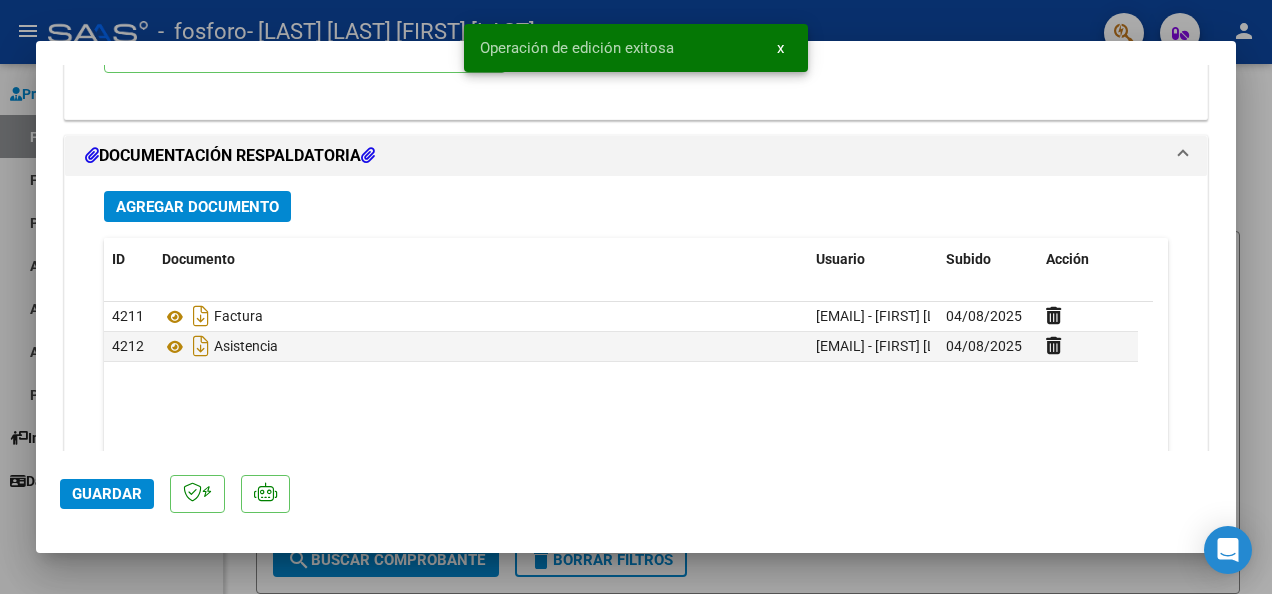 click at bounding box center [636, 297] 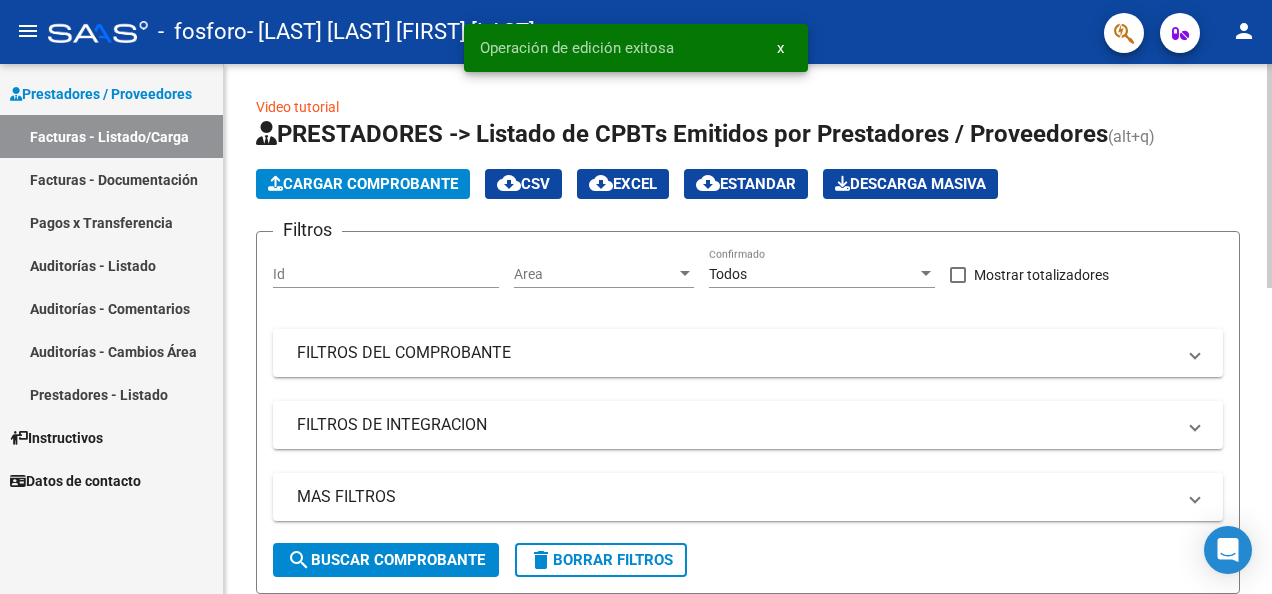 click on "Cargar Comprobante" 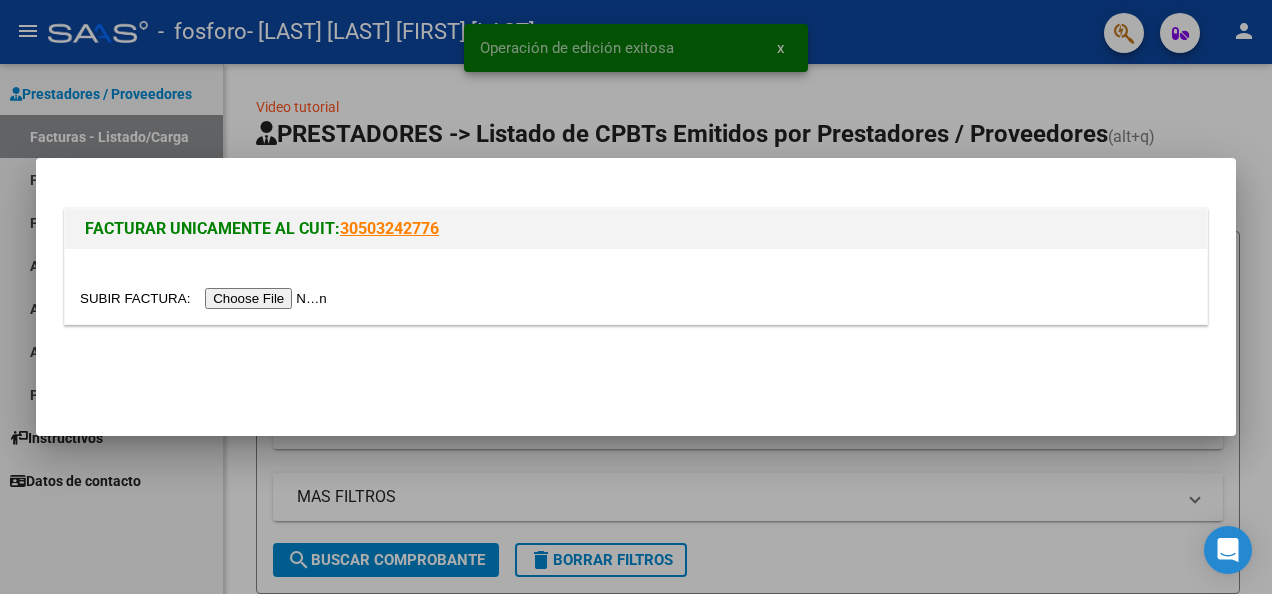 click at bounding box center (206, 298) 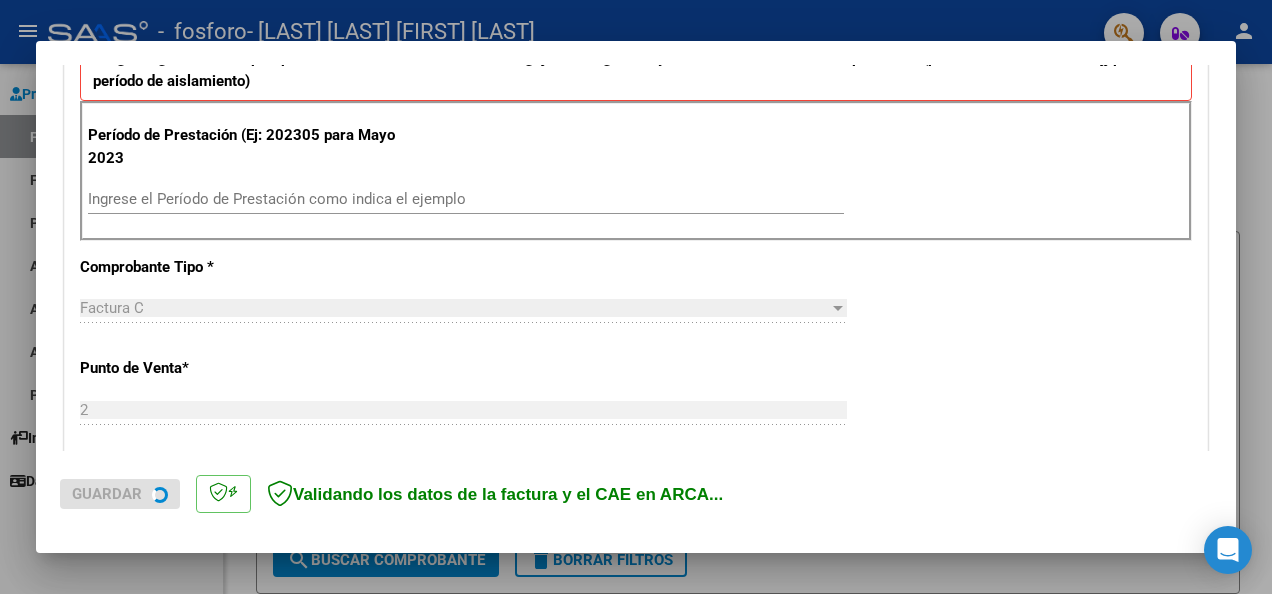 scroll, scrollTop: 600, scrollLeft: 0, axis: vertical 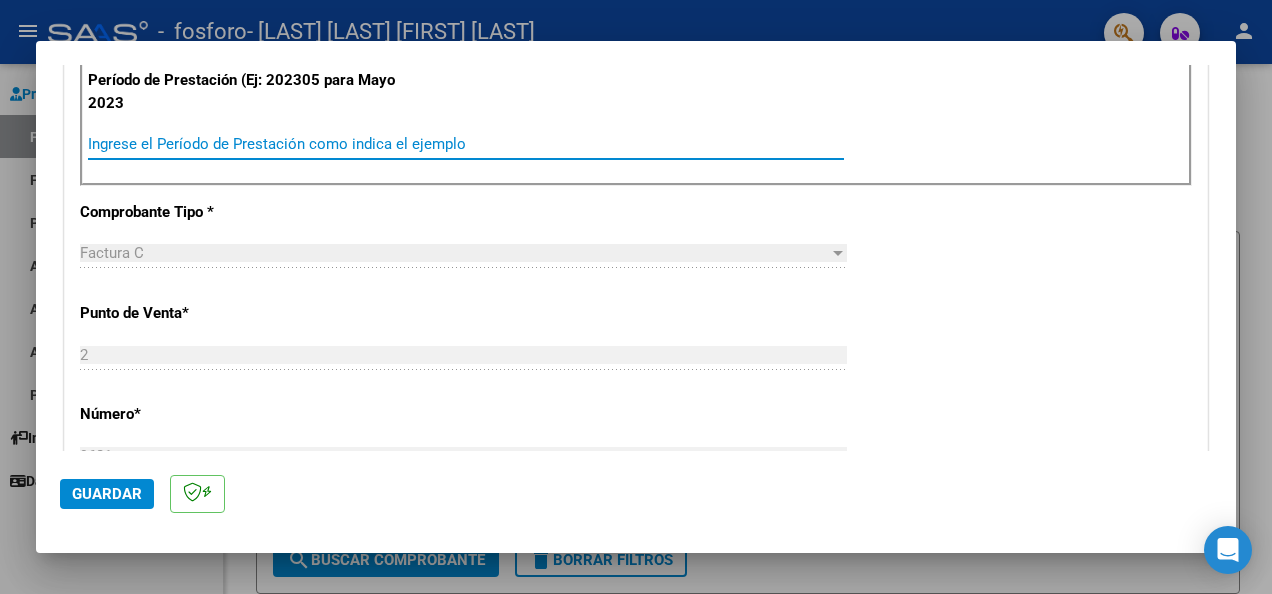 click on "Ingrese el Período de Prestación como indica el ejemplo" at bounding box center (466, 144) 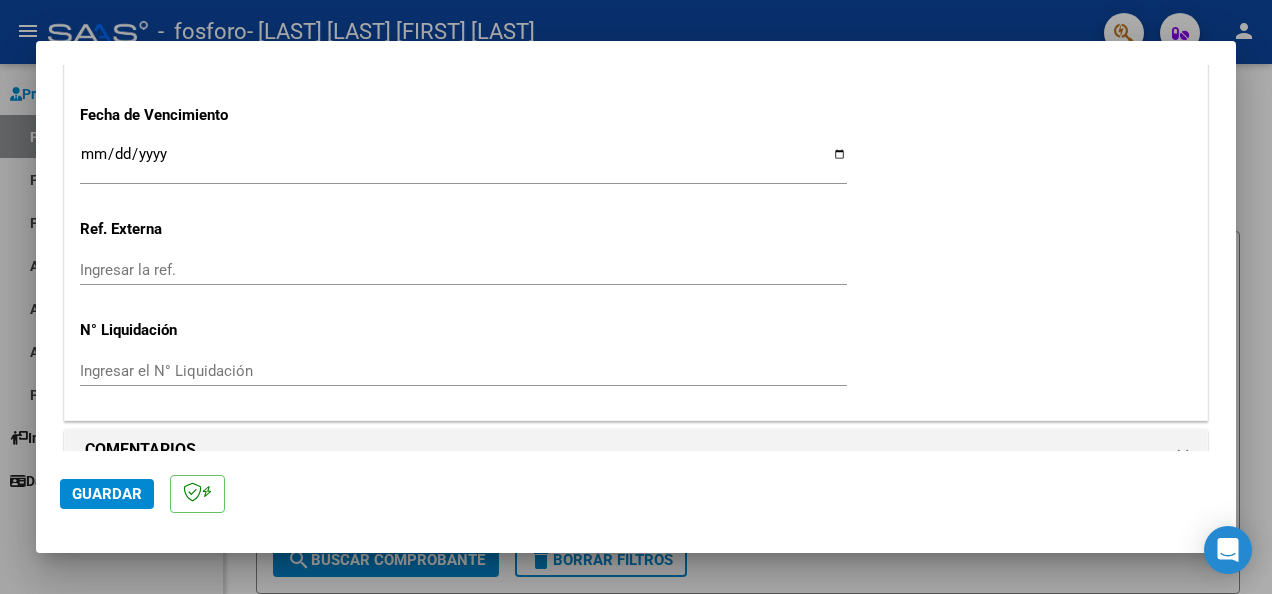 scroll, scrollTop: 1397, scrollLeft: 0, axis: vertical 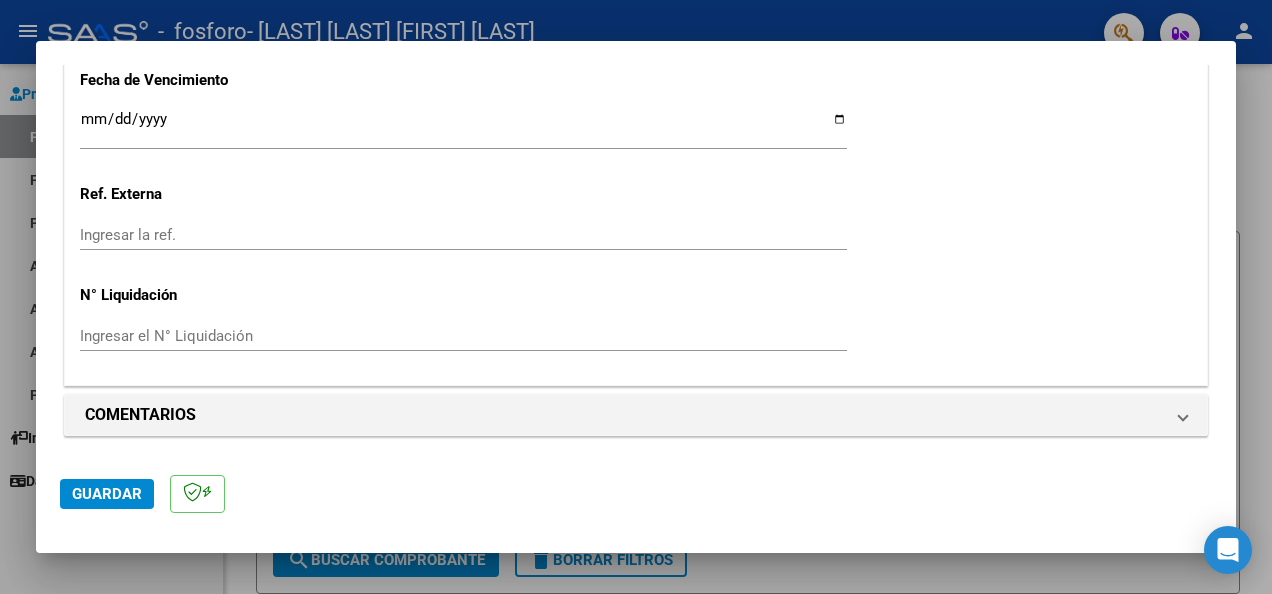 type on "202507" 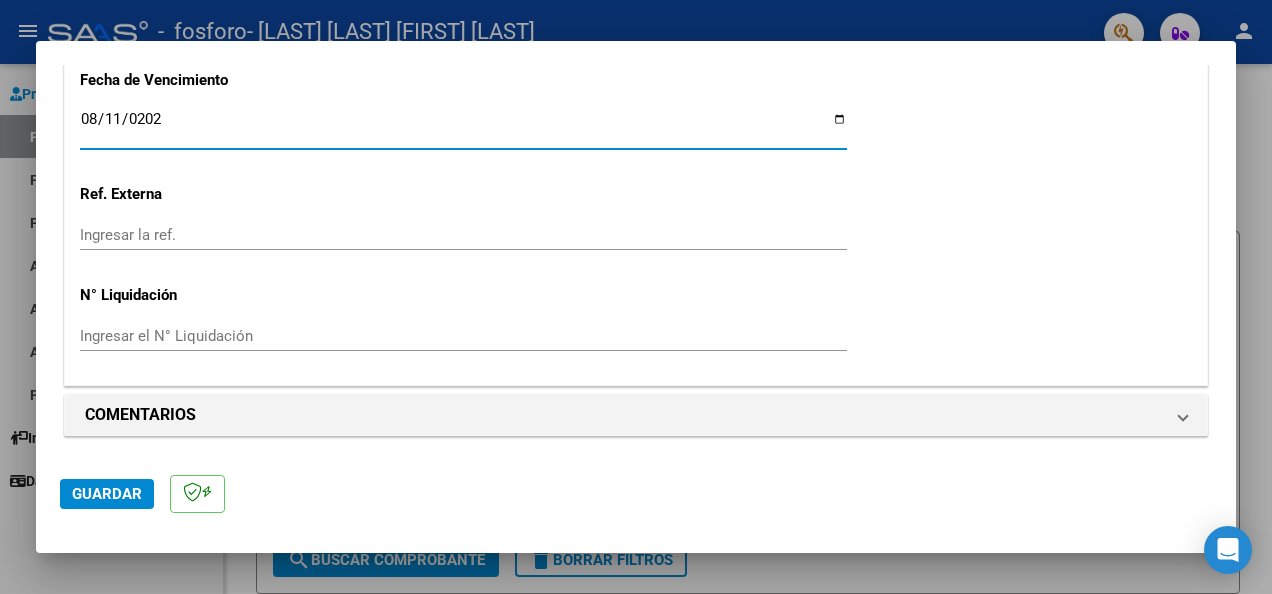 type on "2025-08-11" 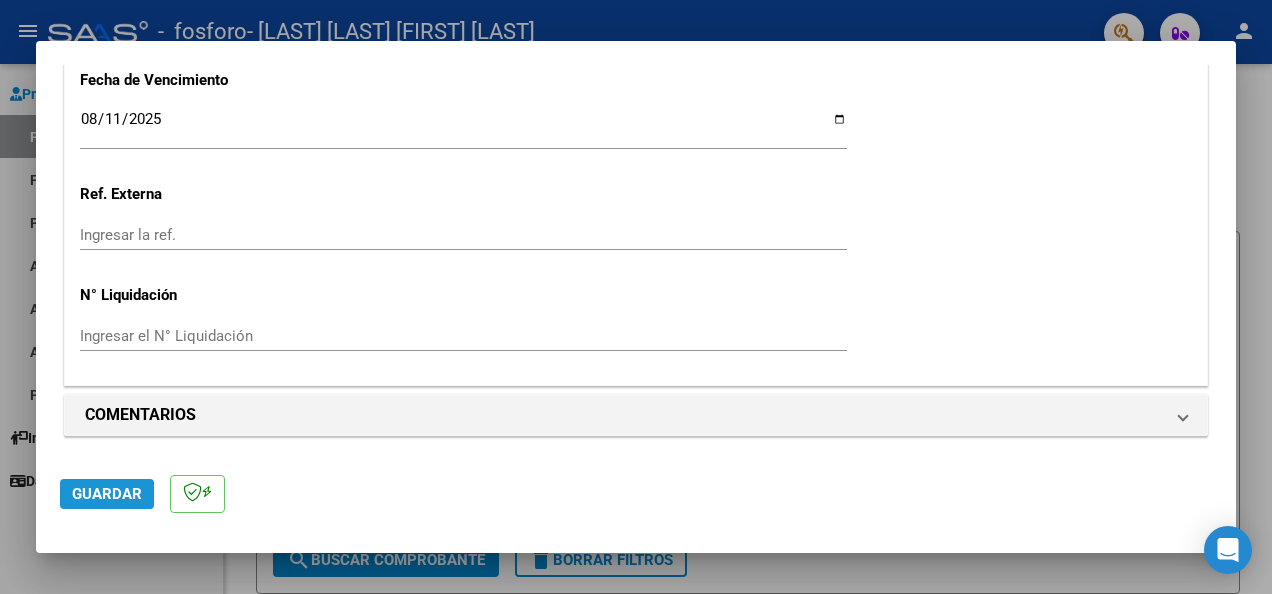 click on "Guardar" 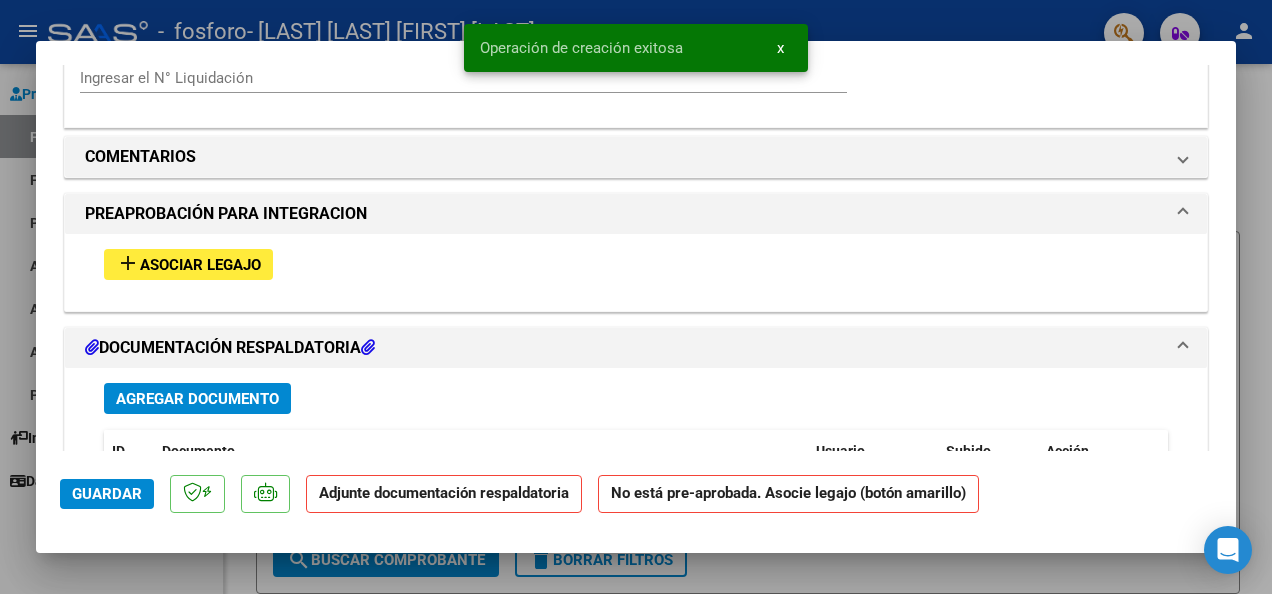 scroll, scrollTop: 1700, scrollLeft: 0, axis: vertical 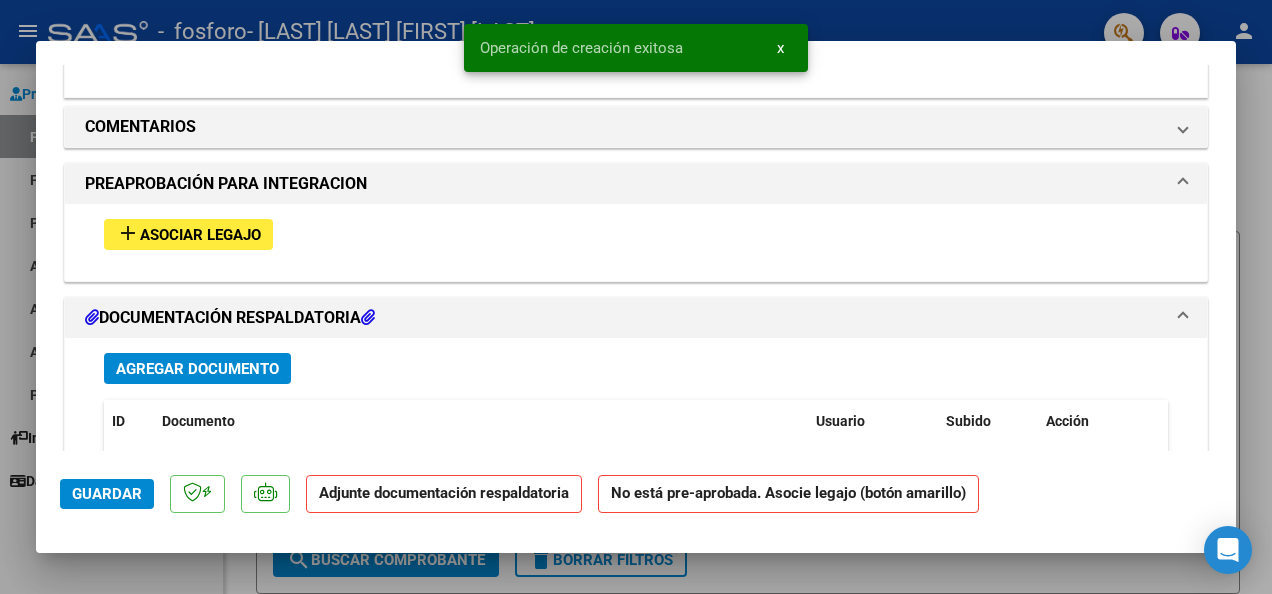 click on "add" at bounding box center [128, 233] 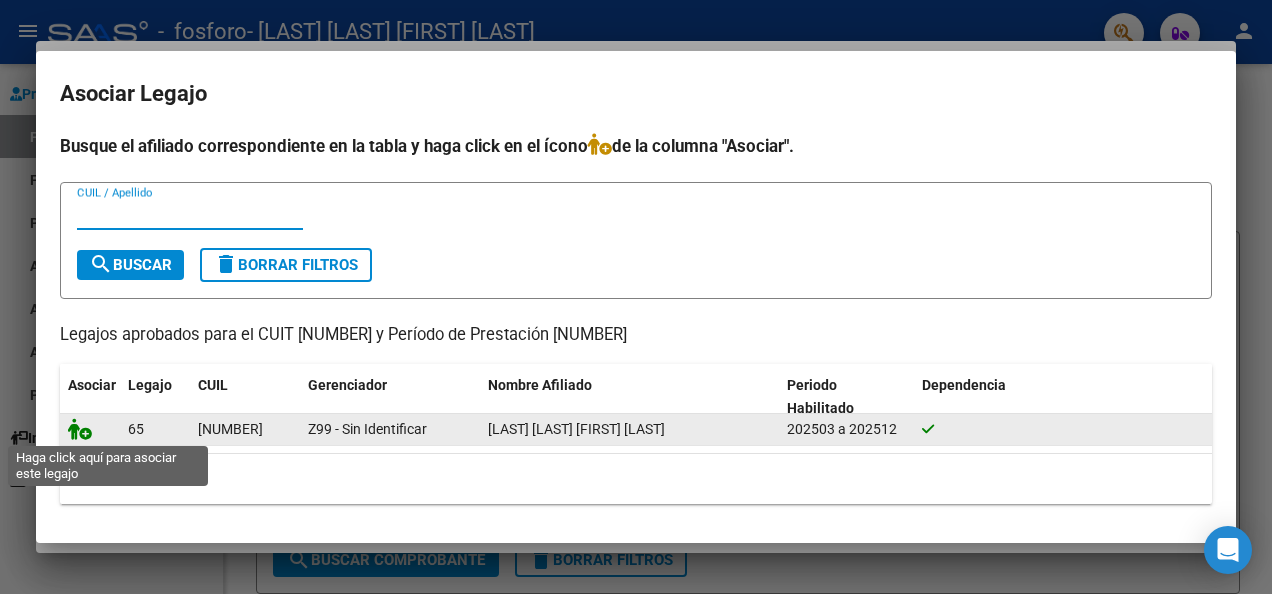 click 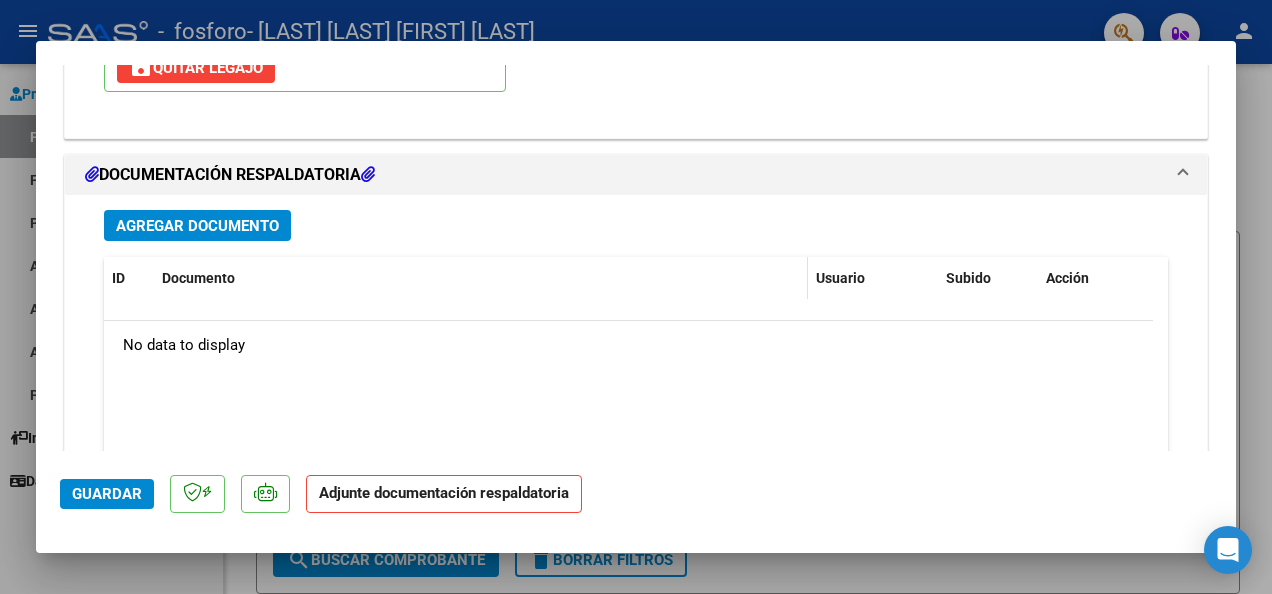 scroll, scrollTop: 2152, scrollLeft: 0, axis: vertical 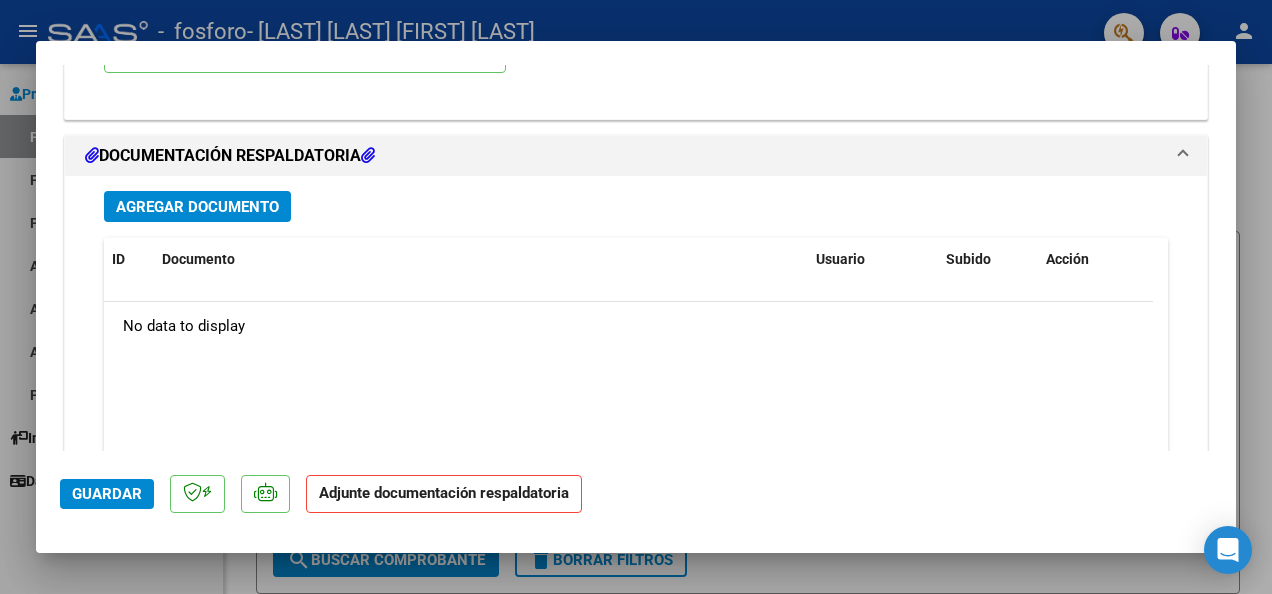 click on "Agregar Documento" at bounding box center (197, 207) 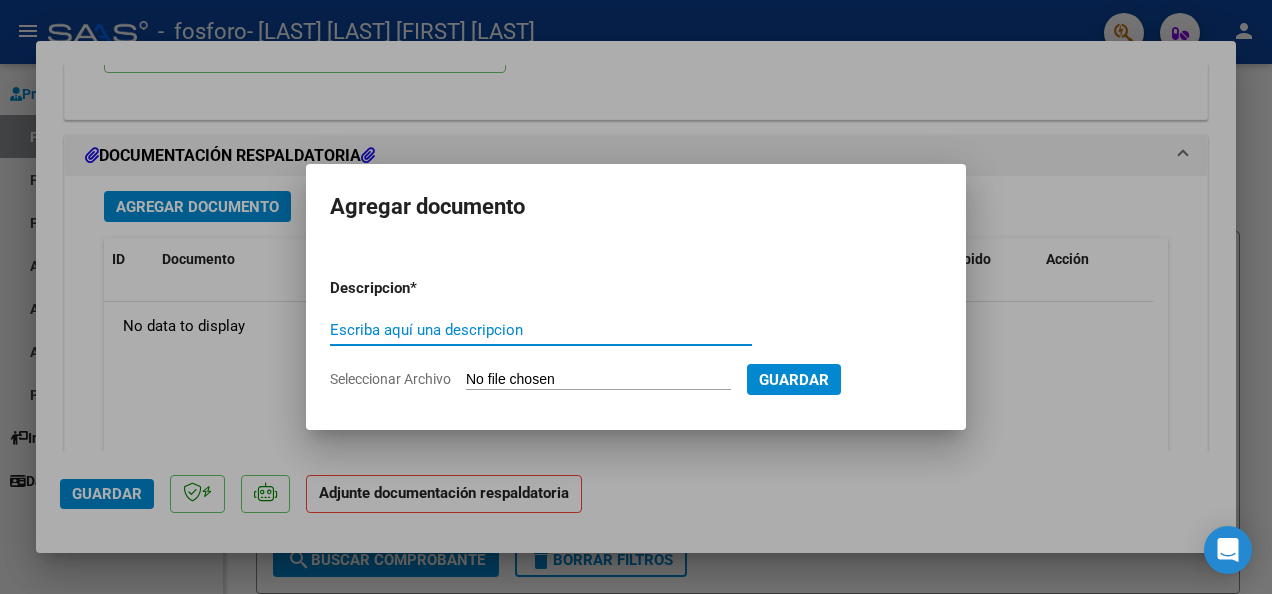 click on "Escriba aquí una descripcion" at bounding box center (541, 330) 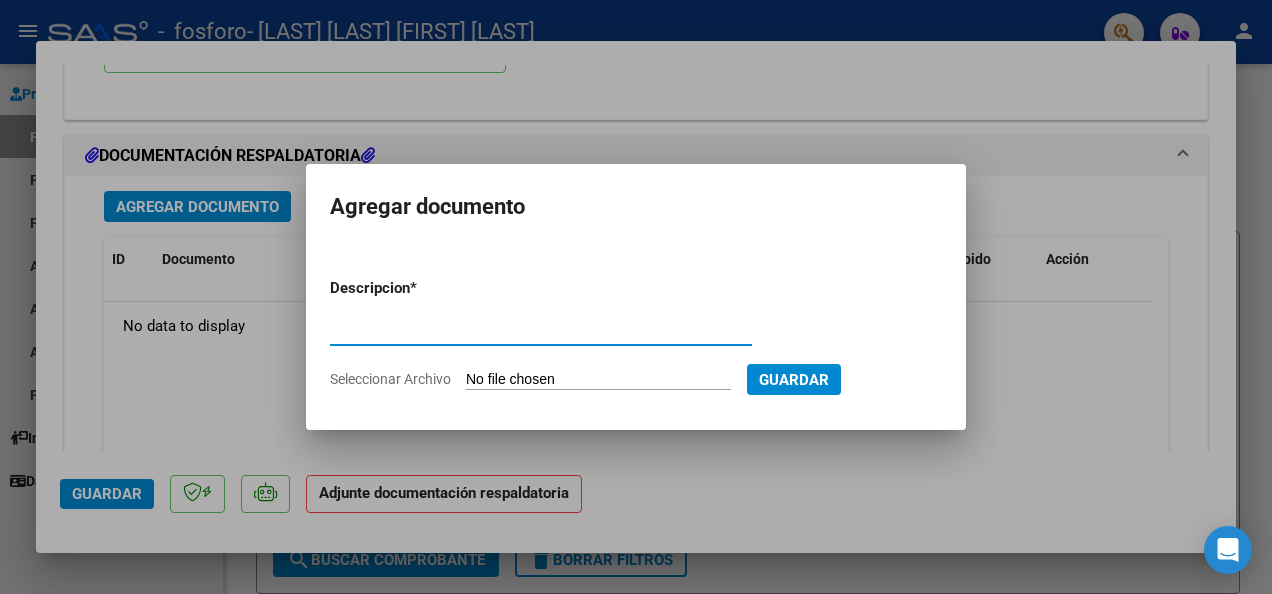 type on "factura" 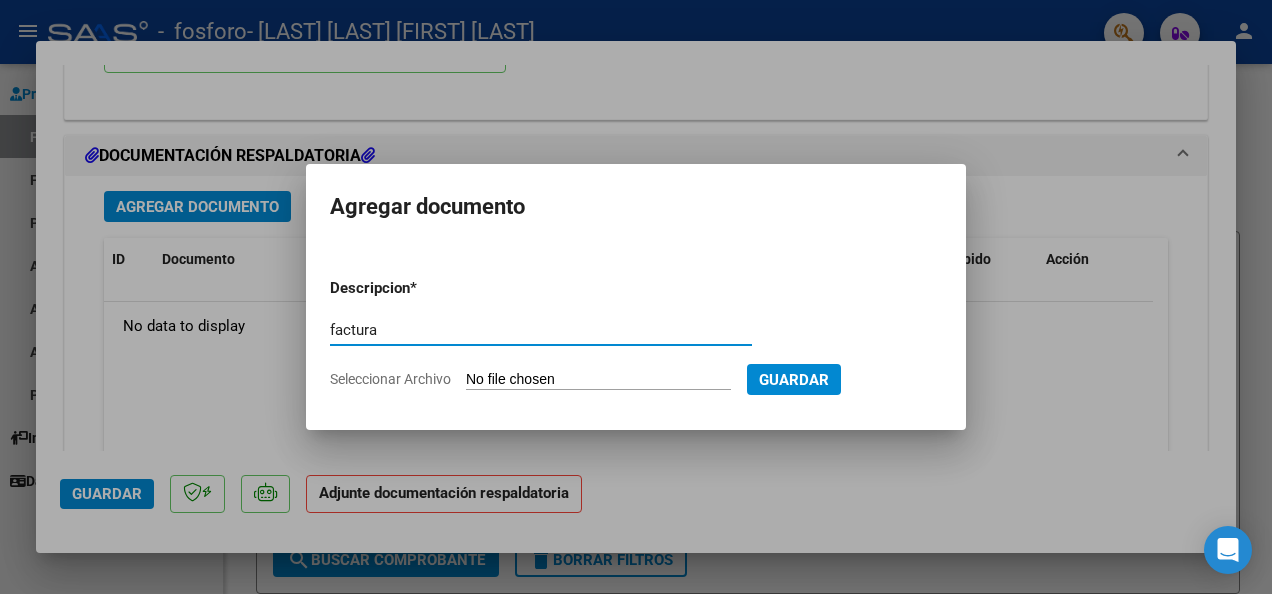 click on "Seleccionar Archivo" at bounding box center (598, 380) 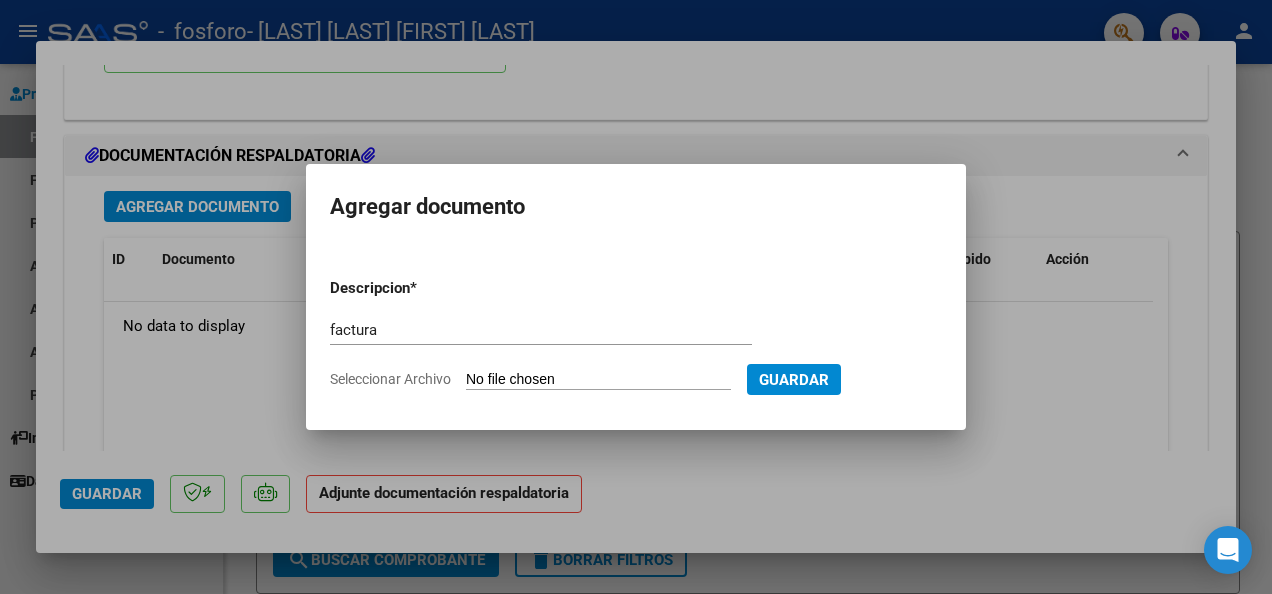 type on "C:\fakepath\FC.C0002-00009681.pdf" 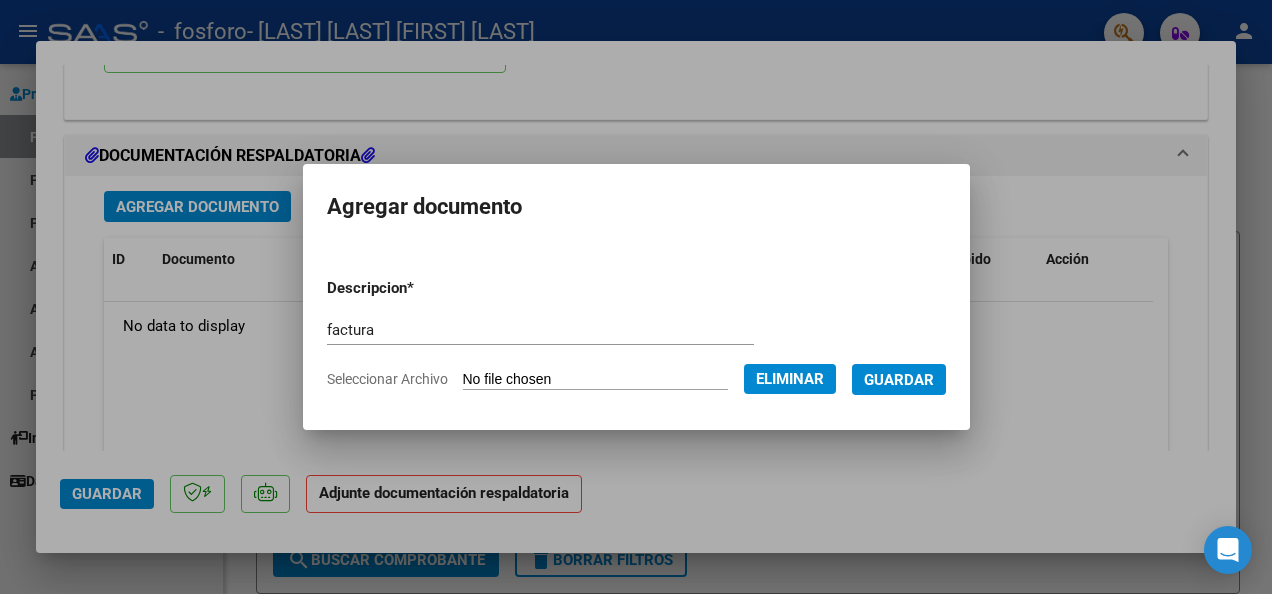 click on "Guardar" at bounding box center (899, 380) 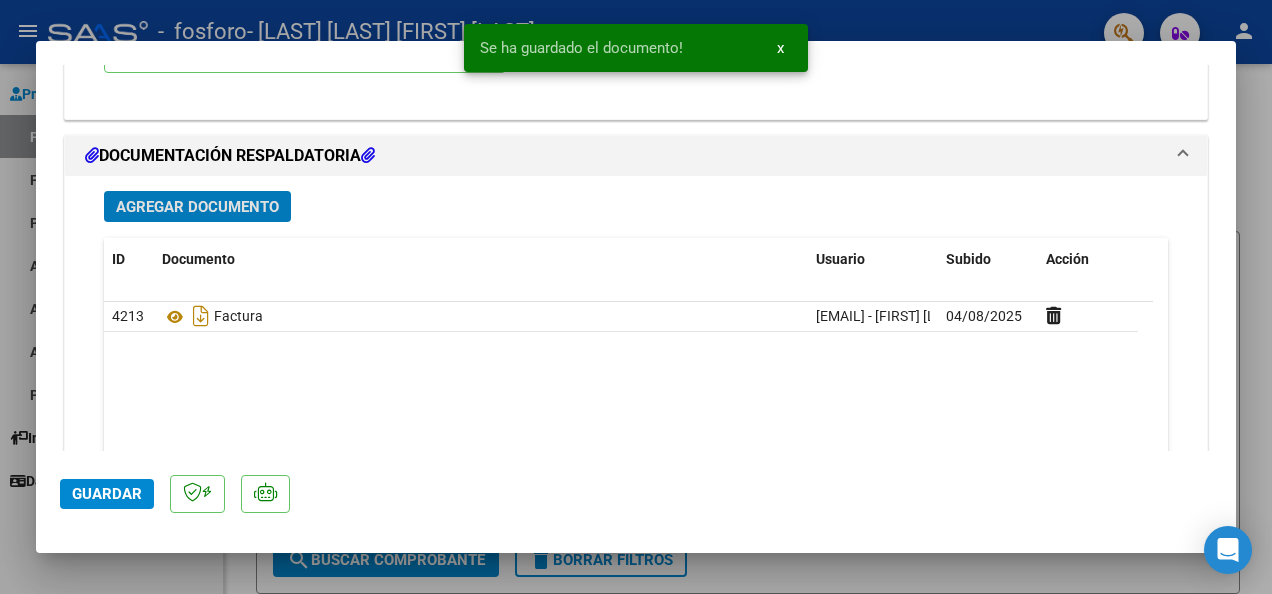 click on "Agregar Documento" at bounding box center [197, 207] 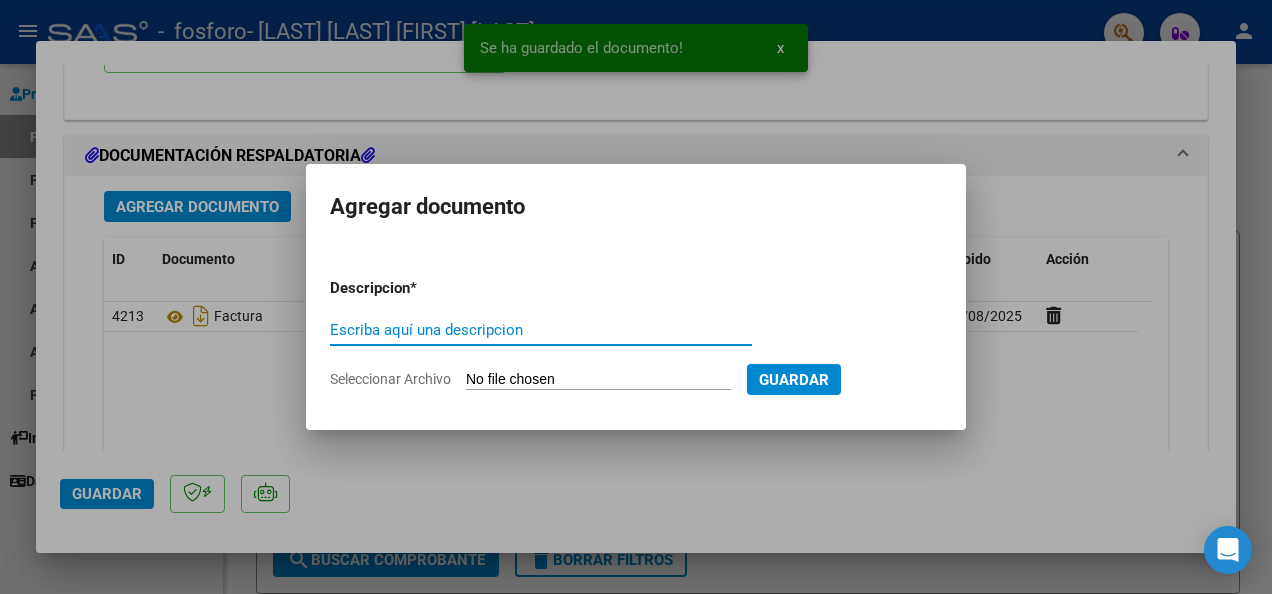 click on "Escriba aquí una descripcion" at bounding box center [541, 330] 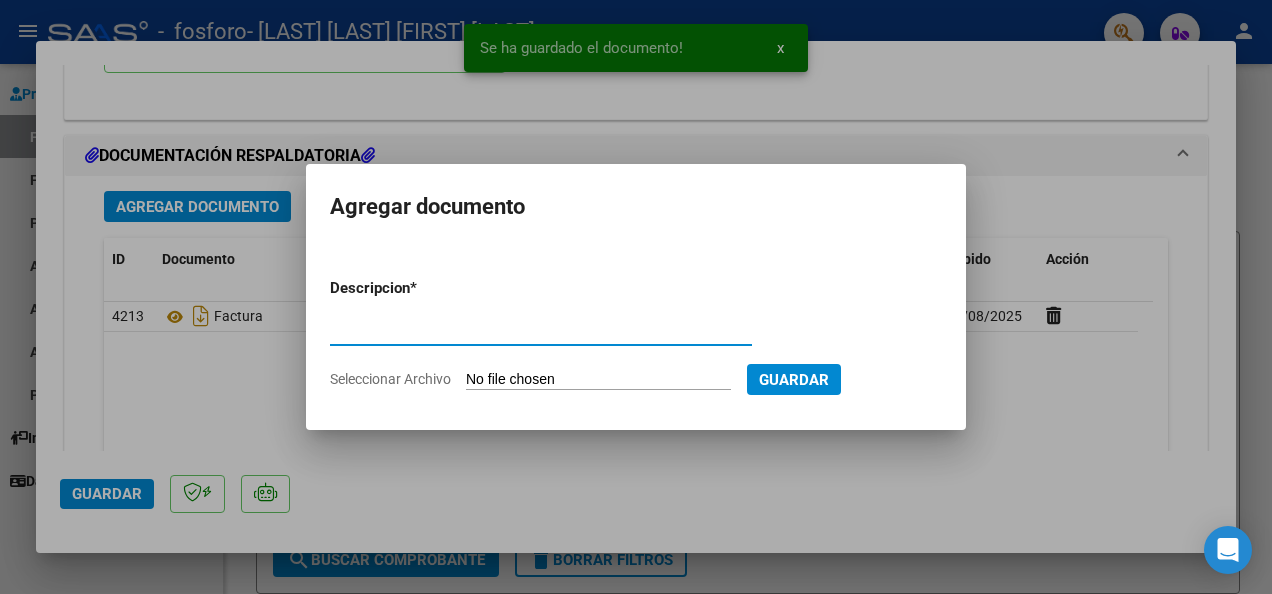 type on "constancia" 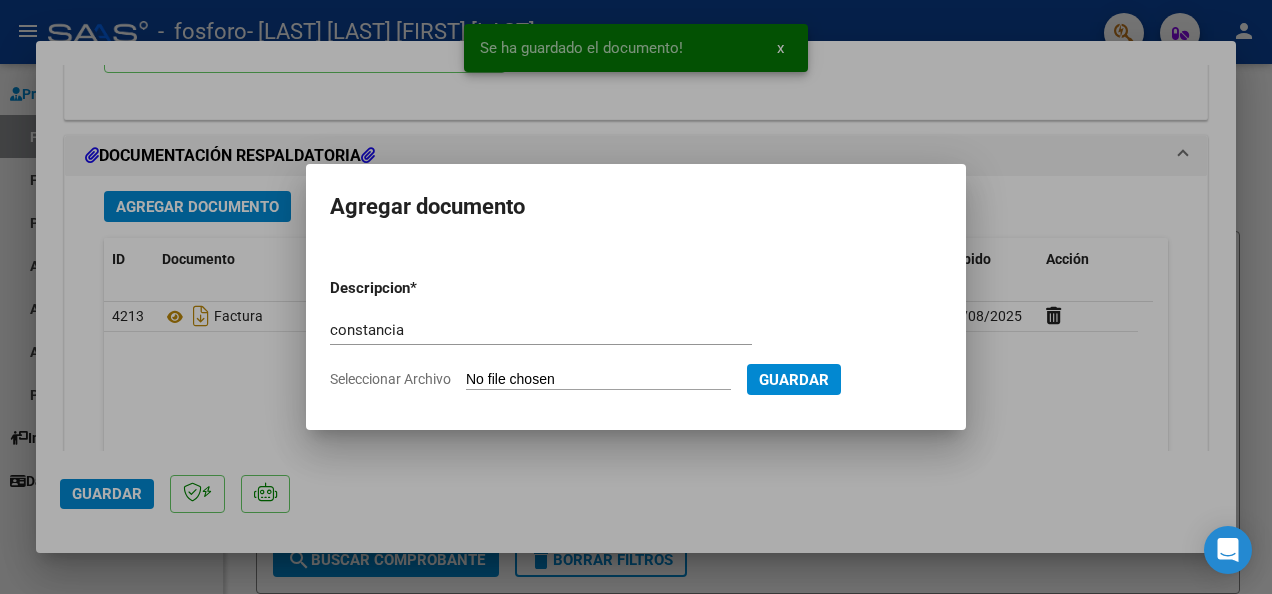 click on "Seleccionar Archivo" at bounding box center [598, 380] 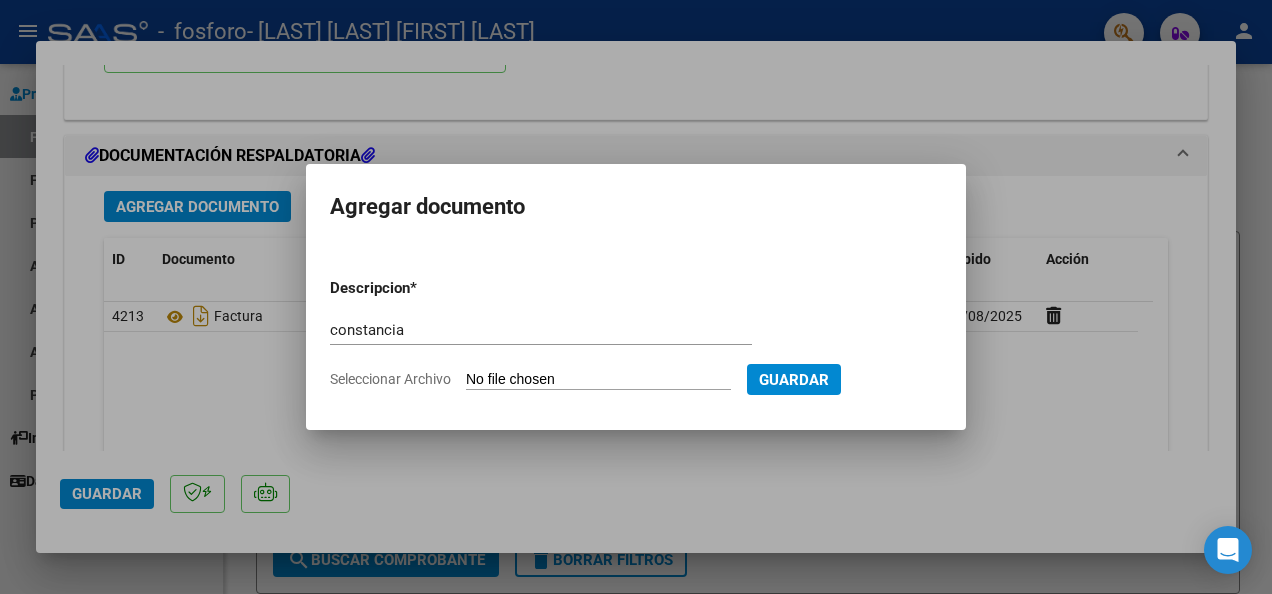 type on "C:\fakepath\9681.pdf" 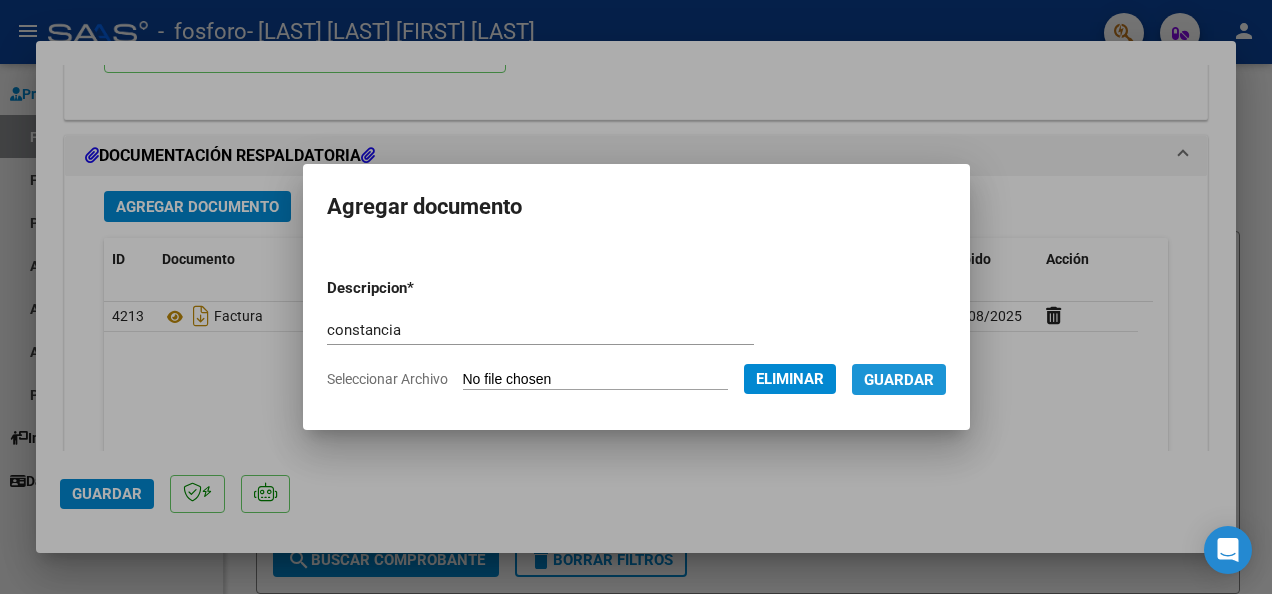 click on "Guardar" at bounding box center (899, 380) 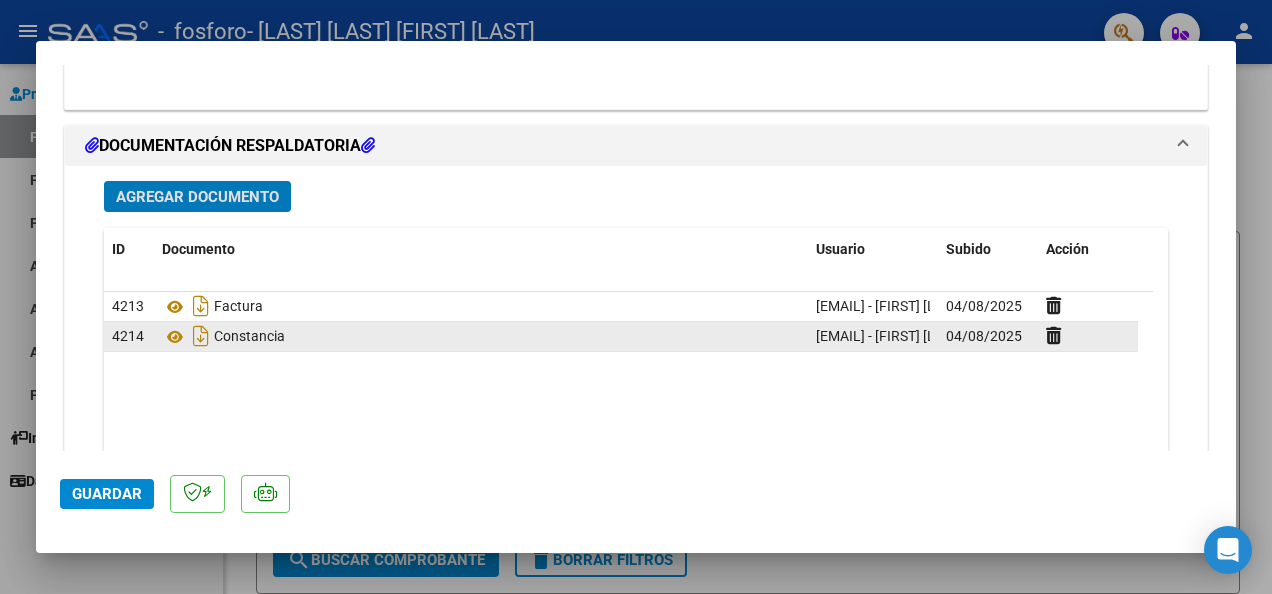 scroll, scrollTop: 2302, scrollLeft: 0, axis: vertical 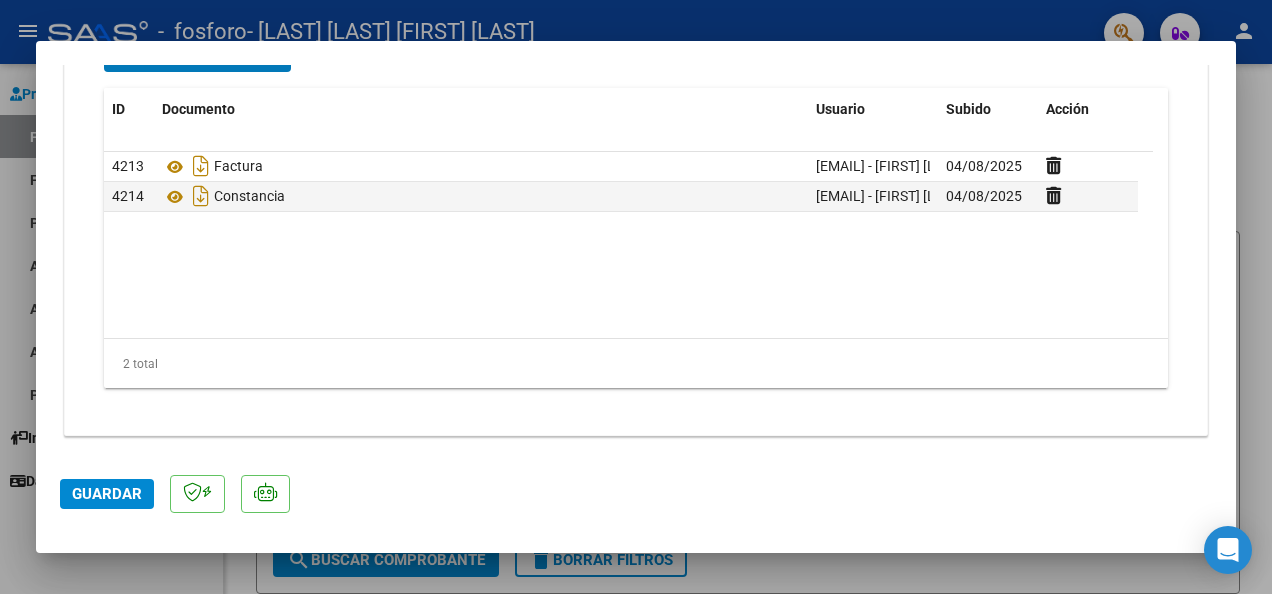 click on "Guardar" 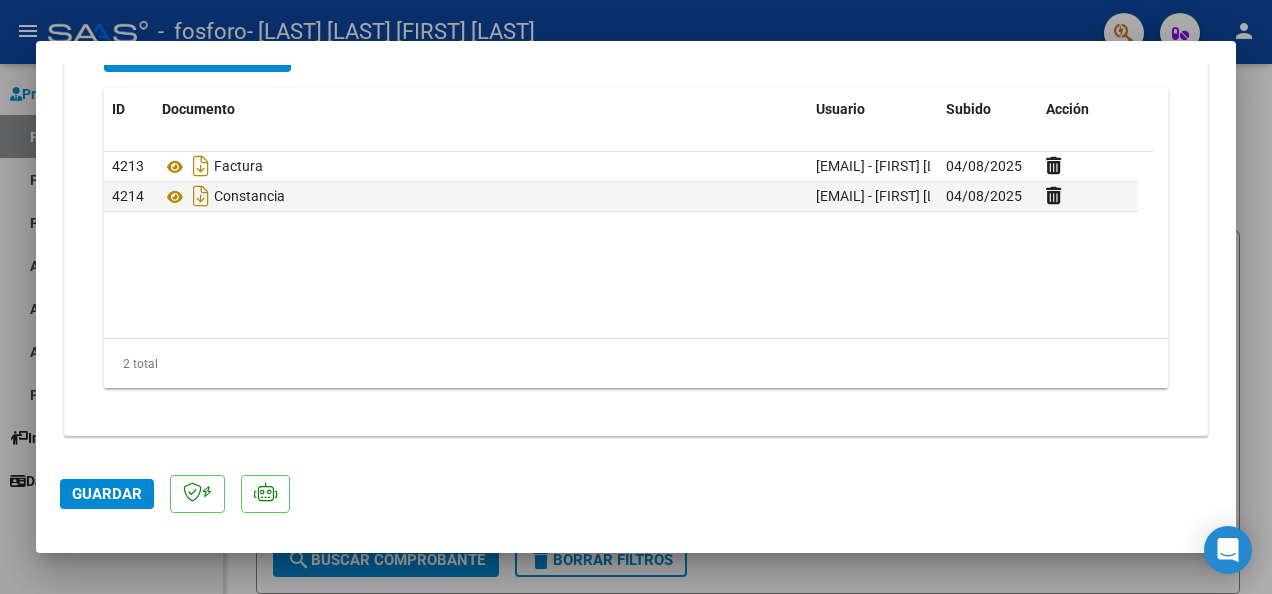 click at bounding box center [636, 297] 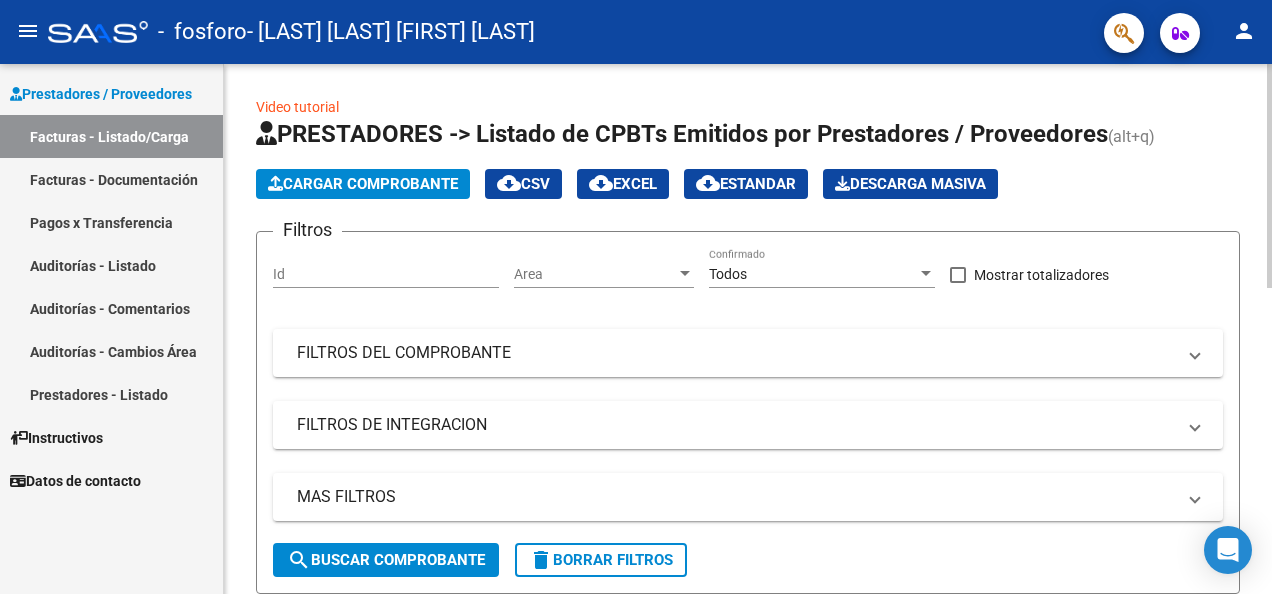 click on "Cargar Comprobante" 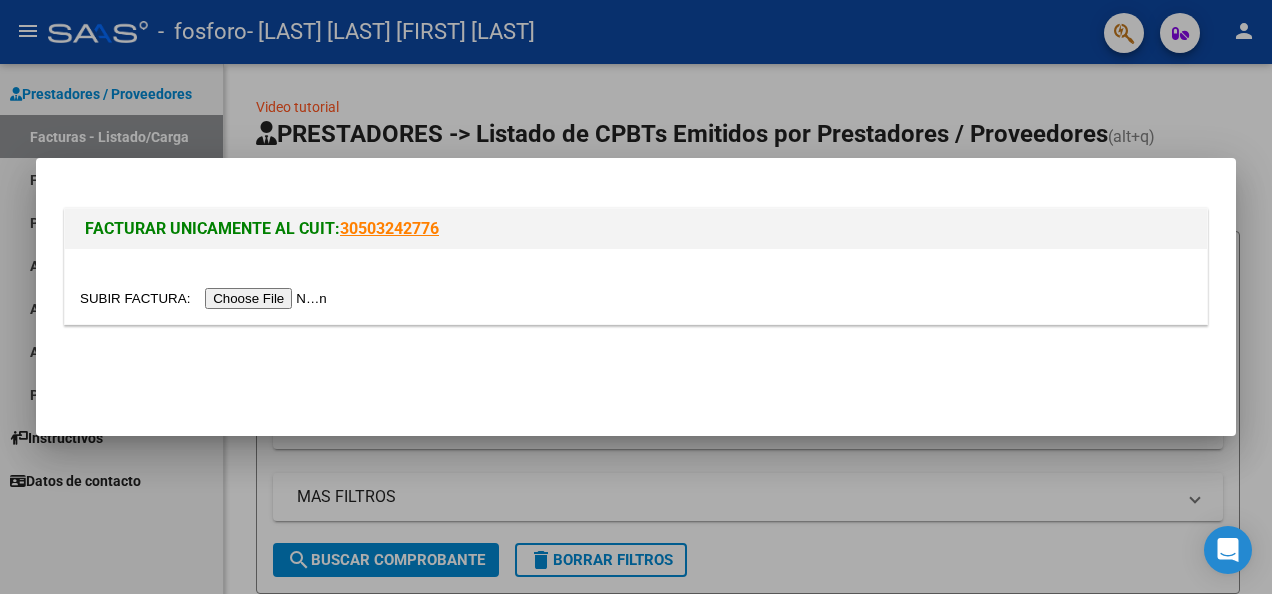 click at bounding box center (206, 298) 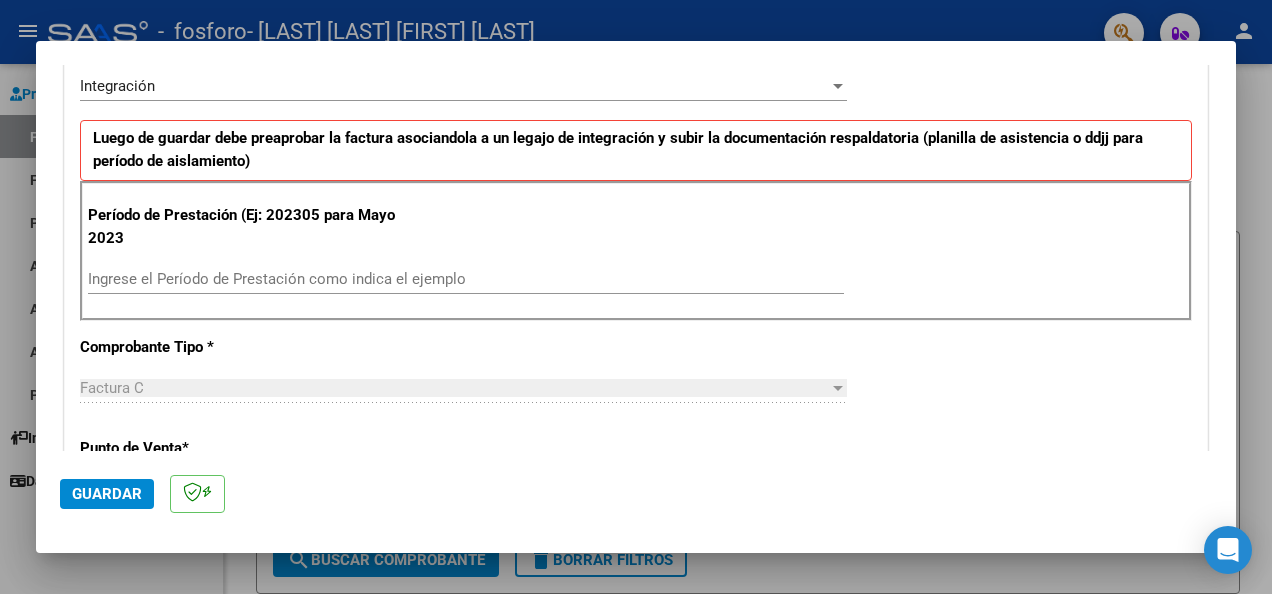 scroll, scrollTop: 500, scrollLeft: 0, axis: vertical 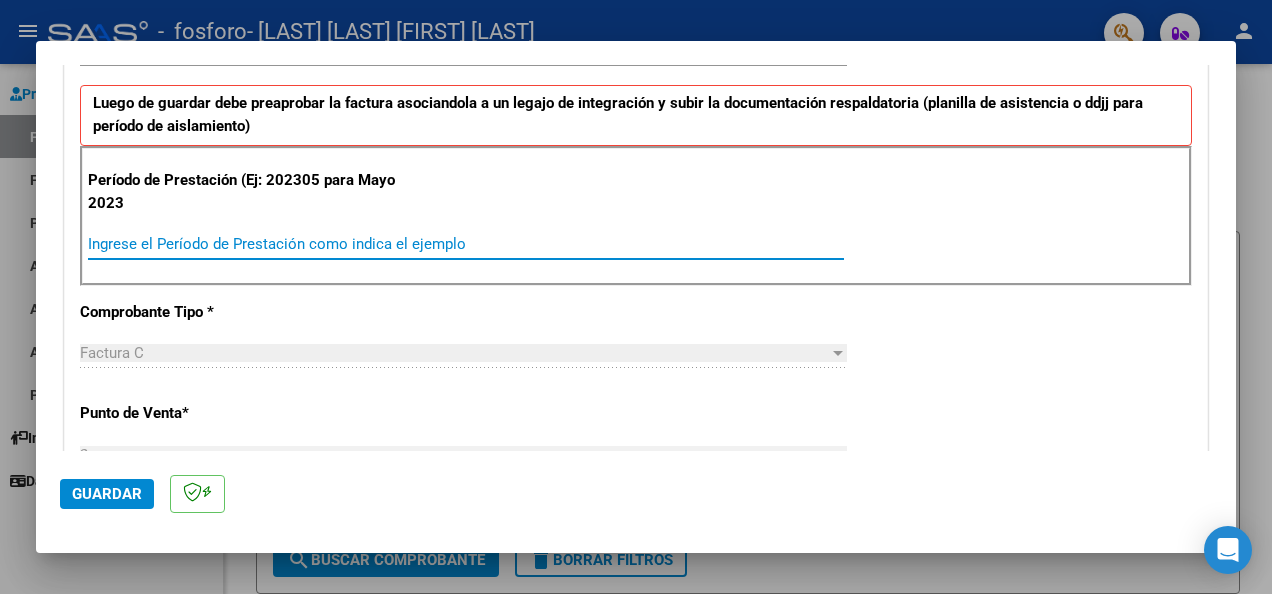 click on "Ingrese el Período de Prestación como indica el ejemplo" at bounding box center (466, 244) 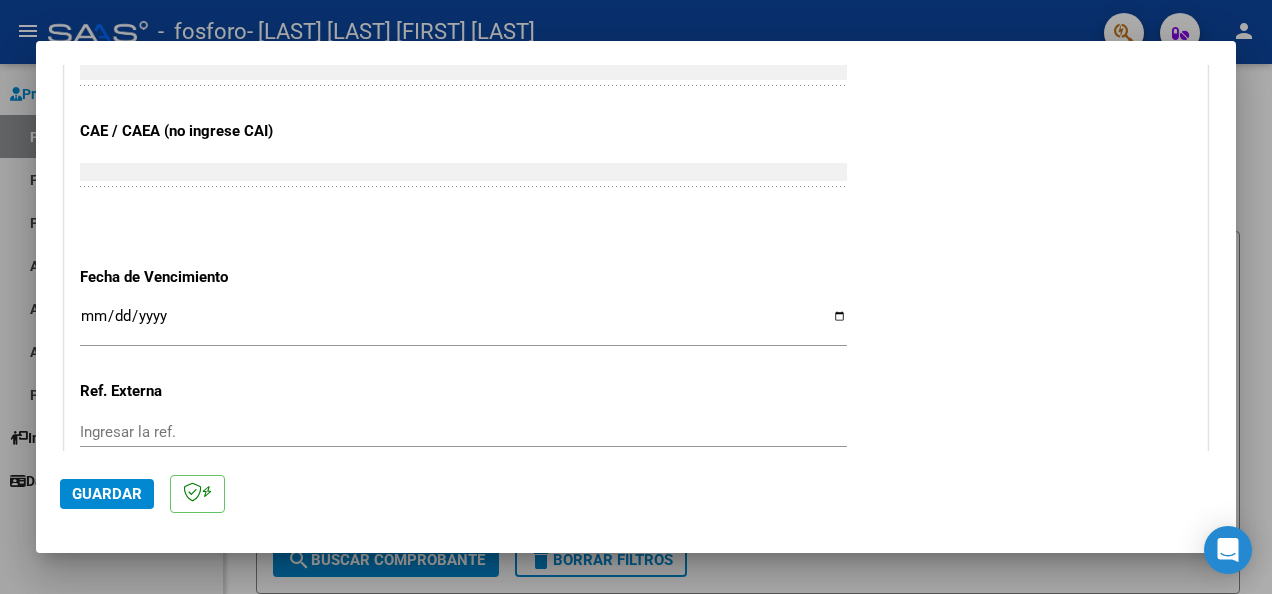 scroll, scrollTop: 1300, scrollLeft: 0, axis: vertical 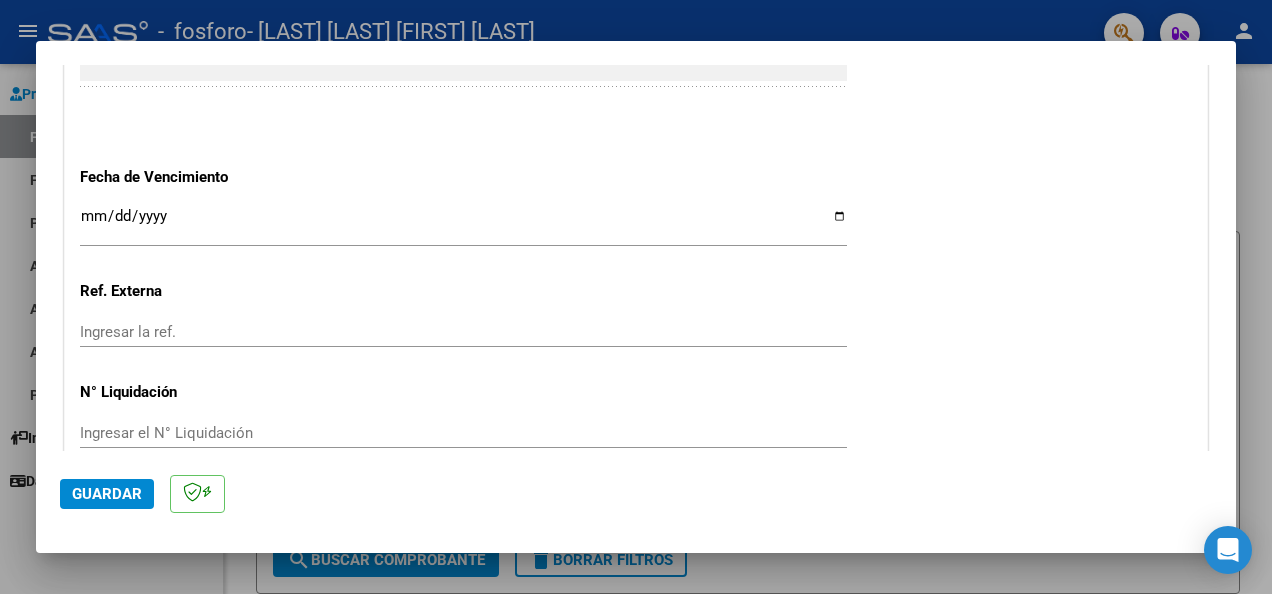 type on "202507" 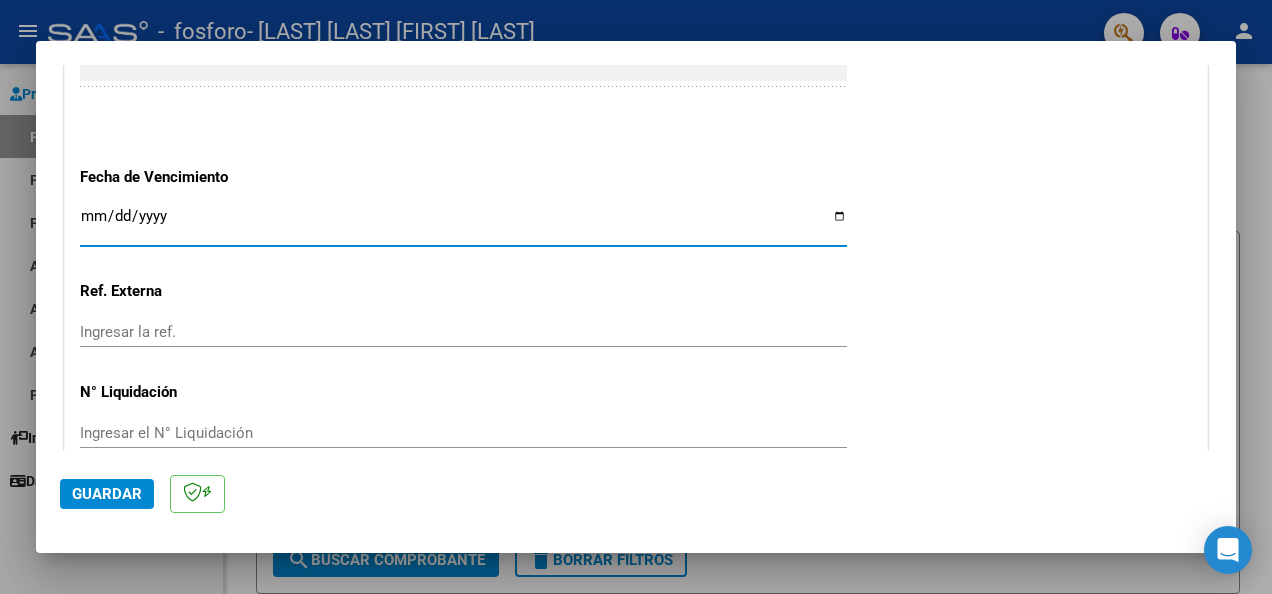 click on "Ingresar la fecha" at bounding box center (463, 224) 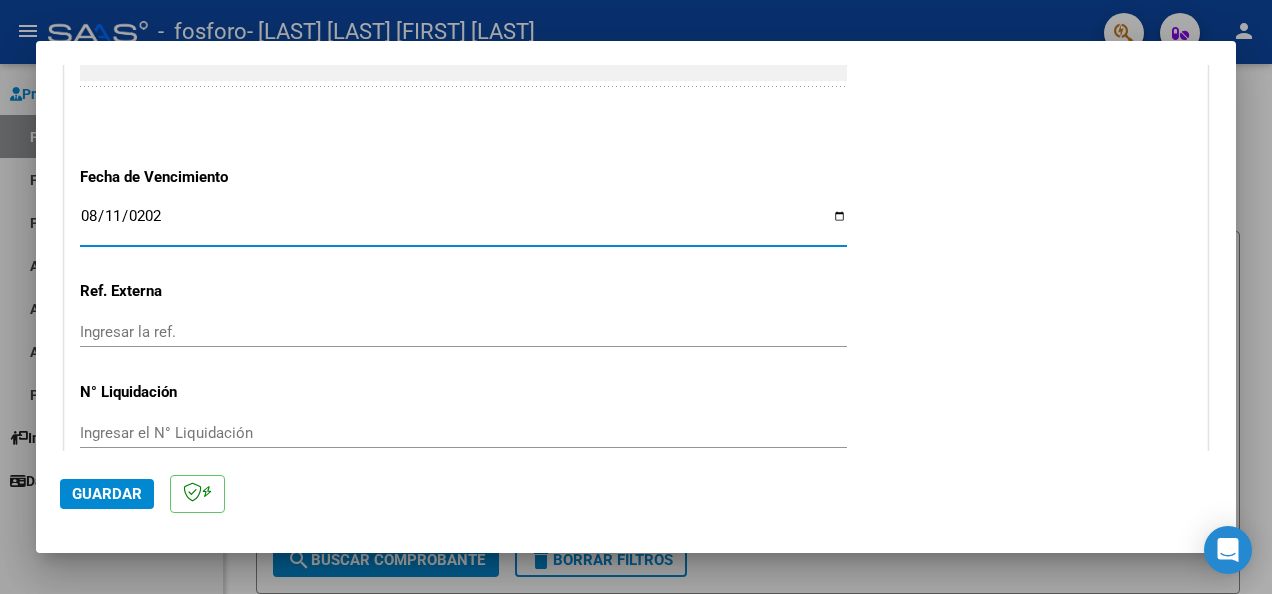 type on "2025-08-11" 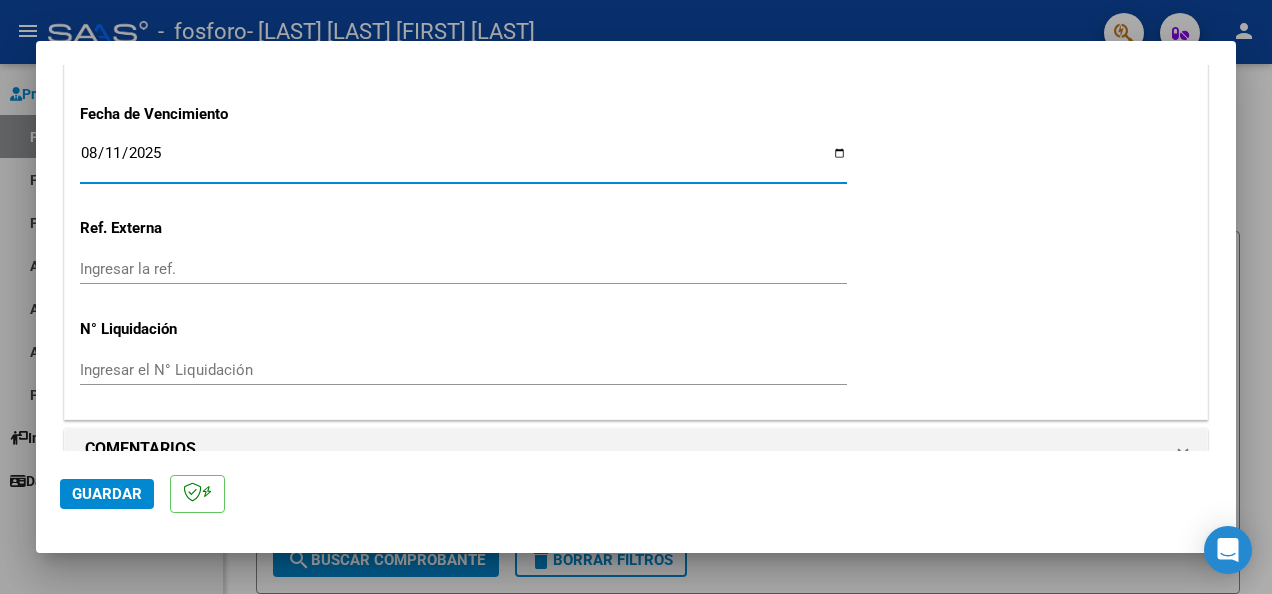 scroll, scrollTop: 1397, scrollLeft: 0, axis: vertical 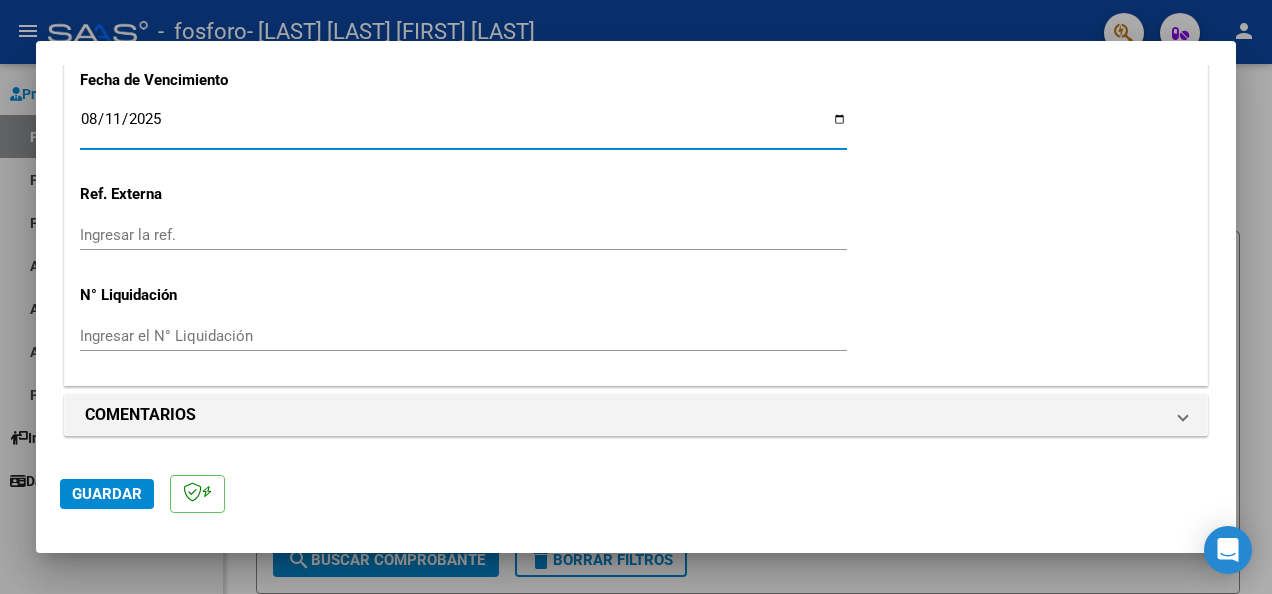 click on "Guardar" 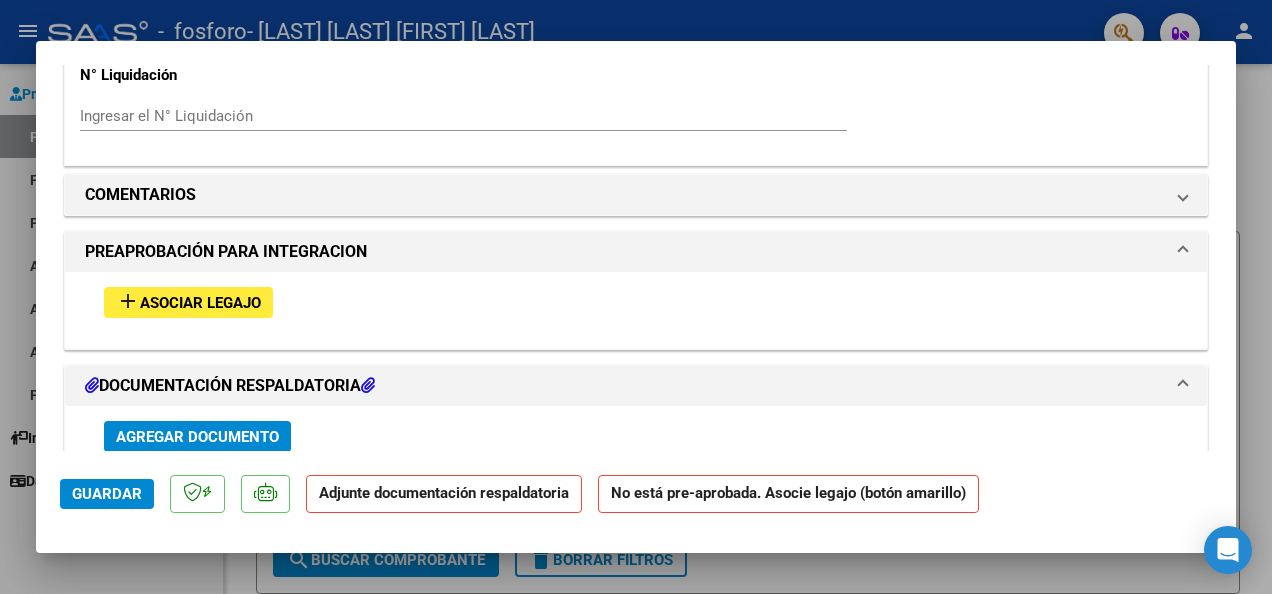scroll, scrollTop: 1700, scrollLeft: 0, axis: vertical 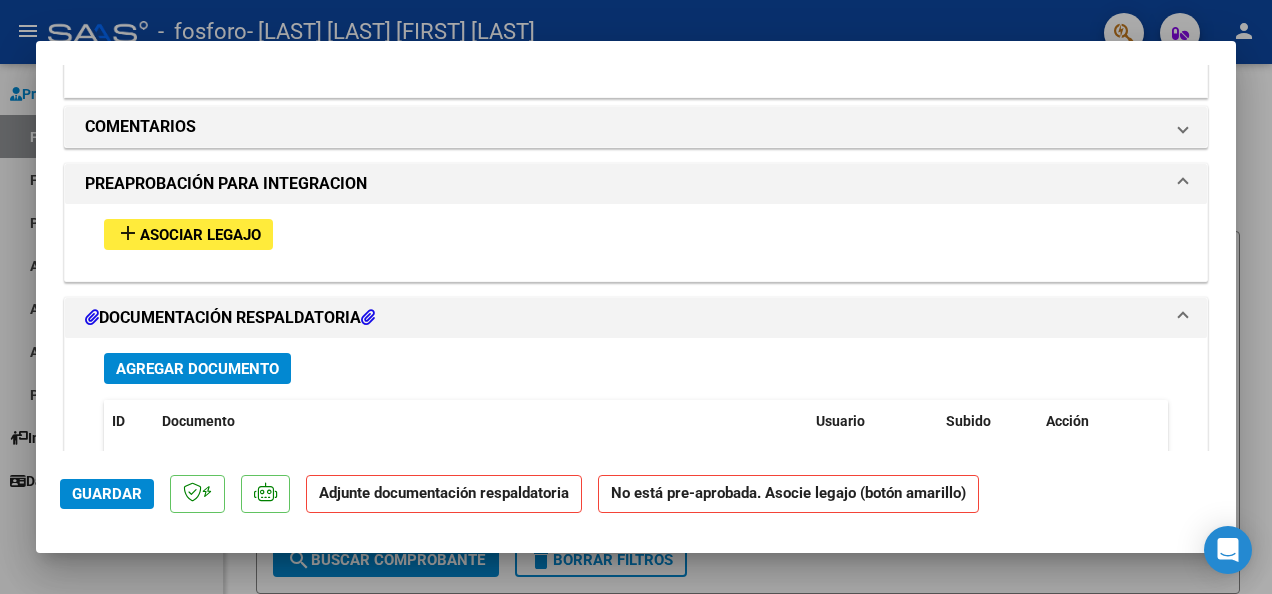 click on "add" at bounding box center (128, 233) 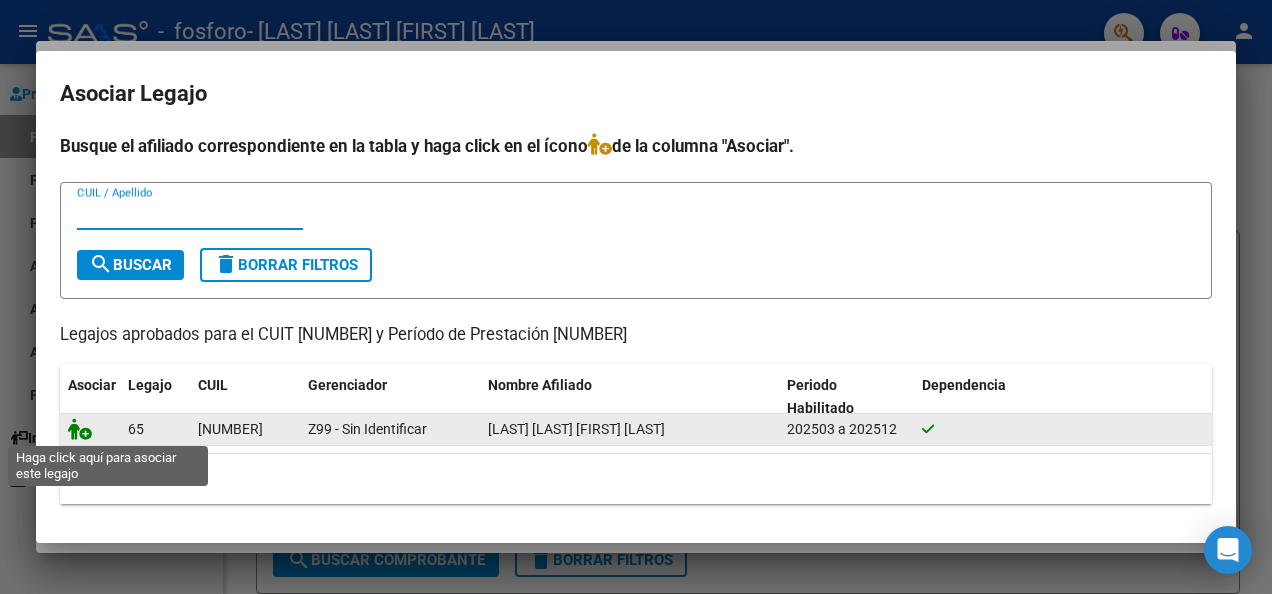 click 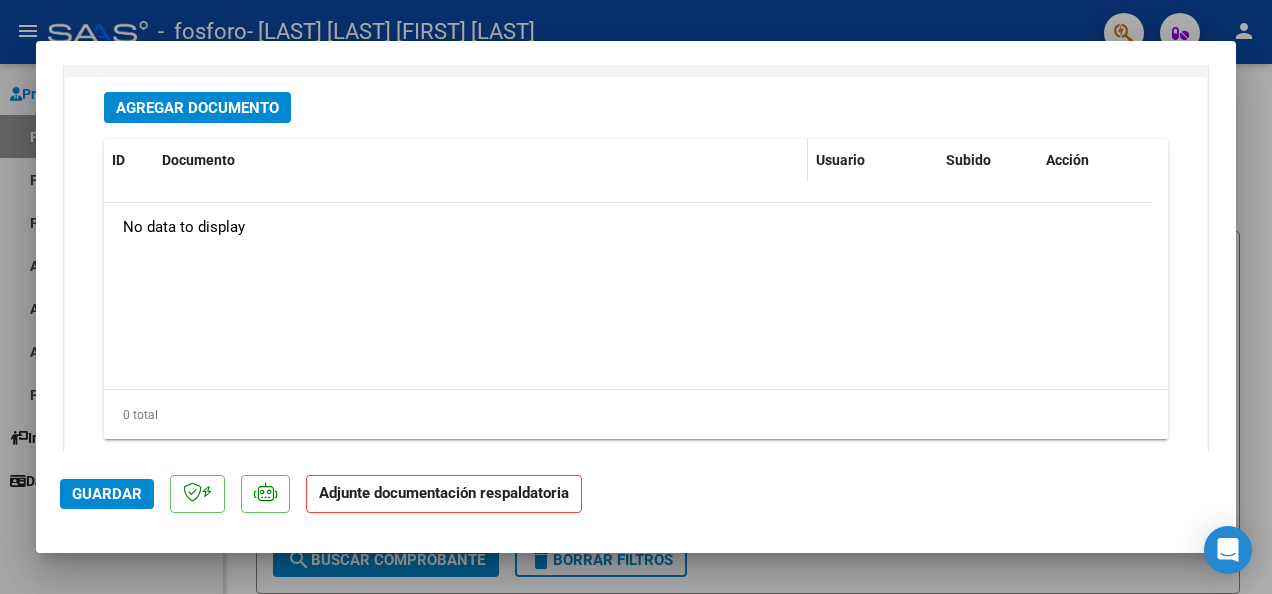 scroll, scrollTop: 2252, scrollLeft: 0, axis: vertical 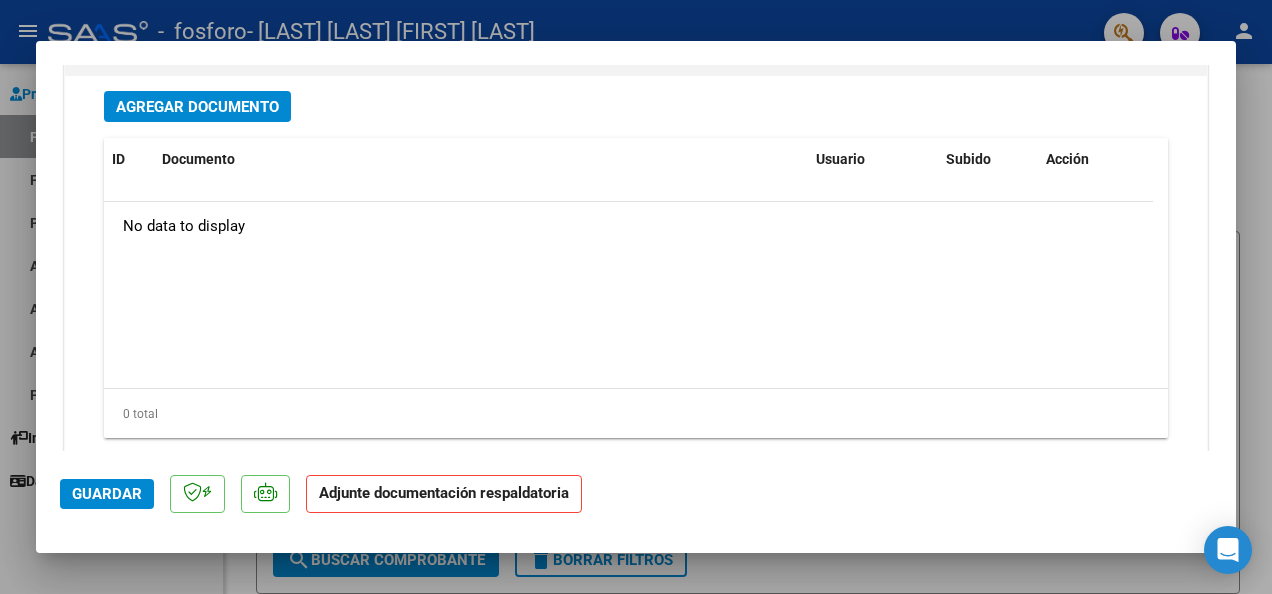 click on "Agregar Documento" at bounding box center [197, 107] 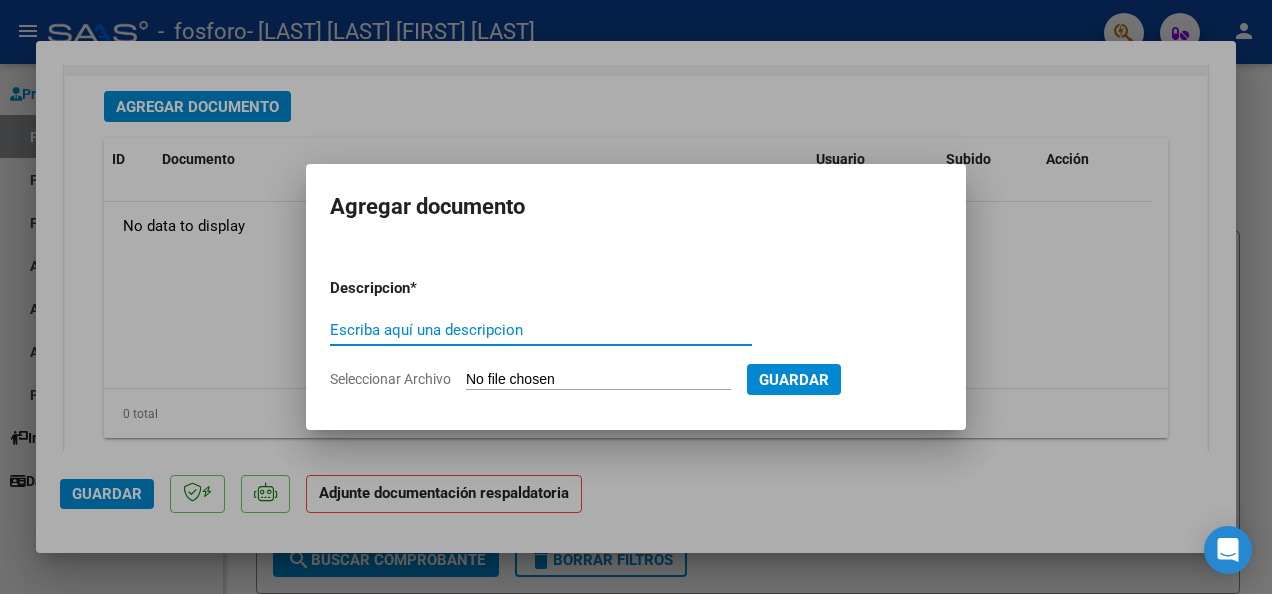 click on "Escriba aquí una descripcion" at bounding box center [541, 330] 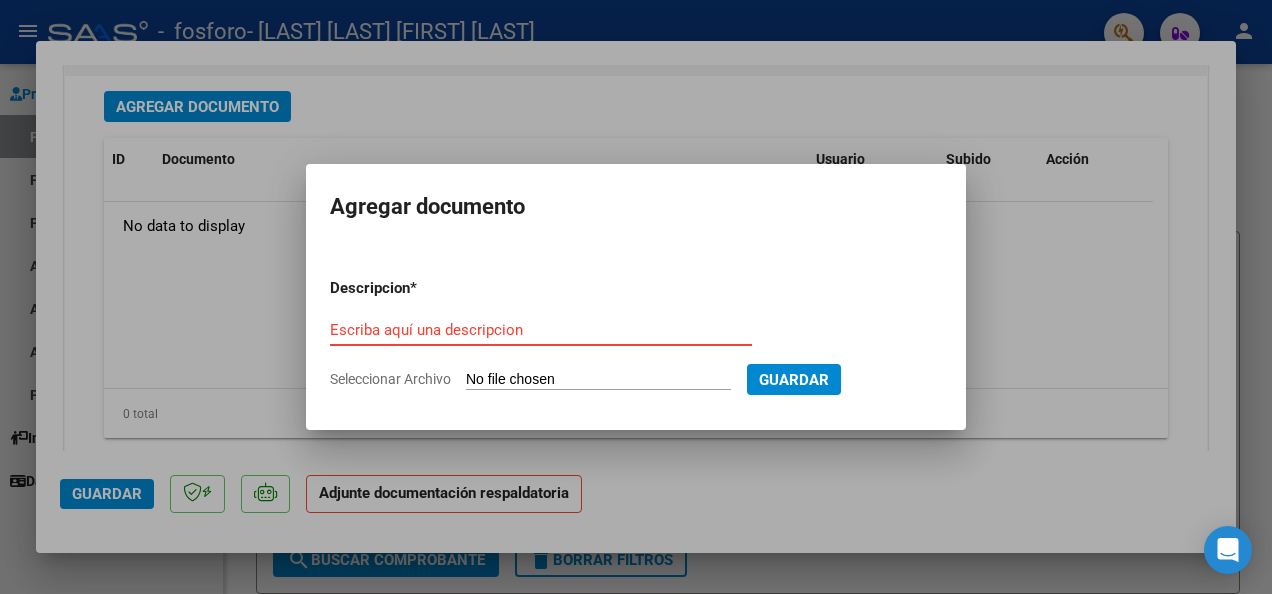 click on "Escriba aquí una descripcion" at bounding box center (541, 330) 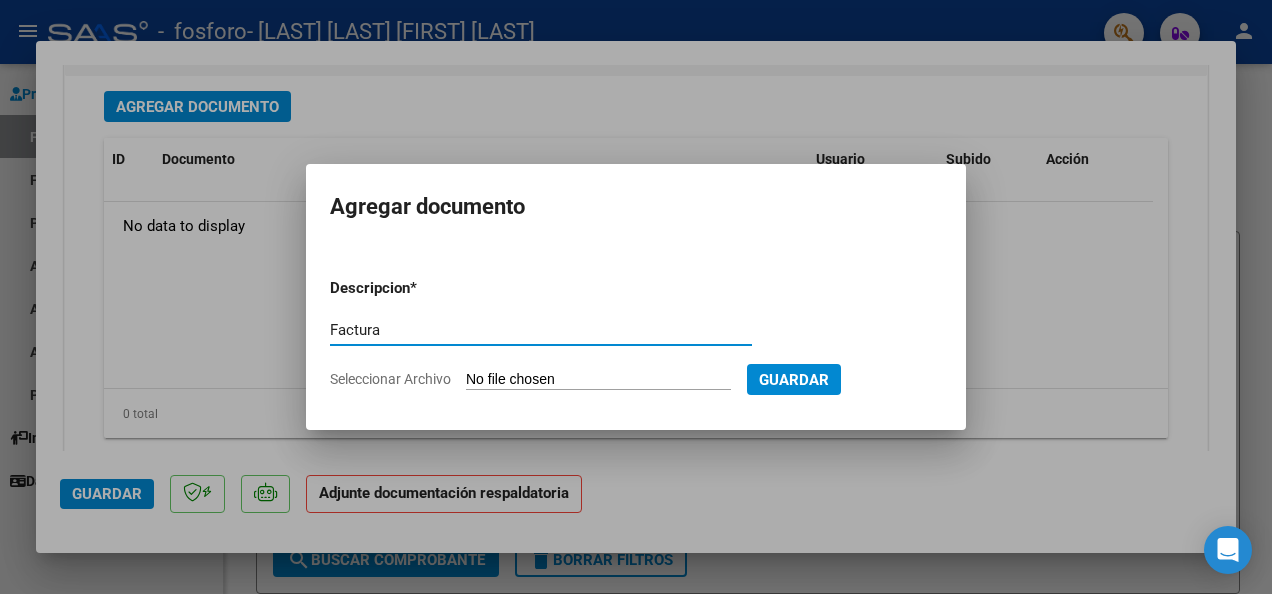 type on "Factura" 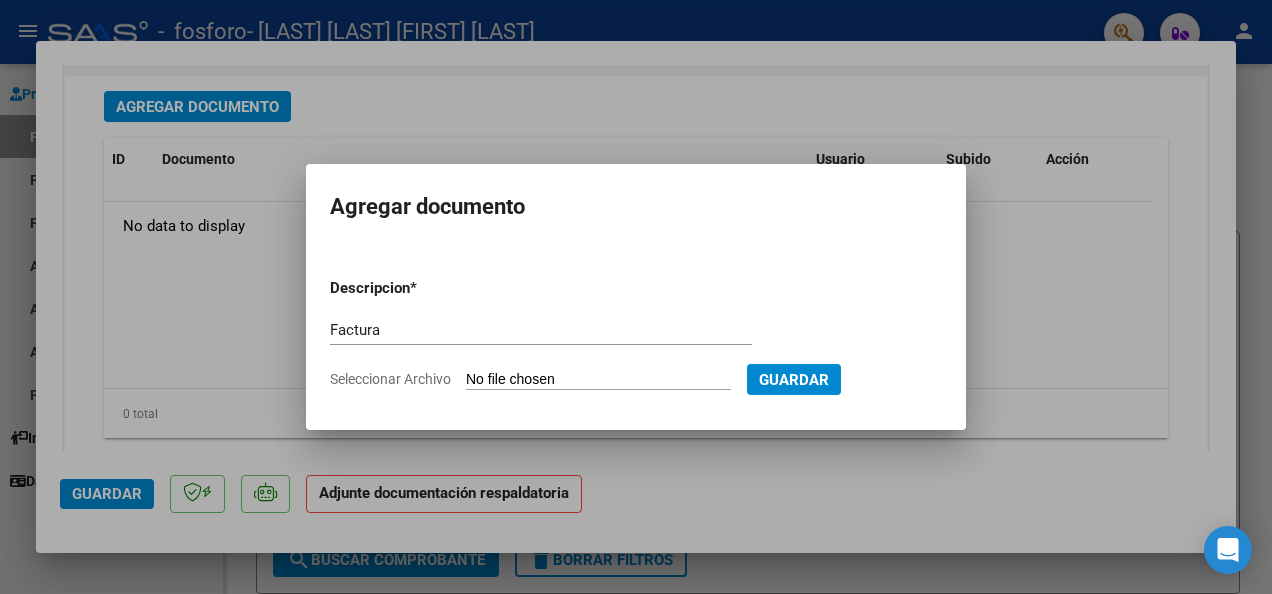 type on "C:\fakepath\FC.C0002-00009682.pdf" 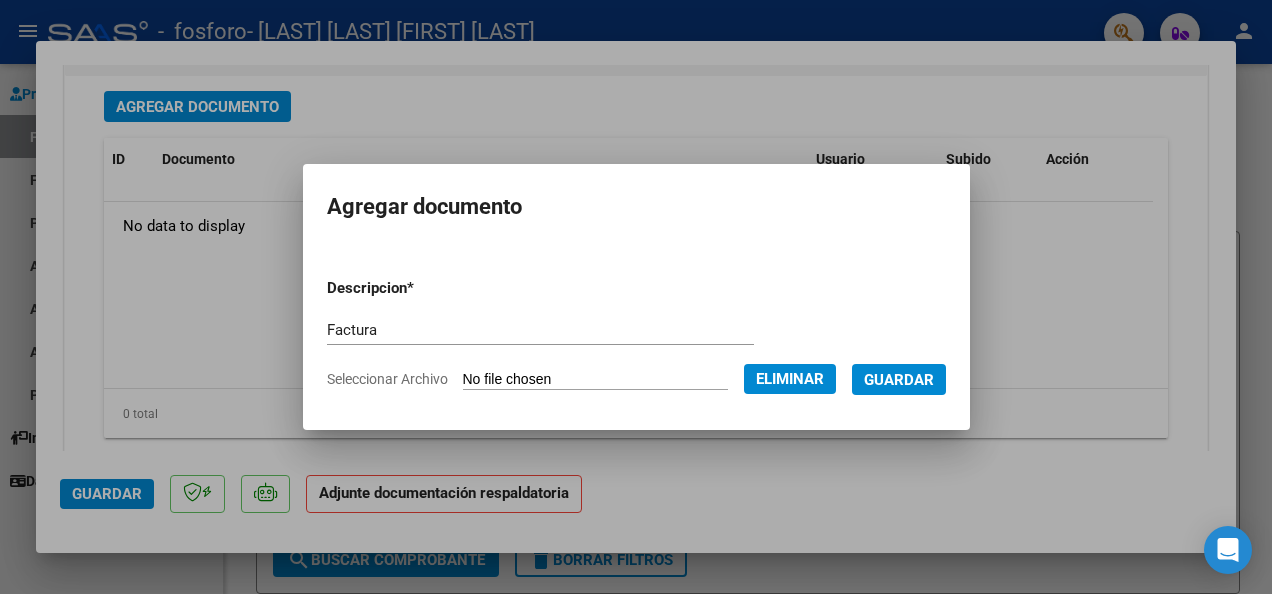 click on "Guardar" at bounding box center [899, 380] 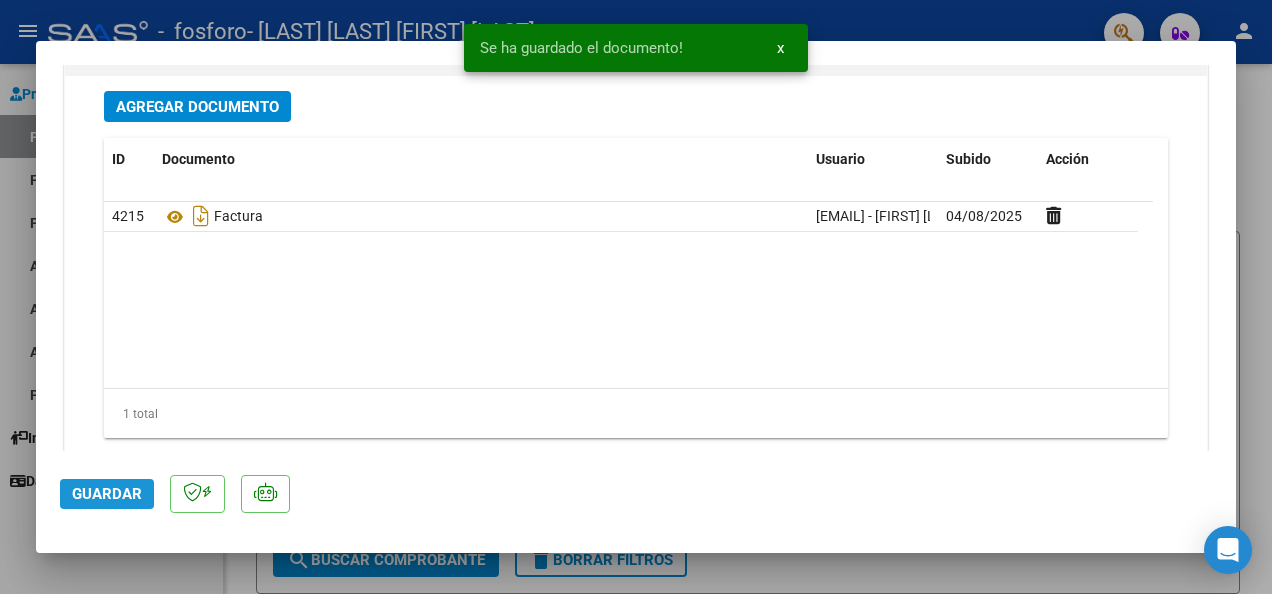 click on "Guardar" 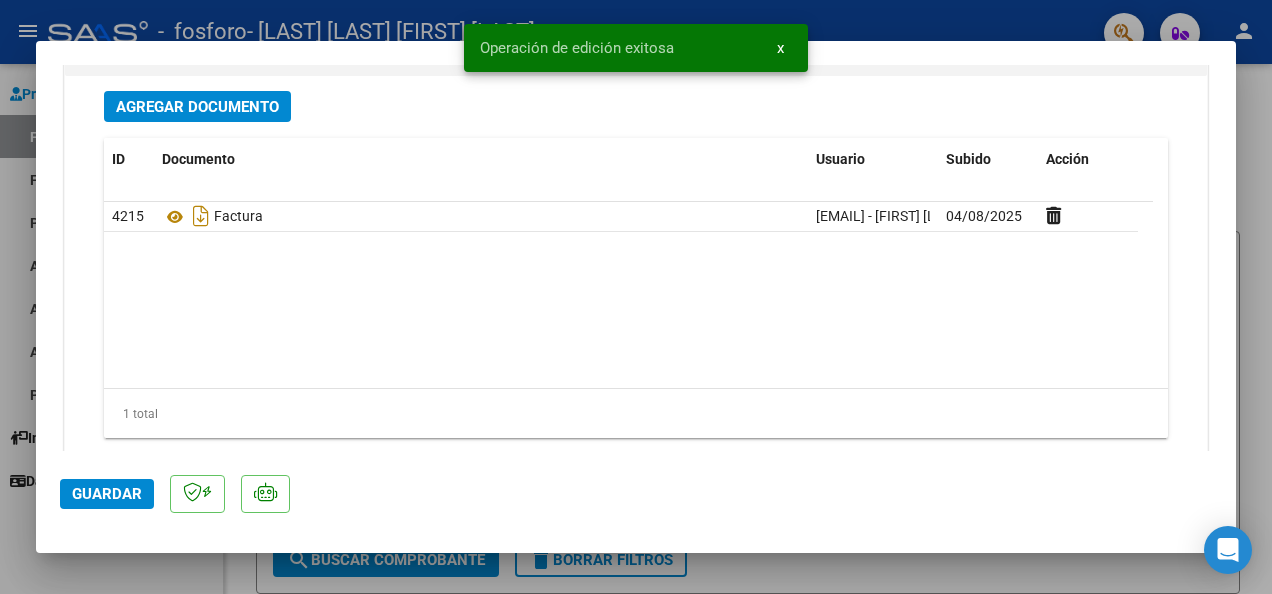 click on "Agregar Documento" at bounding box center (197, 107) 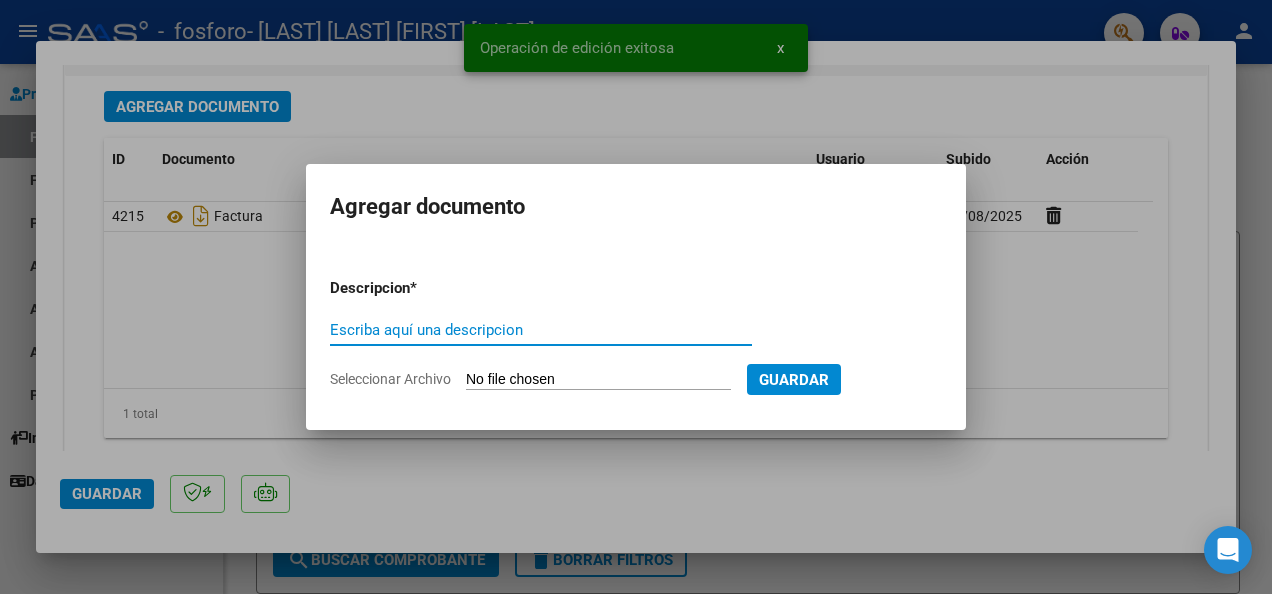 click on "Escriba aquí una descripcion" at bounding box center [541, 330] 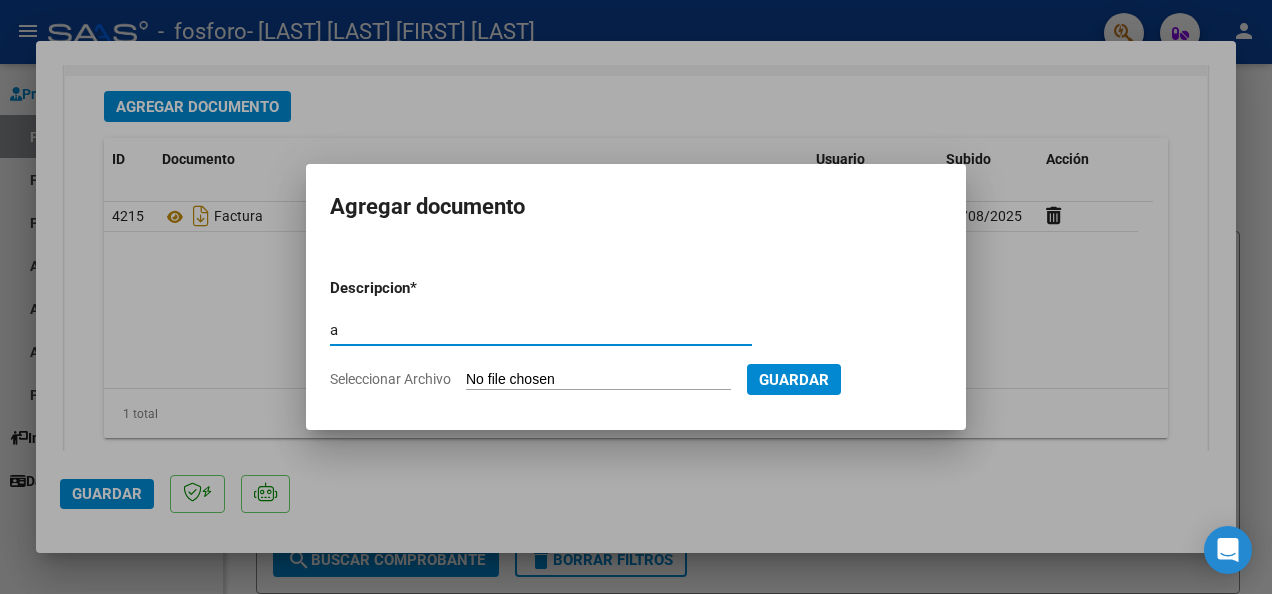 type on "asistencia" 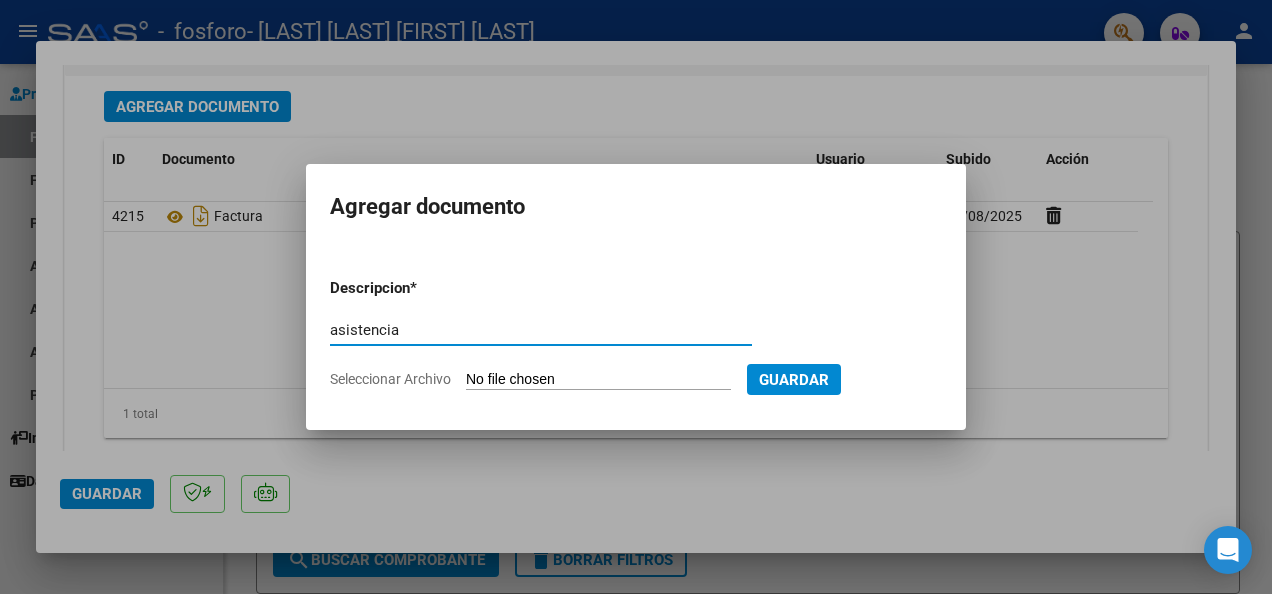 click on "Seleccionar Archivo" at bounding box center (598, 380) 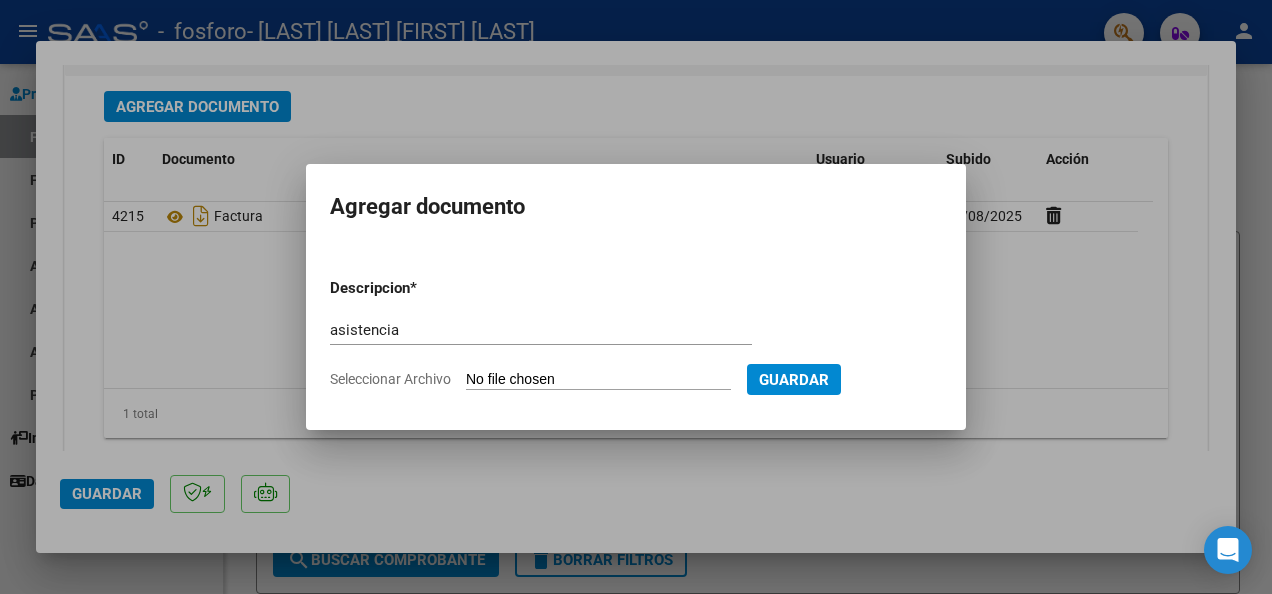 type on "C:\fakepath\9682.pdf" 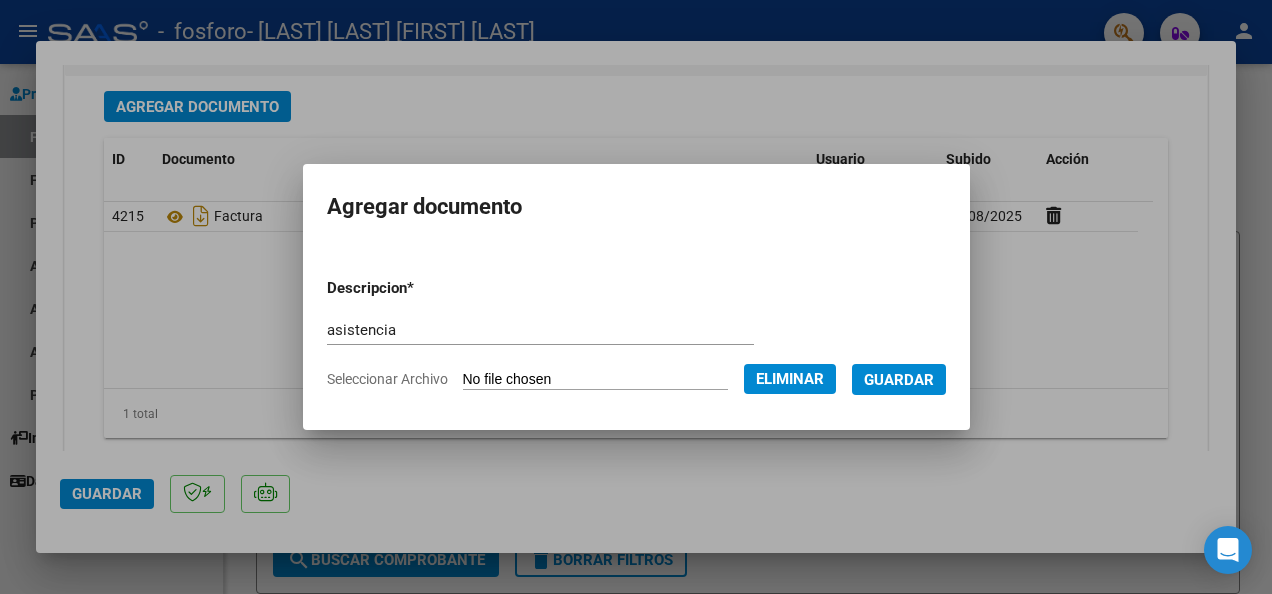 click on "Guardar" at bounding box center (899, 380) 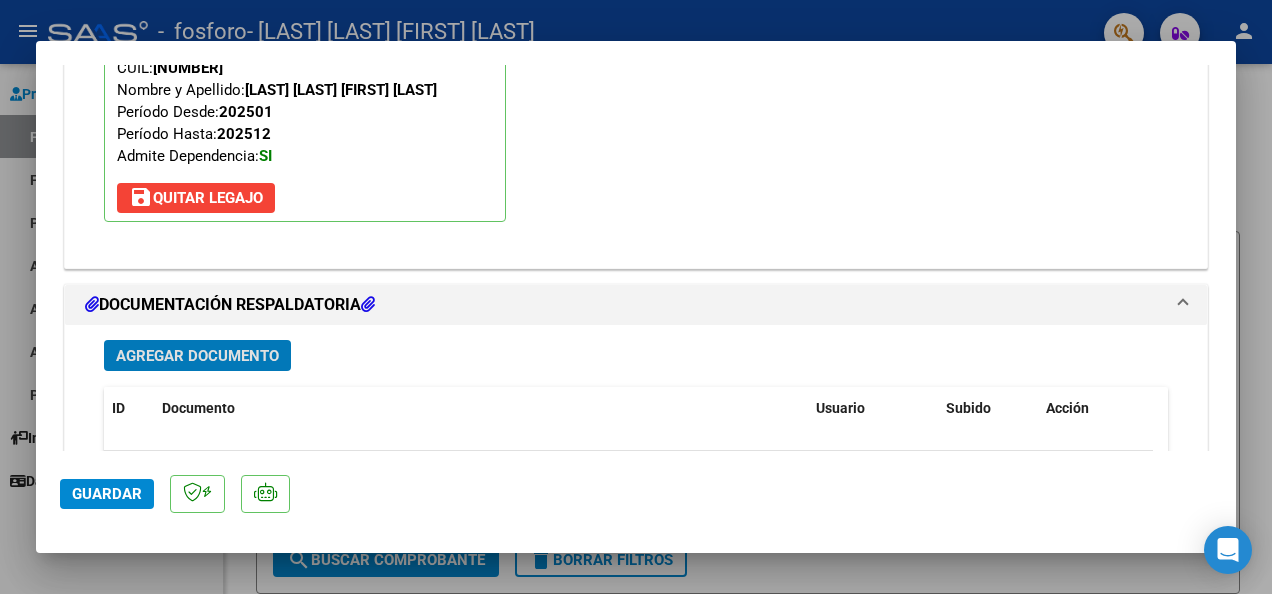 scroll, scrollTop: 2302, scrollLeft: 0, axis: vertical 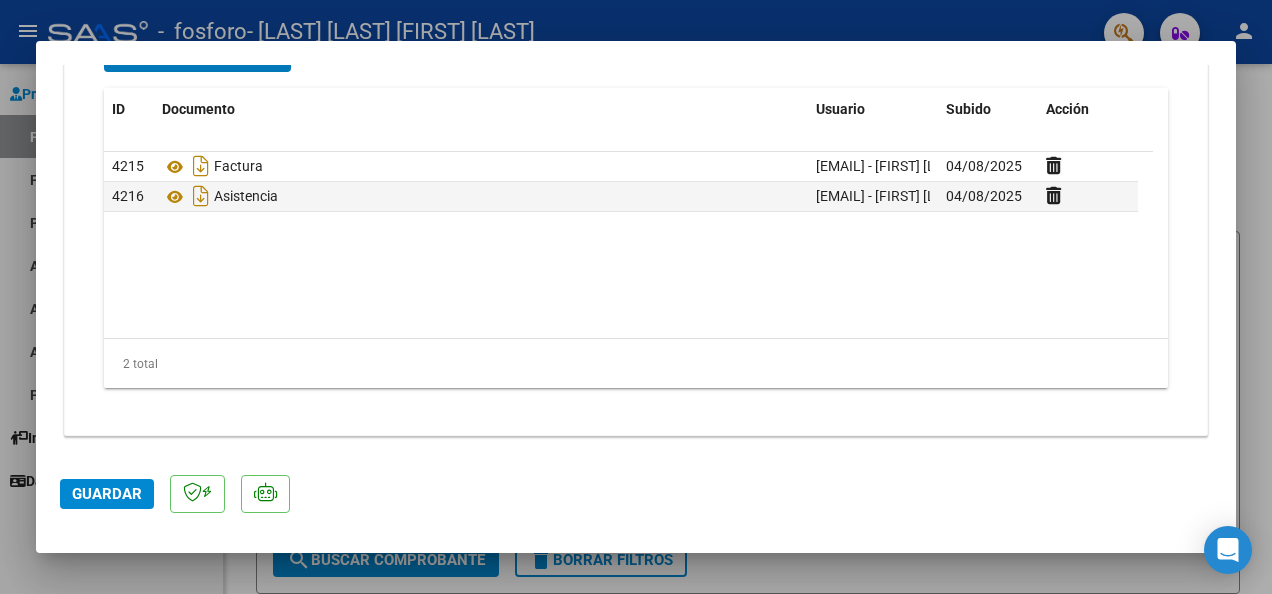 click on "Guardar" 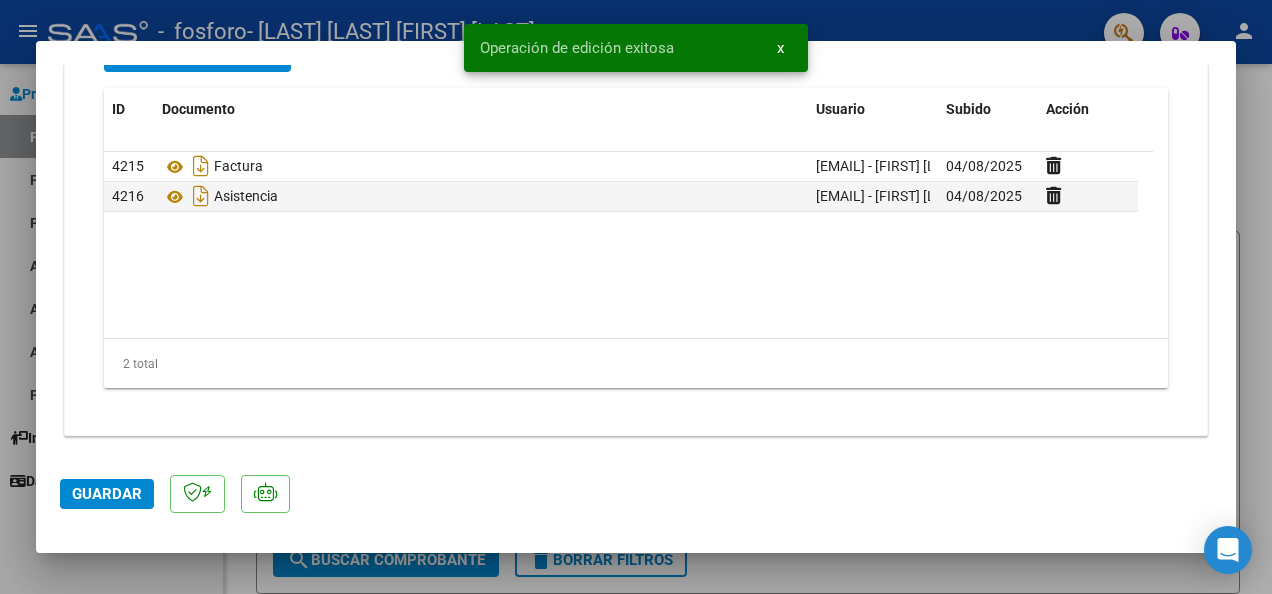 click at bounding box center (636, 297) 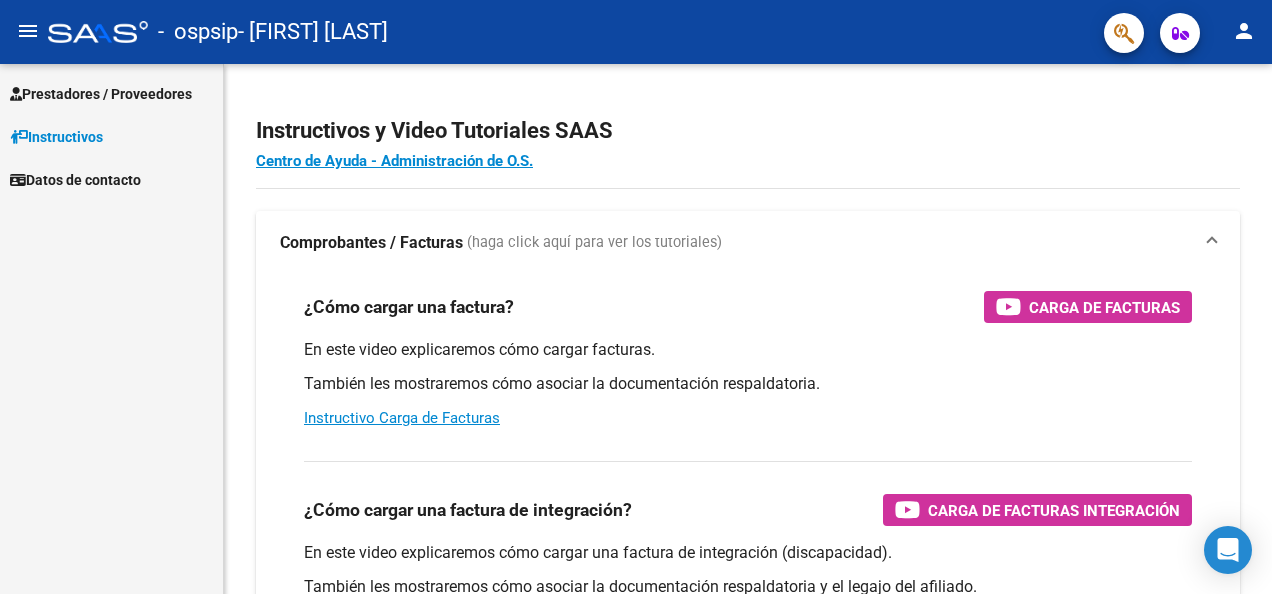 scroll, scrollTop: 0, scrollLeft: 0, axis: both 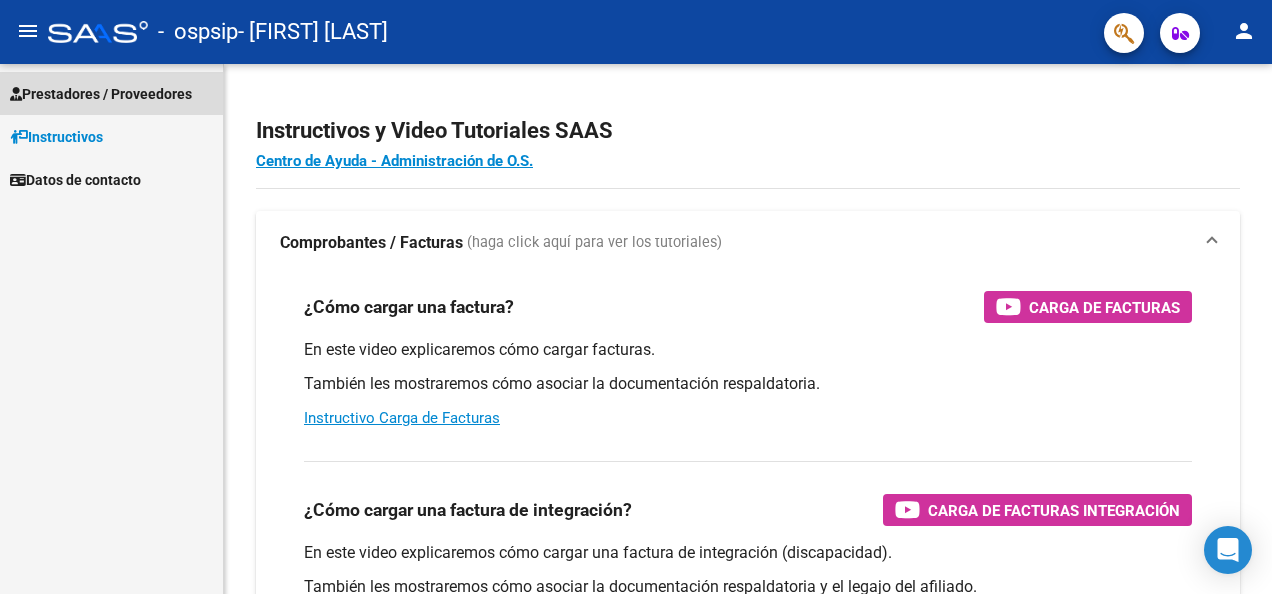 click on "Prestadores / Proveedores" at bounding box center [101, 94] 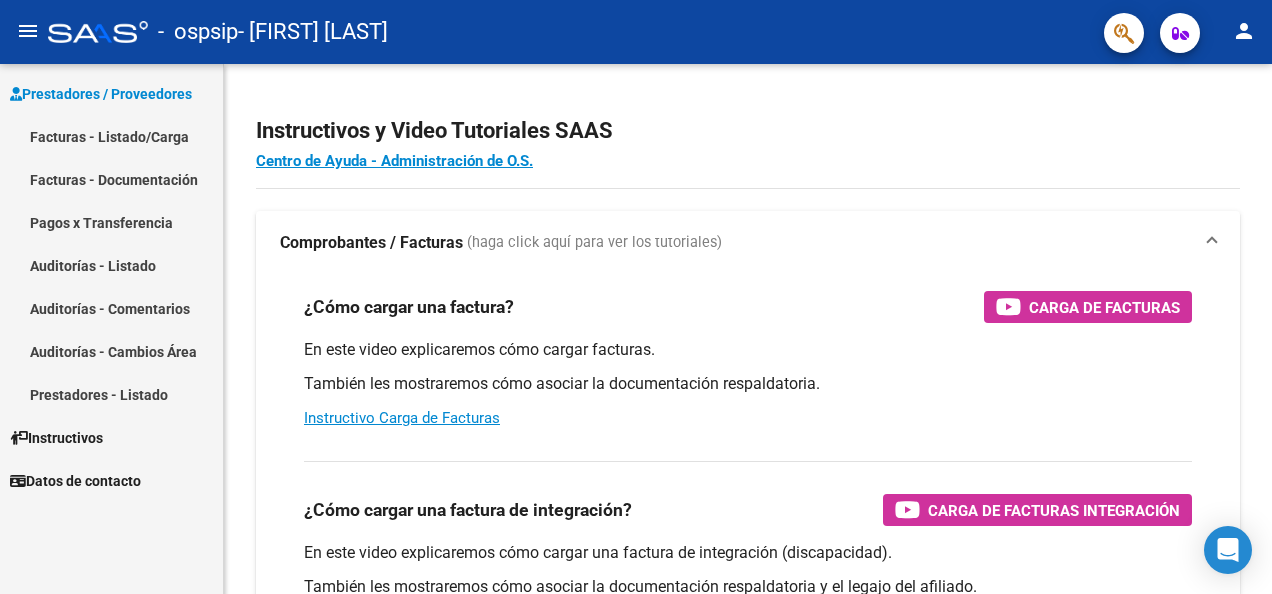 click on "Facturas - Listado/Carga" at bounding box center [111, 136] 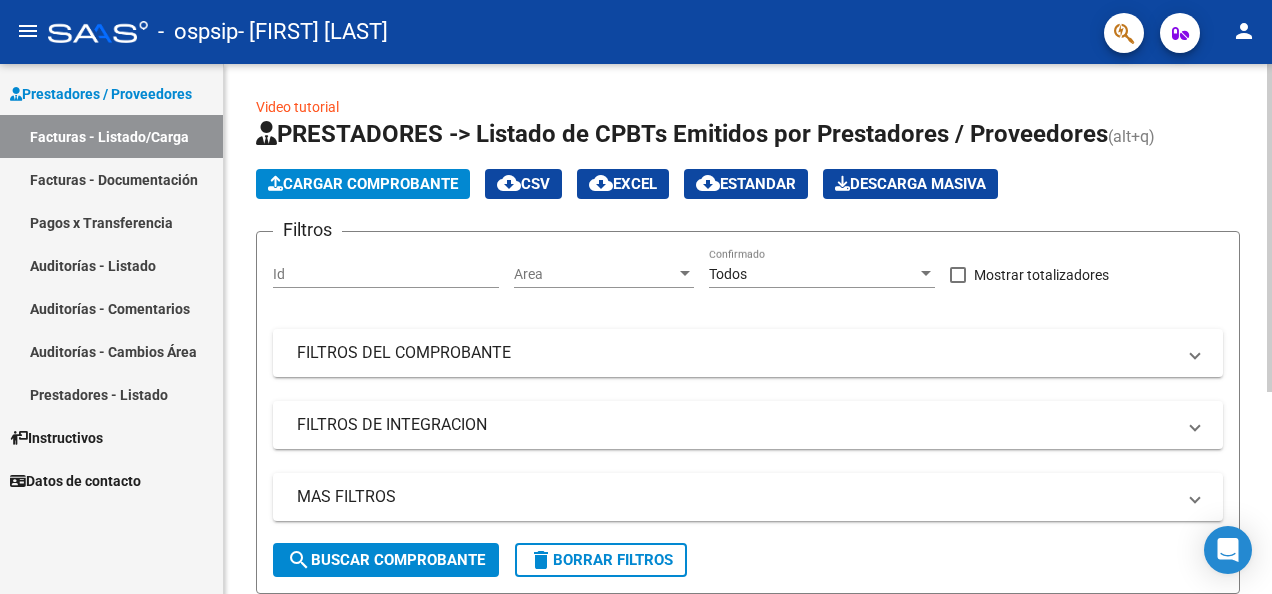click on "Cargar Comprobante" 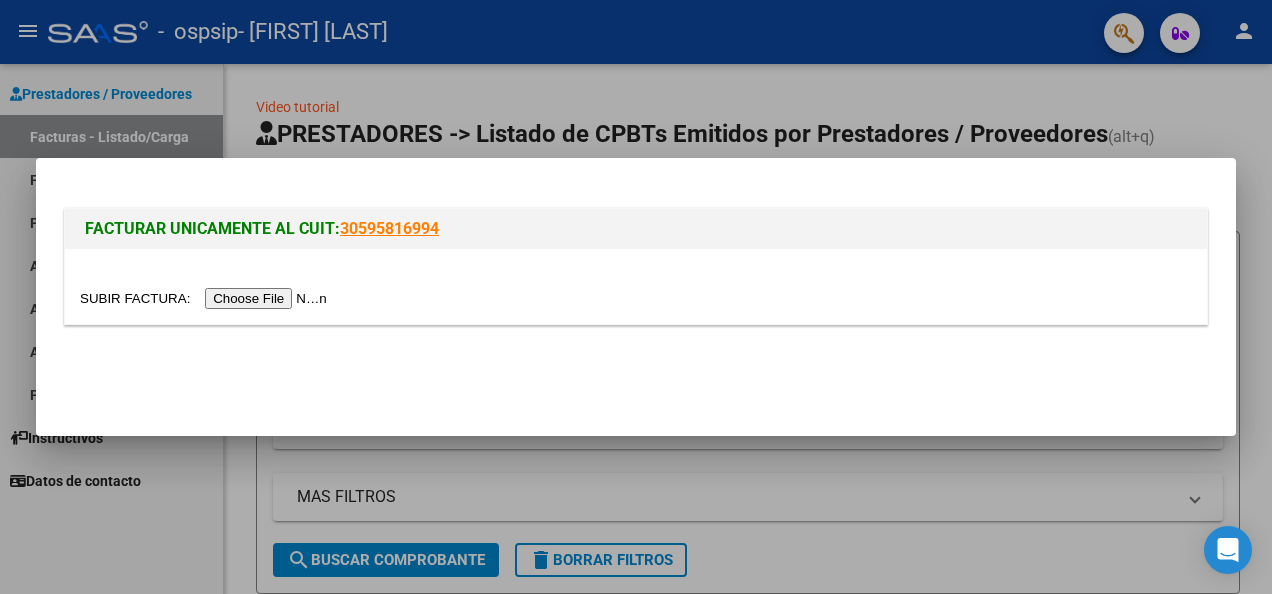 click at bounding box center [206, 298] 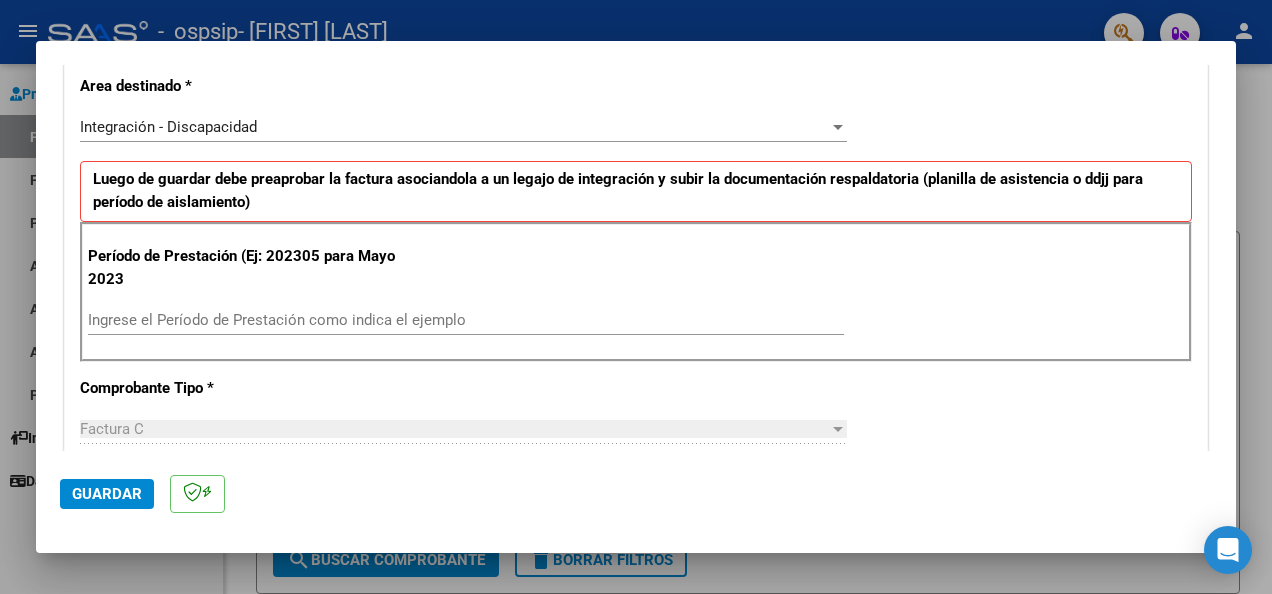 scroll, scrollTop: 500, scrollLeft: 0, axis: vertical 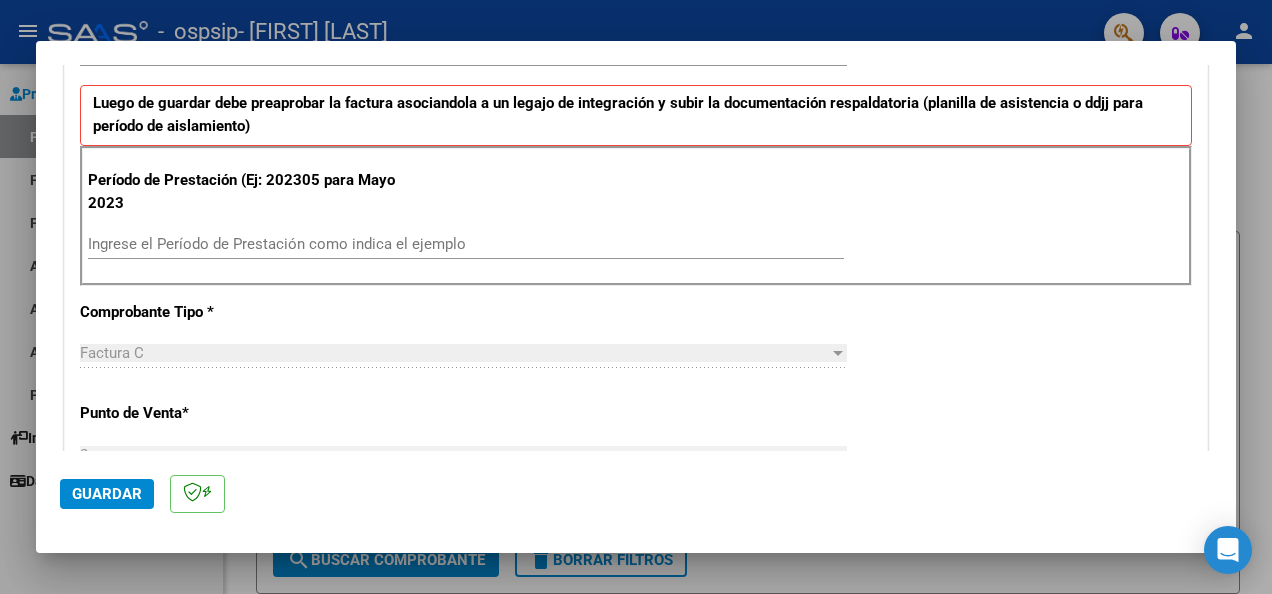 click on "Ingrese el Período de Prestación como indica el ejemplo" at bounding box center (466, 244) 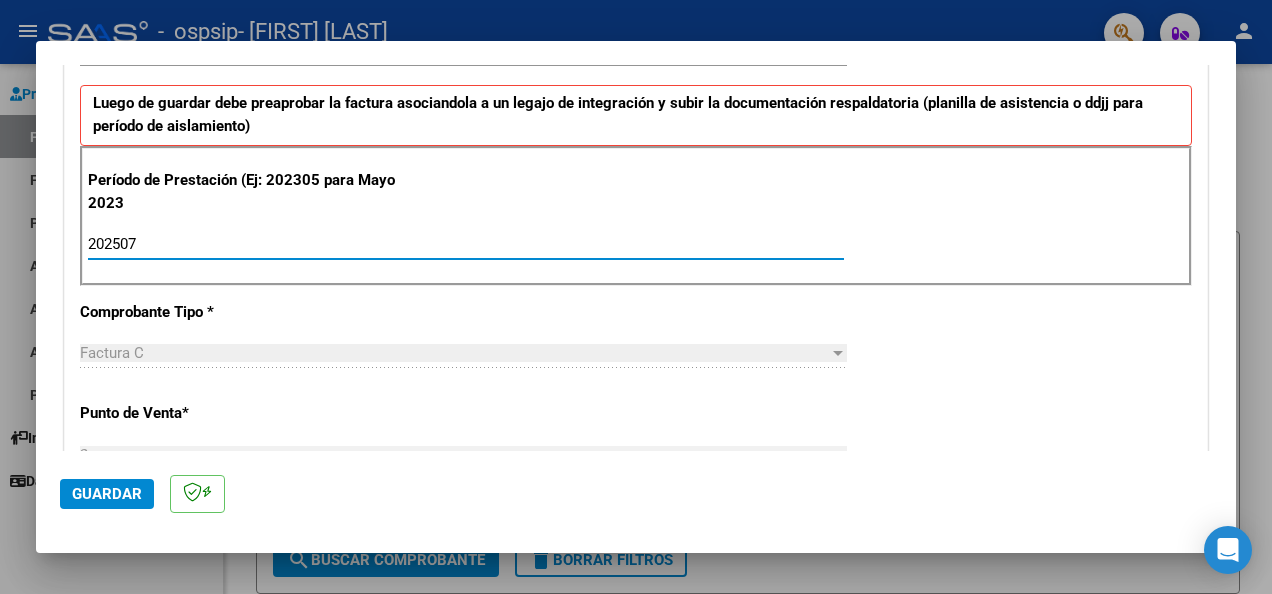 type on "202507" 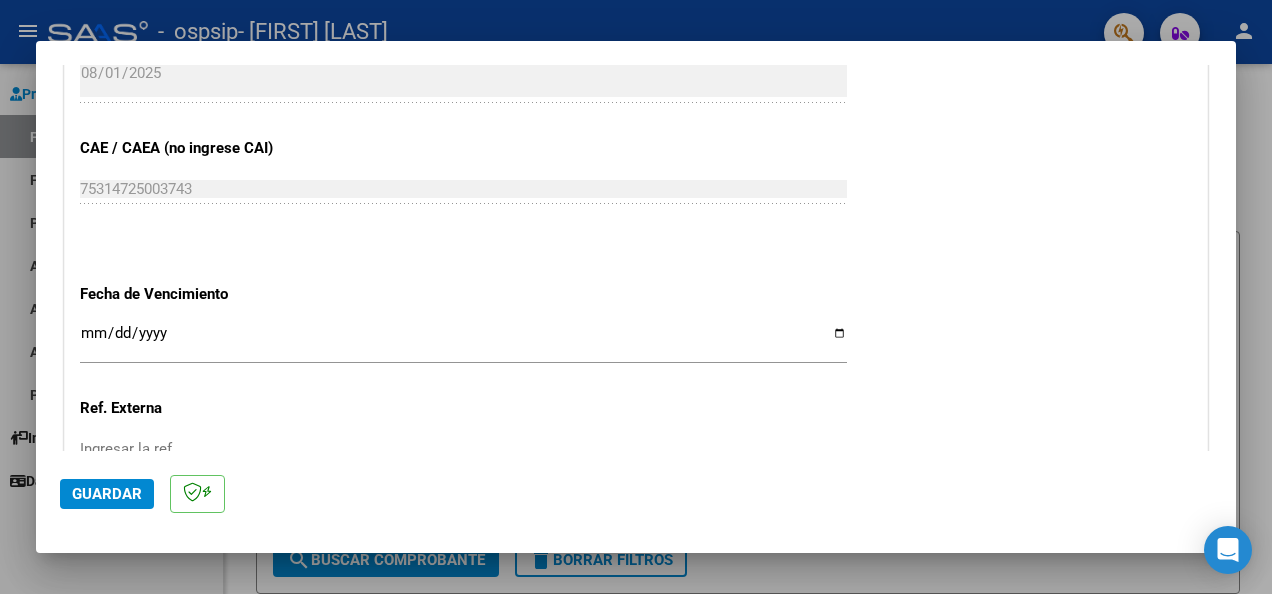 scroll, scrollTop: 1300, scrollLeft: 0, axis: vertical 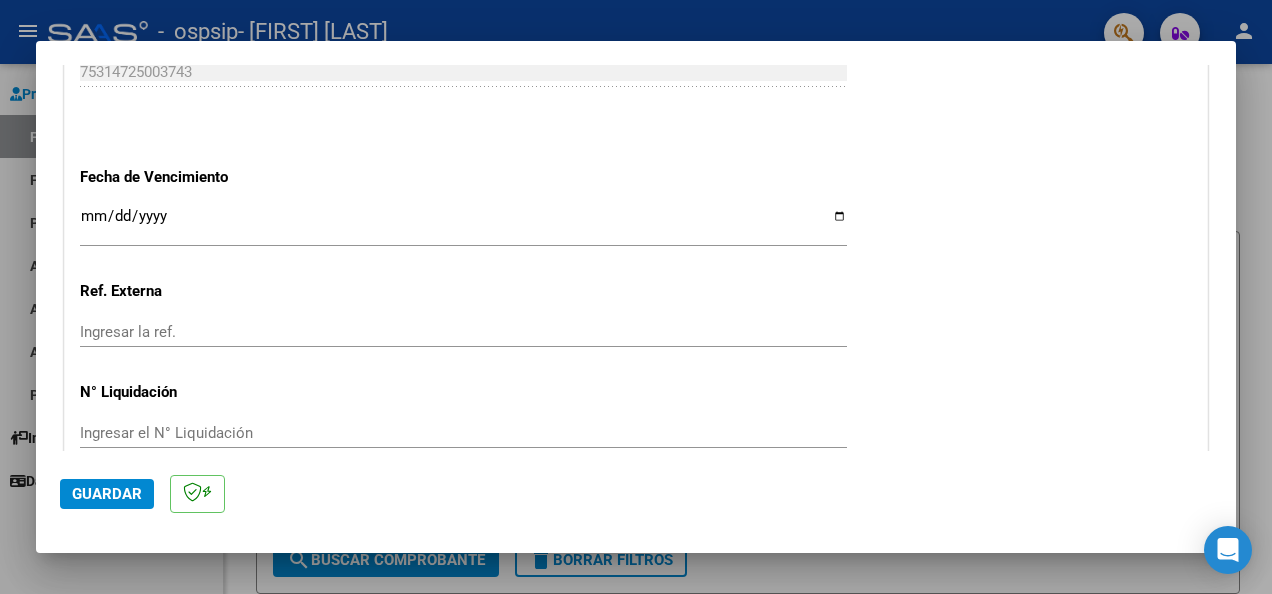 click on "Ingresar la fecha" at bounding box center [463, 224] 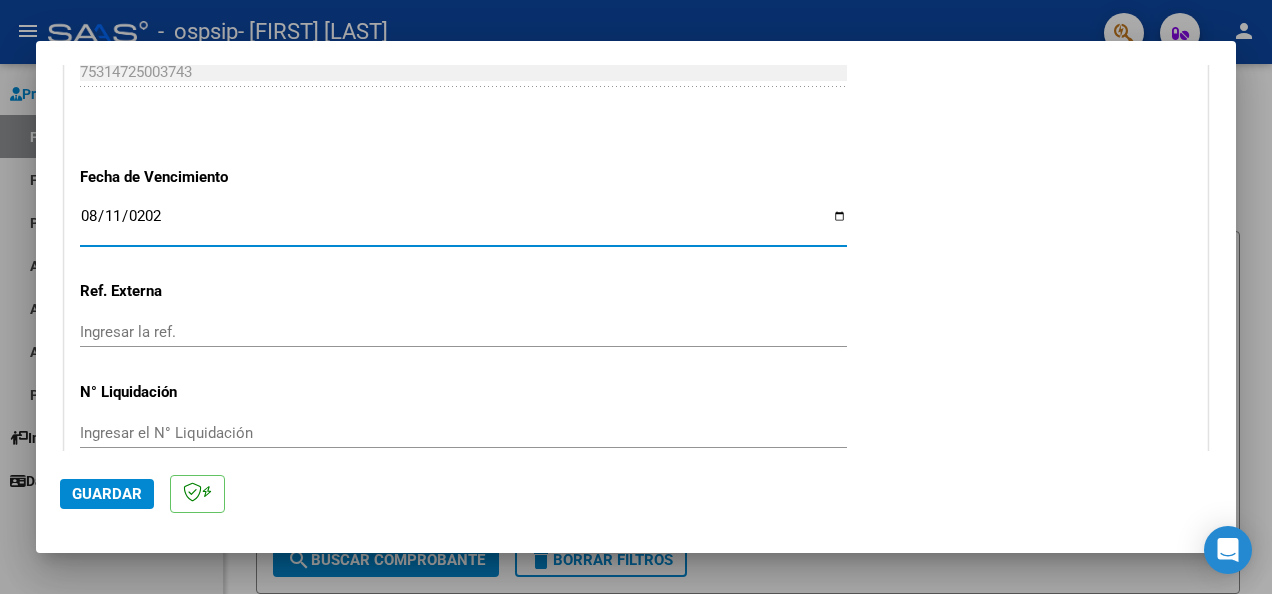 type on "2025-08-11" 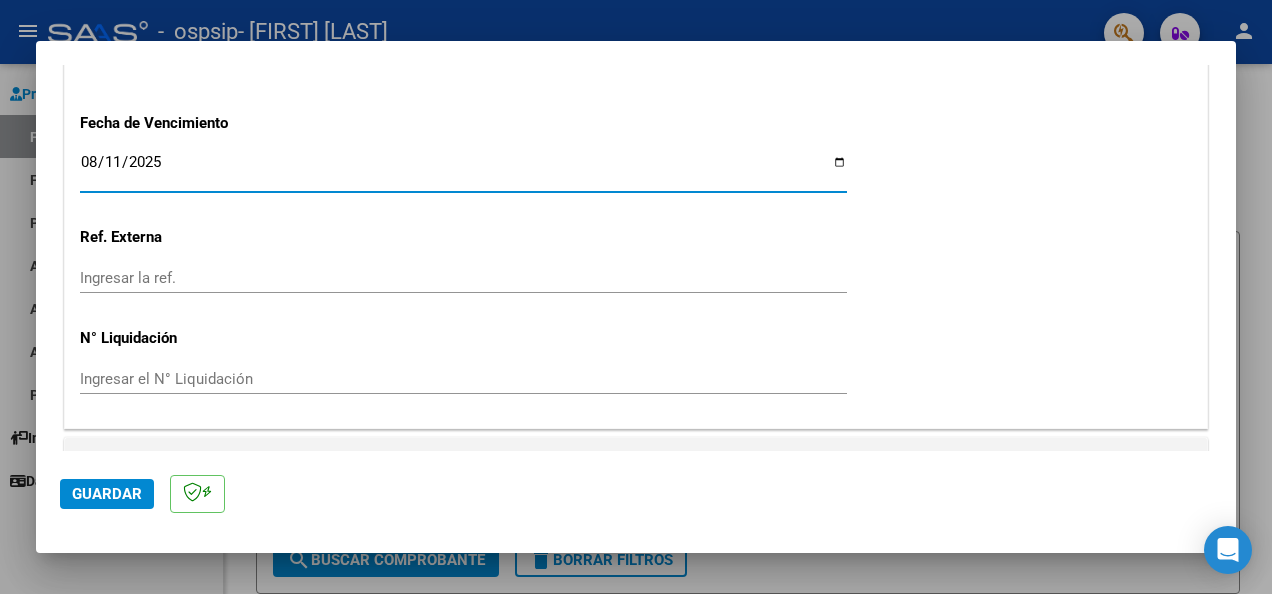 scroll, scrollTop: 1397, scrollLeft: 0, axis: vertical 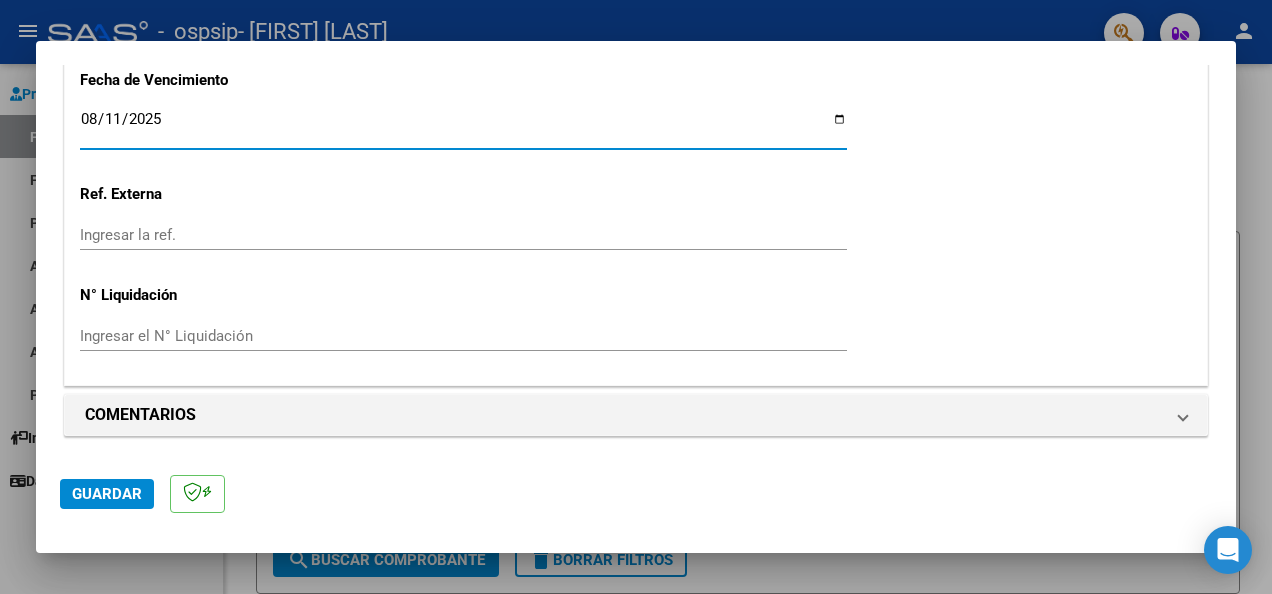 click on "Guardar" 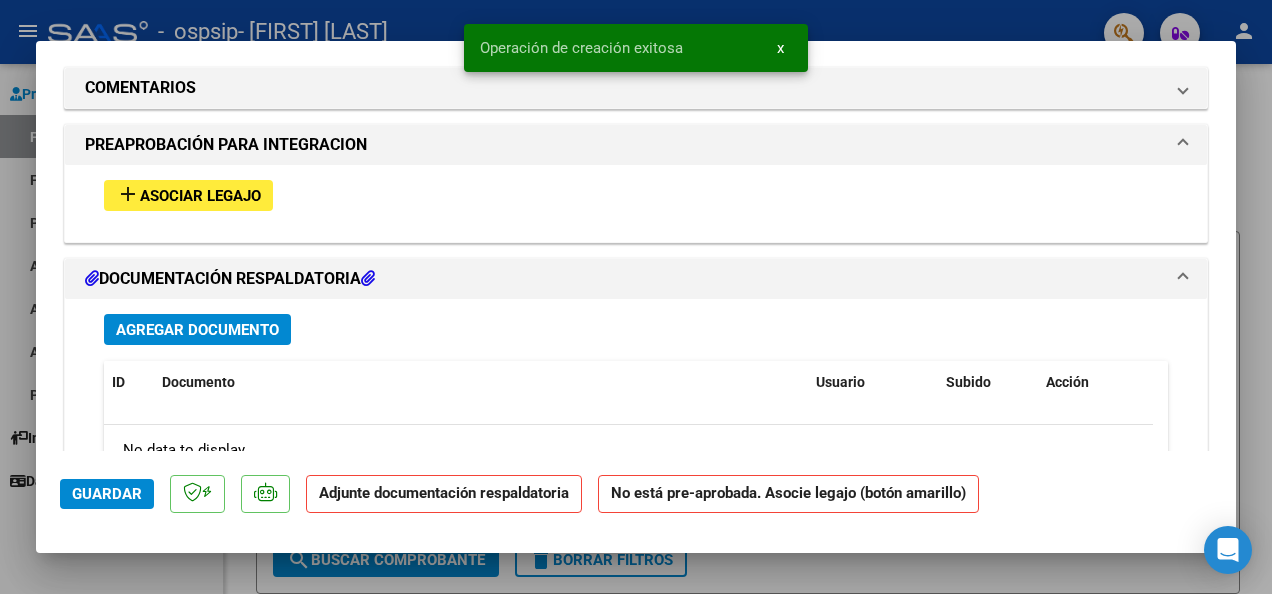 scroll, scrollTop: 1700, scrollLeft: 0, axis: vertical 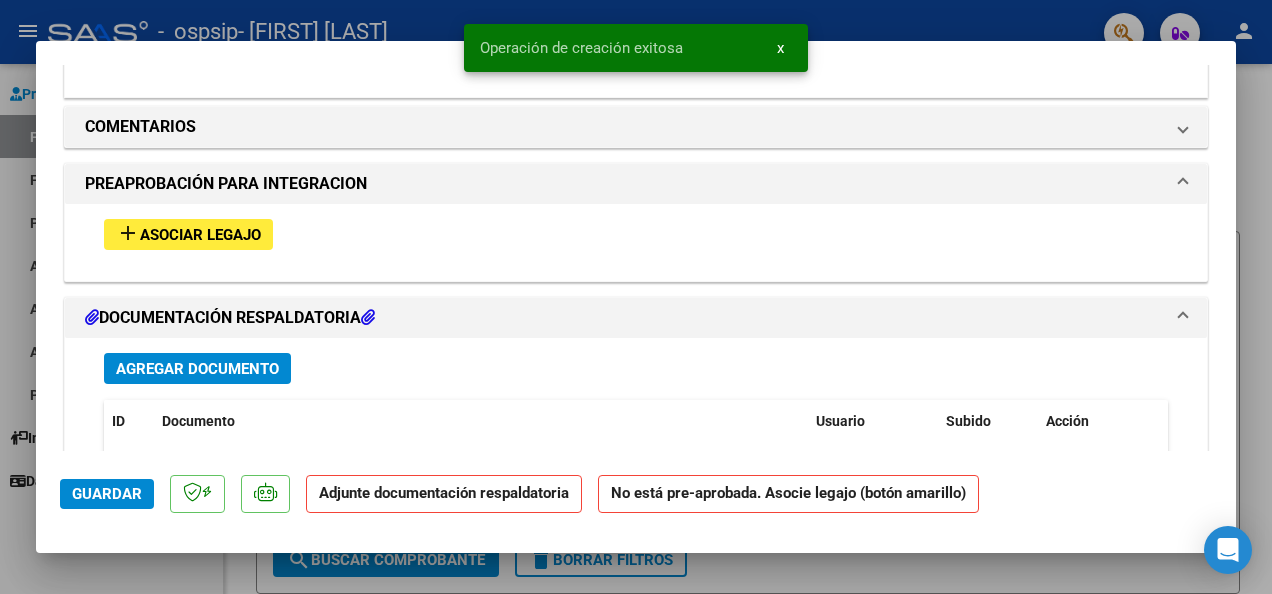 click on "add" at bounding box center (128, 233) 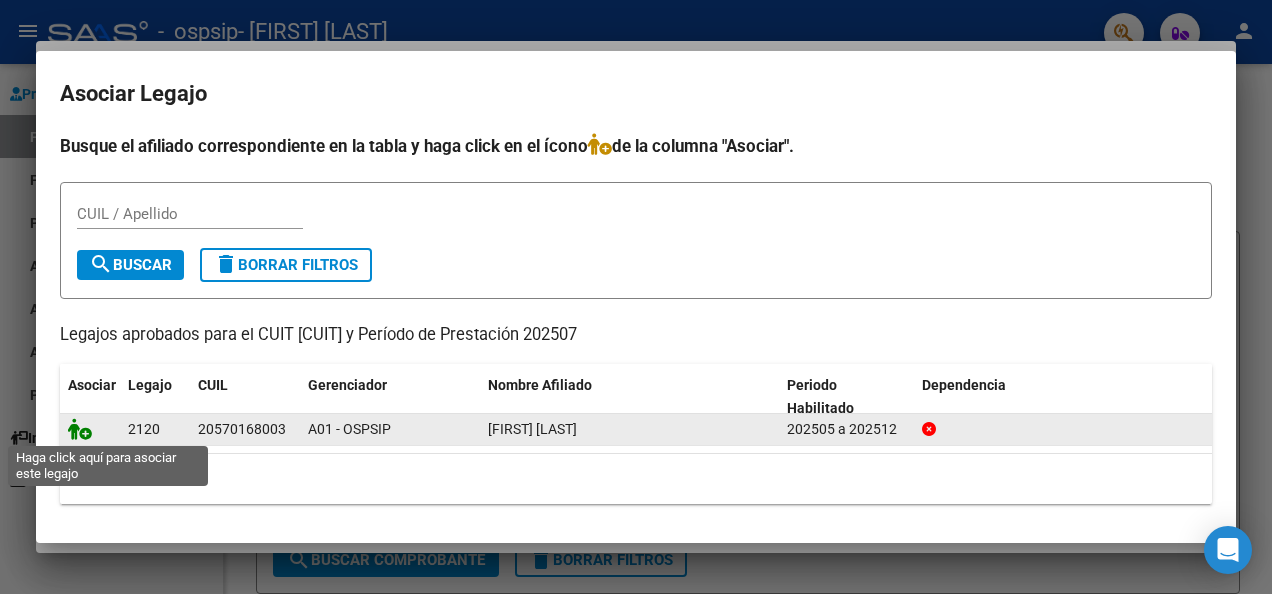 click 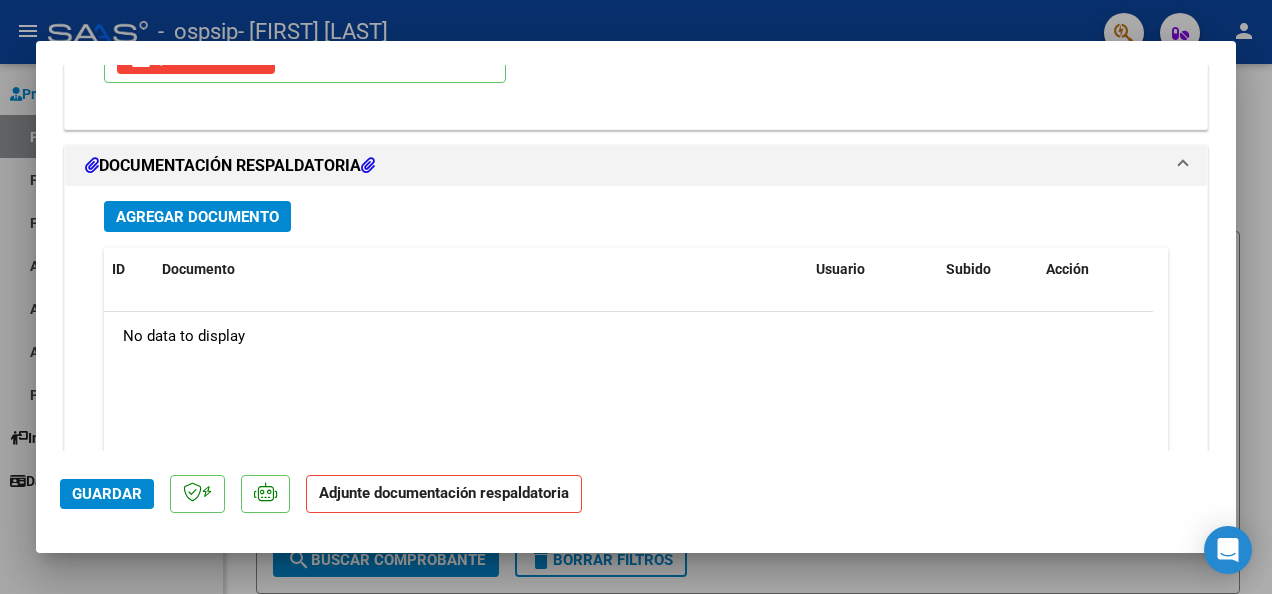 scroll, scrollTop: 2252, scrollLeft: 0, axis: vertical 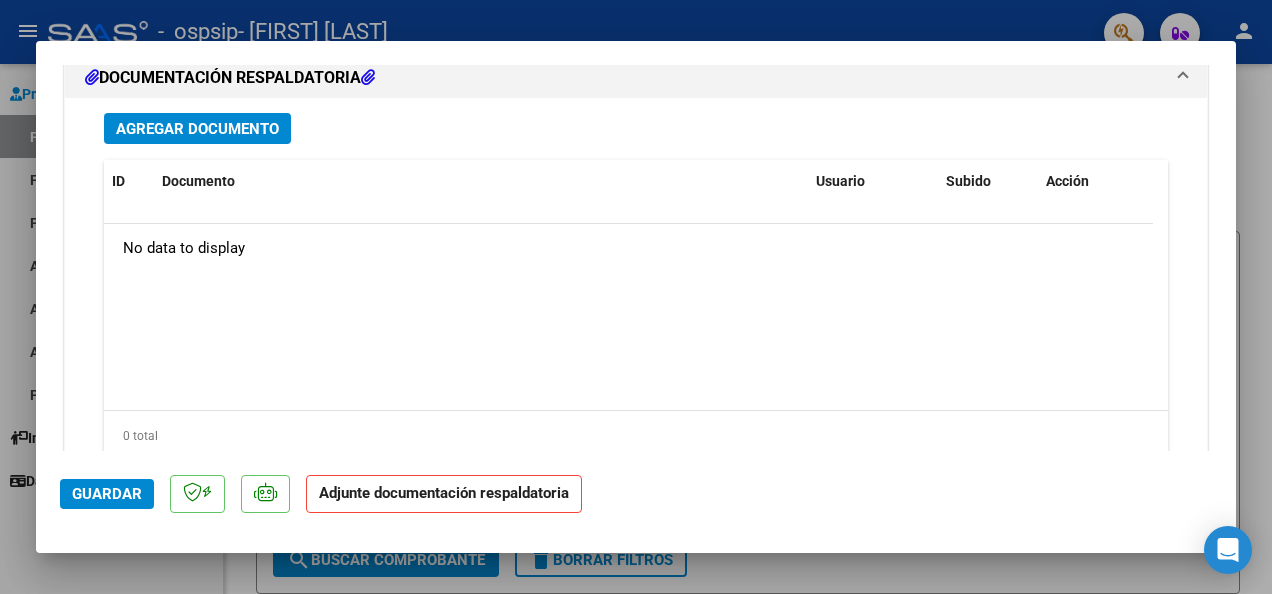 click on "Agregar Documento" at bounding box center [197, 129] 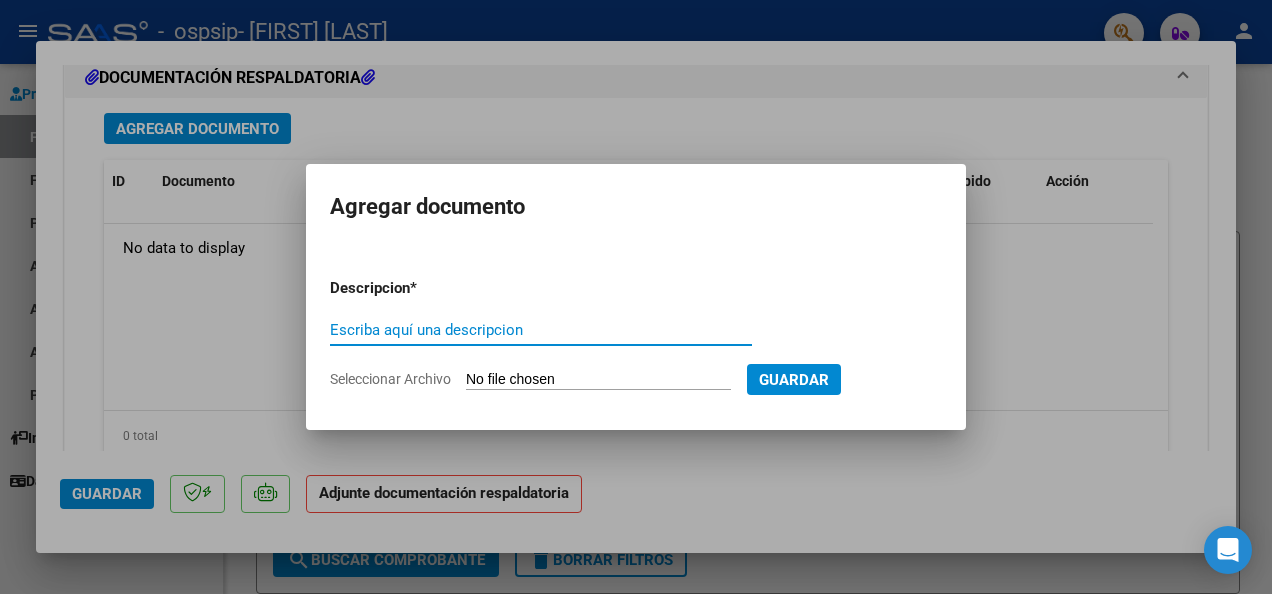 click on "Escriba aquí una descripcion" at bounding box center [541, 330] 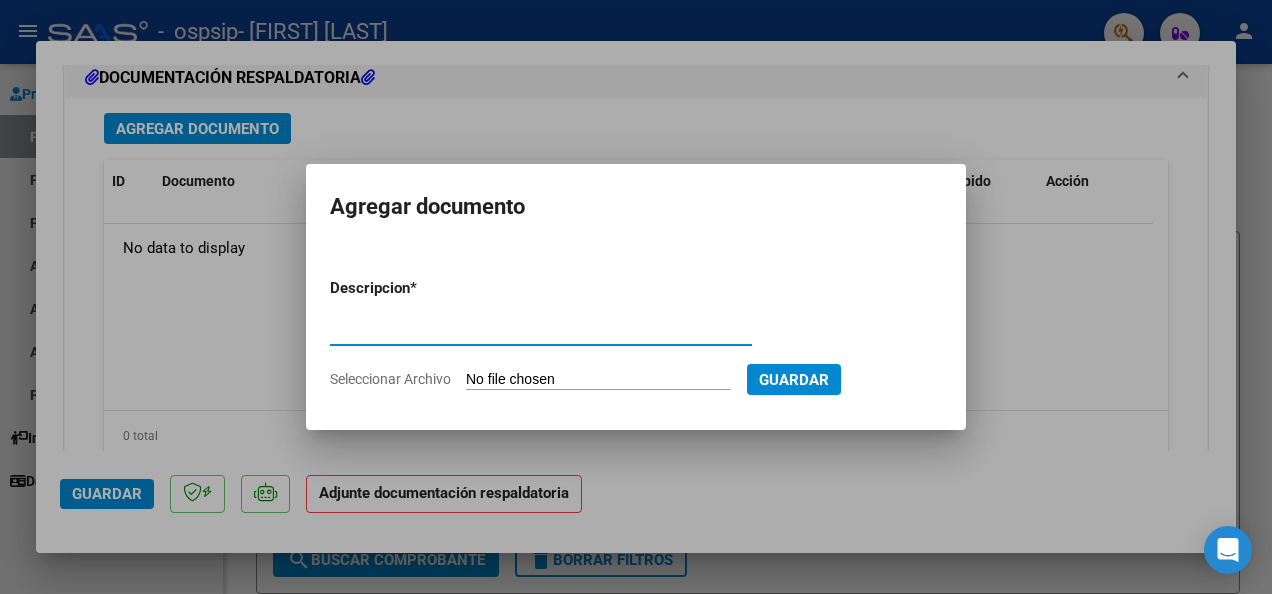 type on "factura" 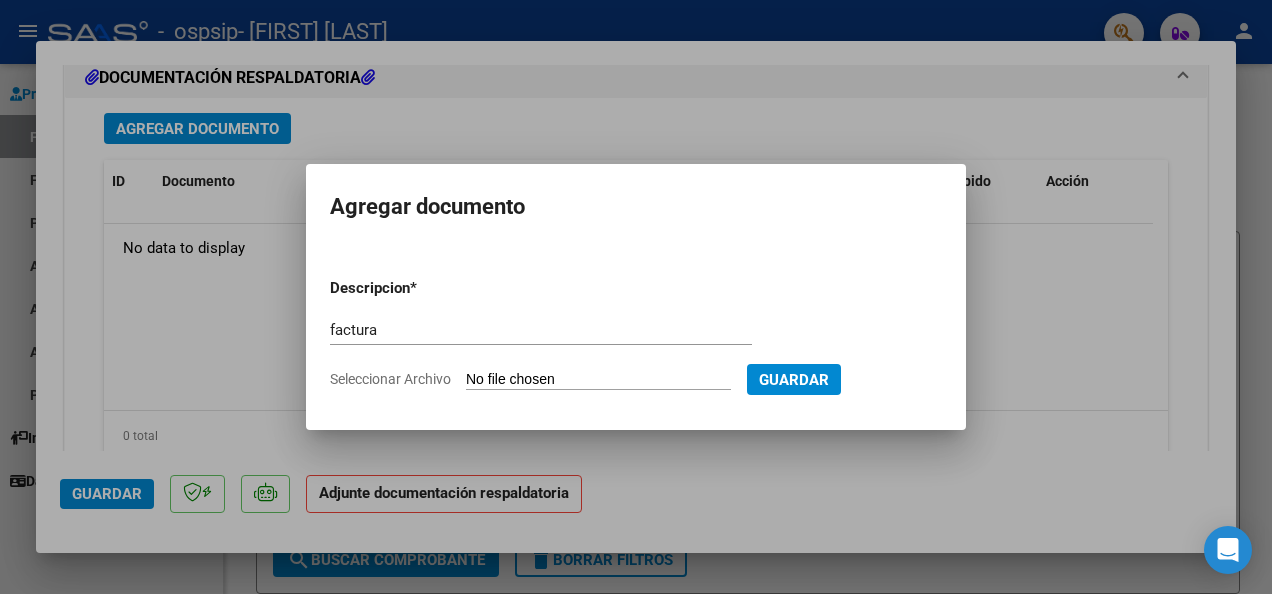click on "Seleccionar Archivo" at bounding box center (598, 380) 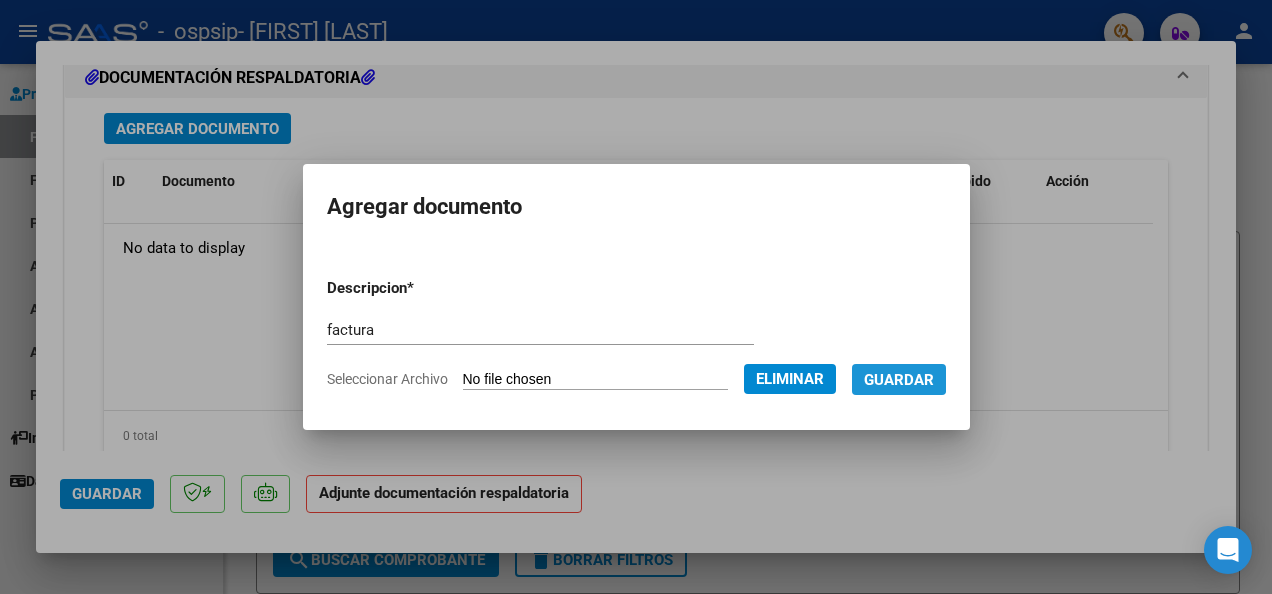 click on "Guardar" at bounding box center [899, 380] 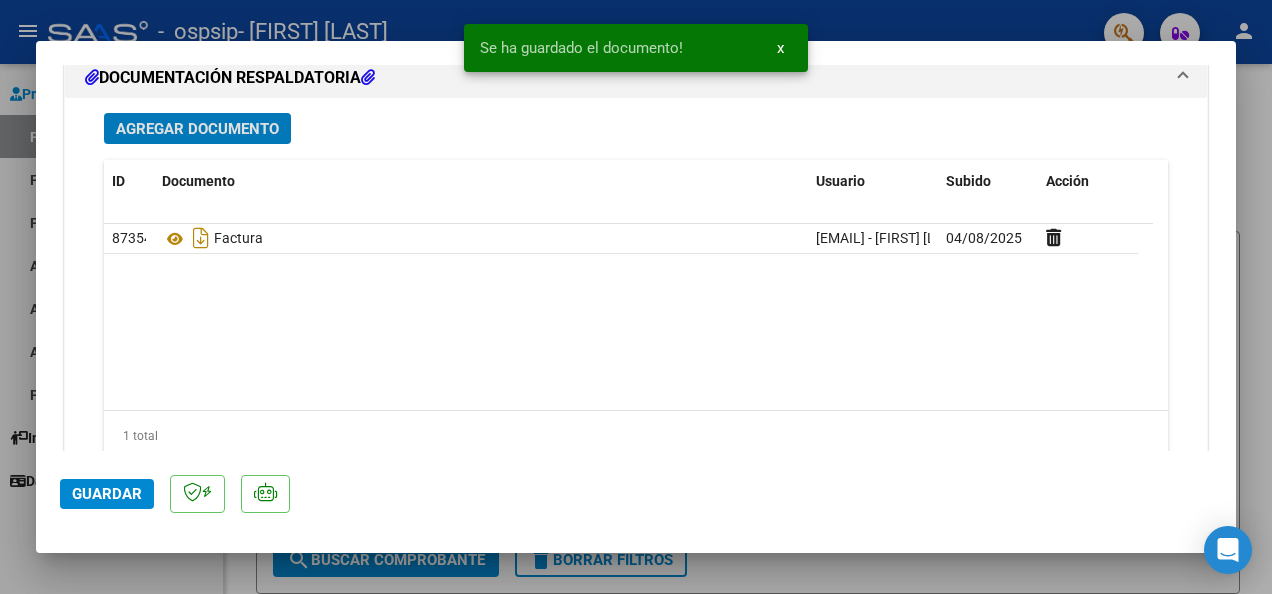 click on "Agregar Documento" at bounding box center [197, 129] 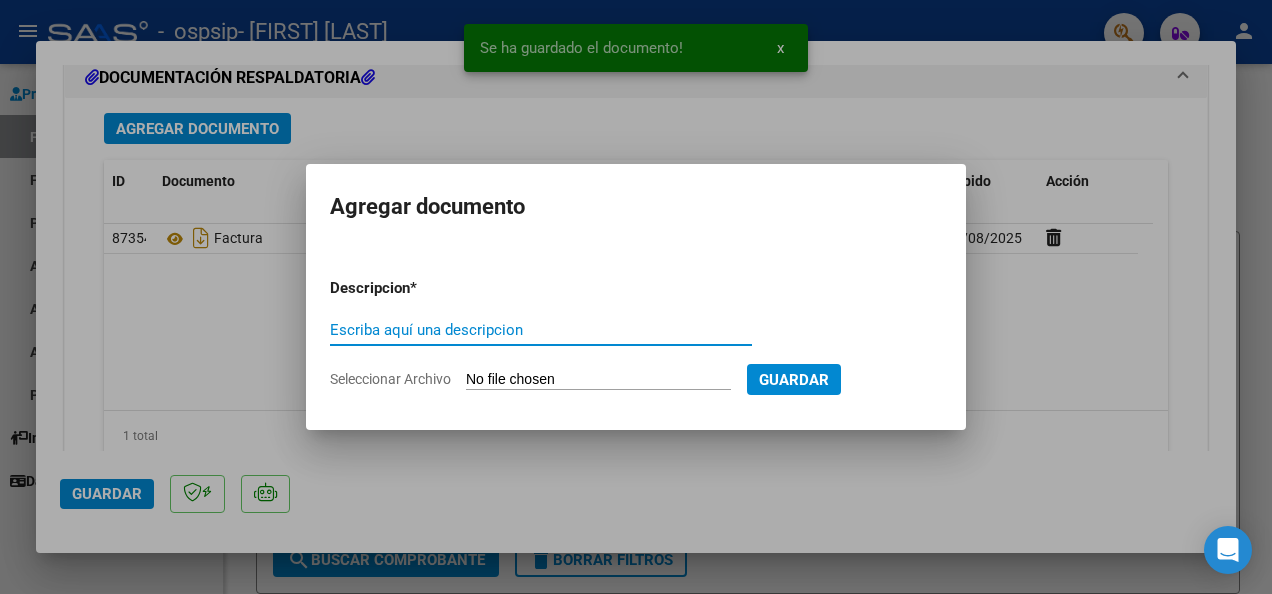 click on "Escriba aquí una descripcion" at bounding box center [541, 330] 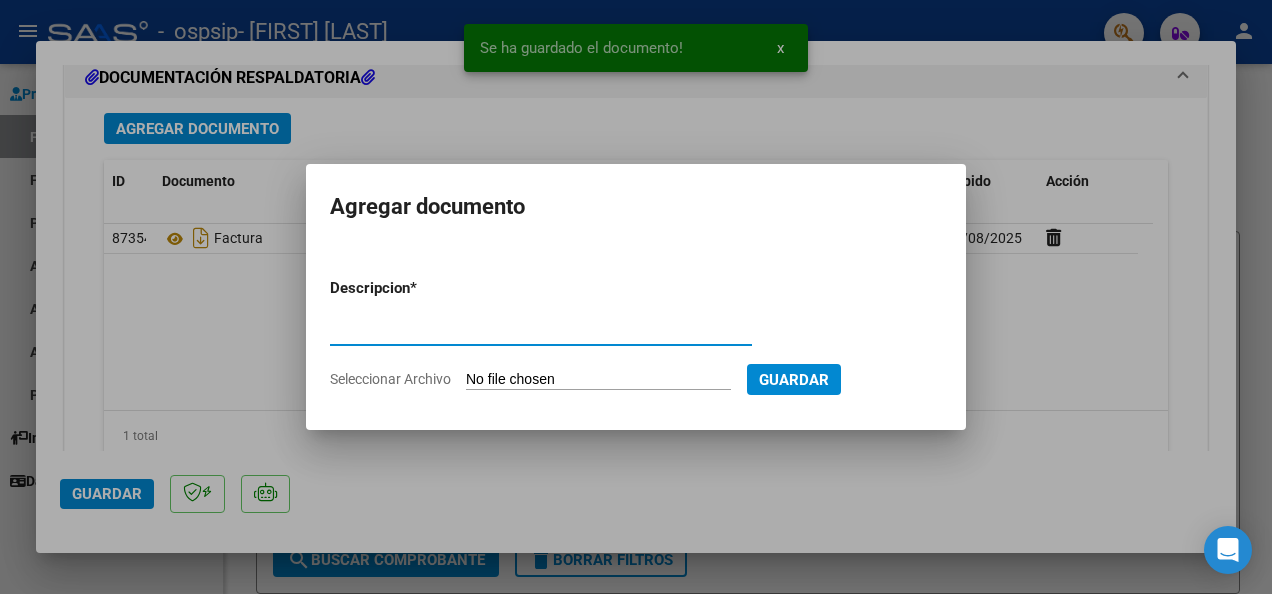 type on "asistencia" 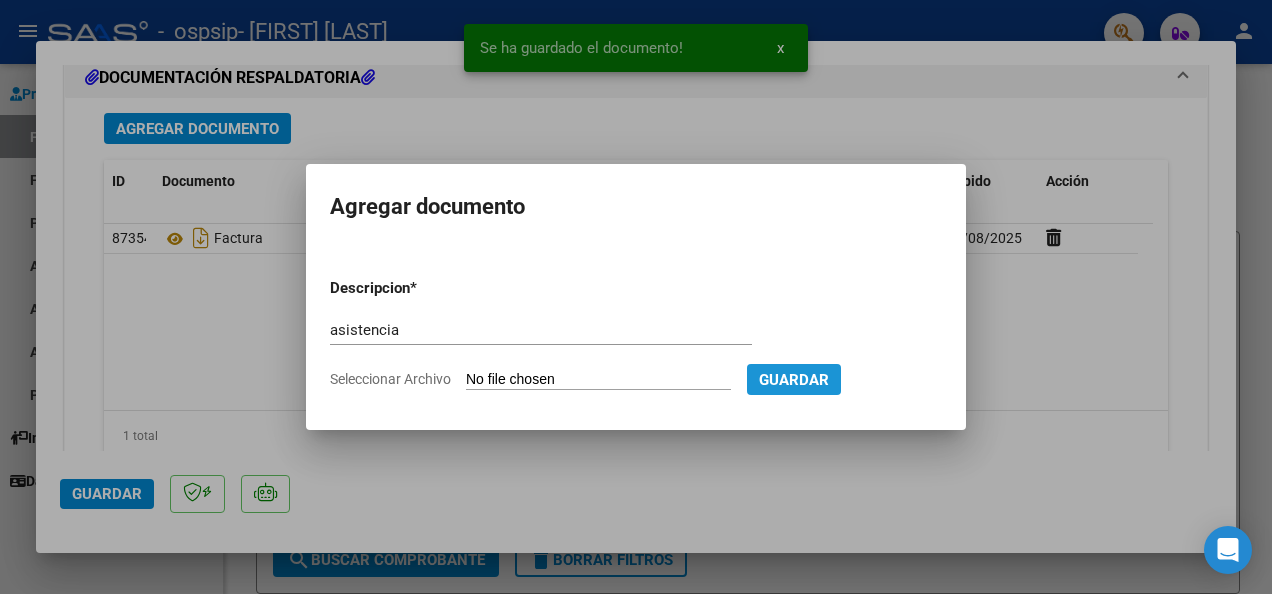 click on "Guardar" at bounding box center (794, 380) 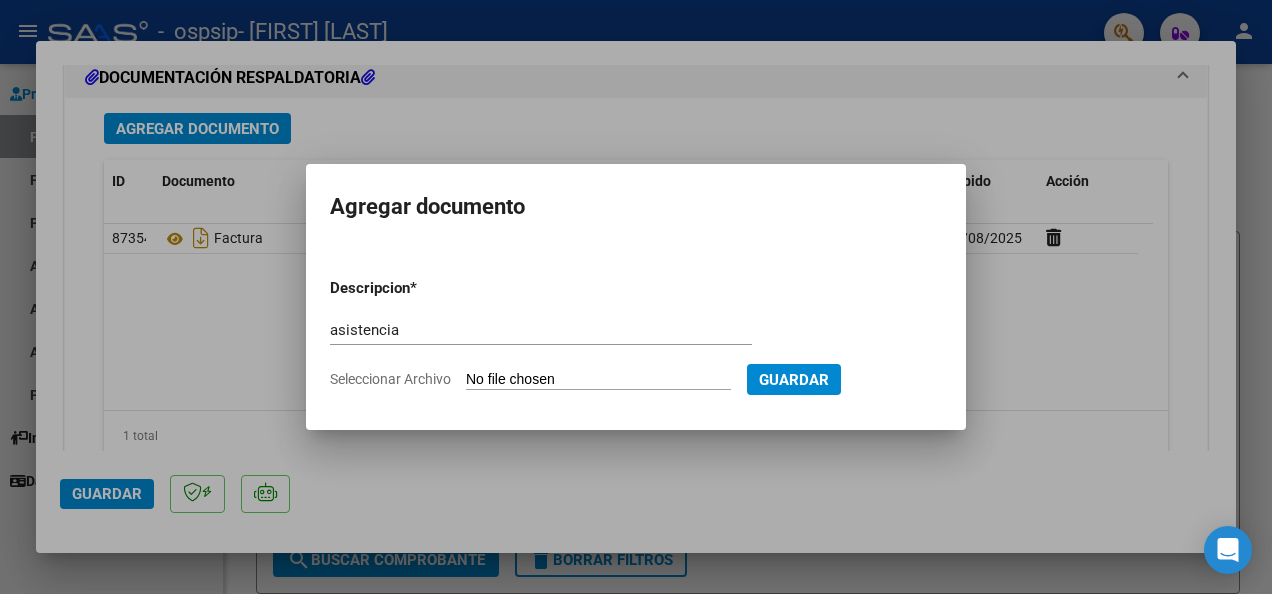 click on "Seleccionar Archivo" at bounding box center [598, 380] 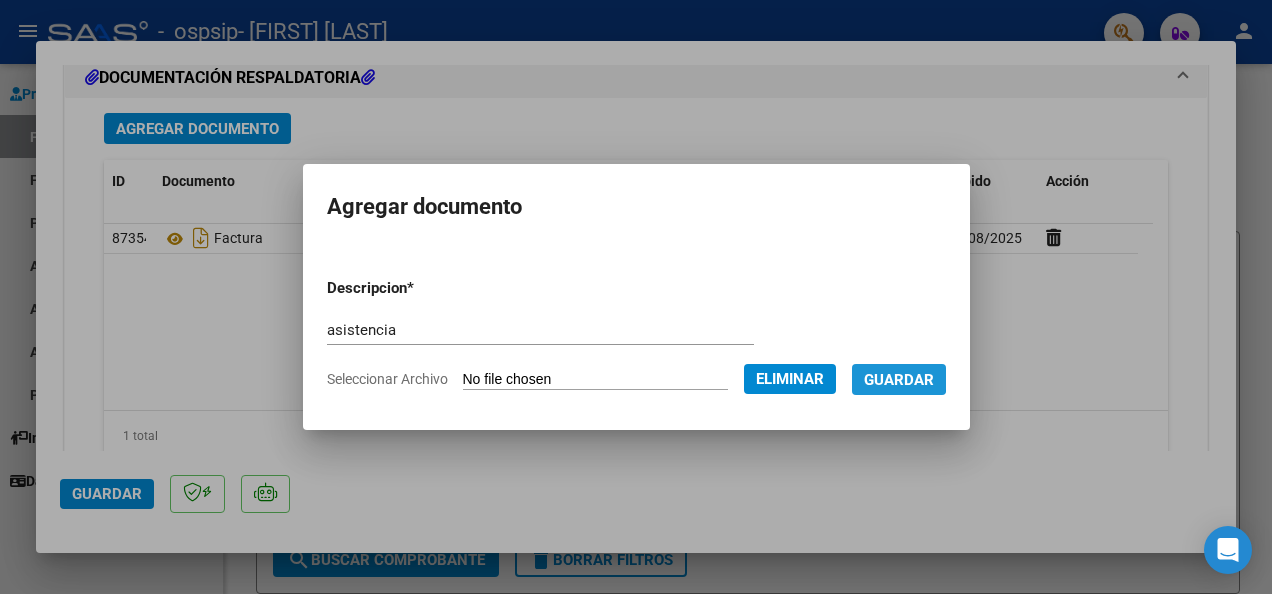 click on "Guardar" at bounding box center (899, 380) 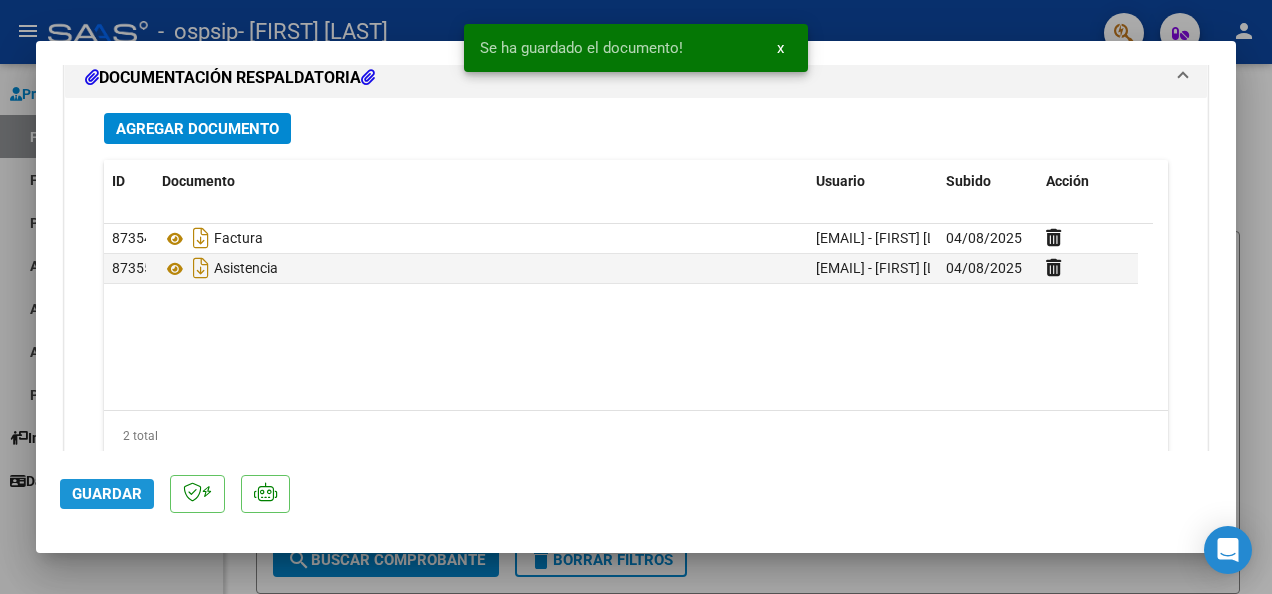 click on "Guardar" 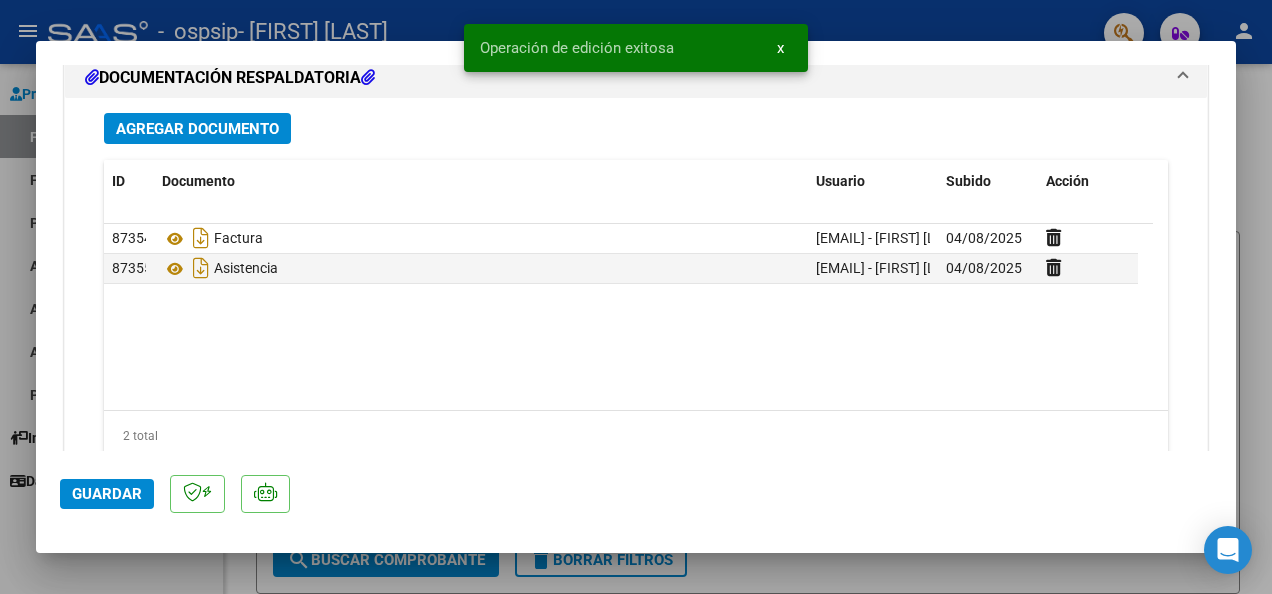 click at bounding box center (636, 297) 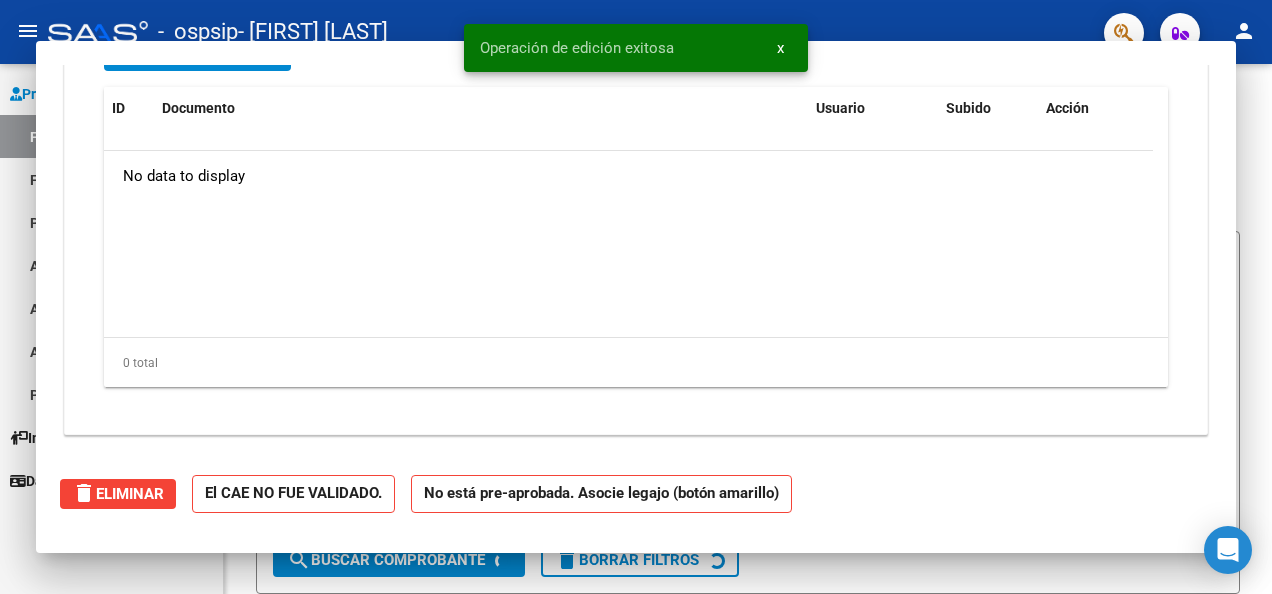 scroll, scrollTop: 0, scrollLeft: 0, axis: both 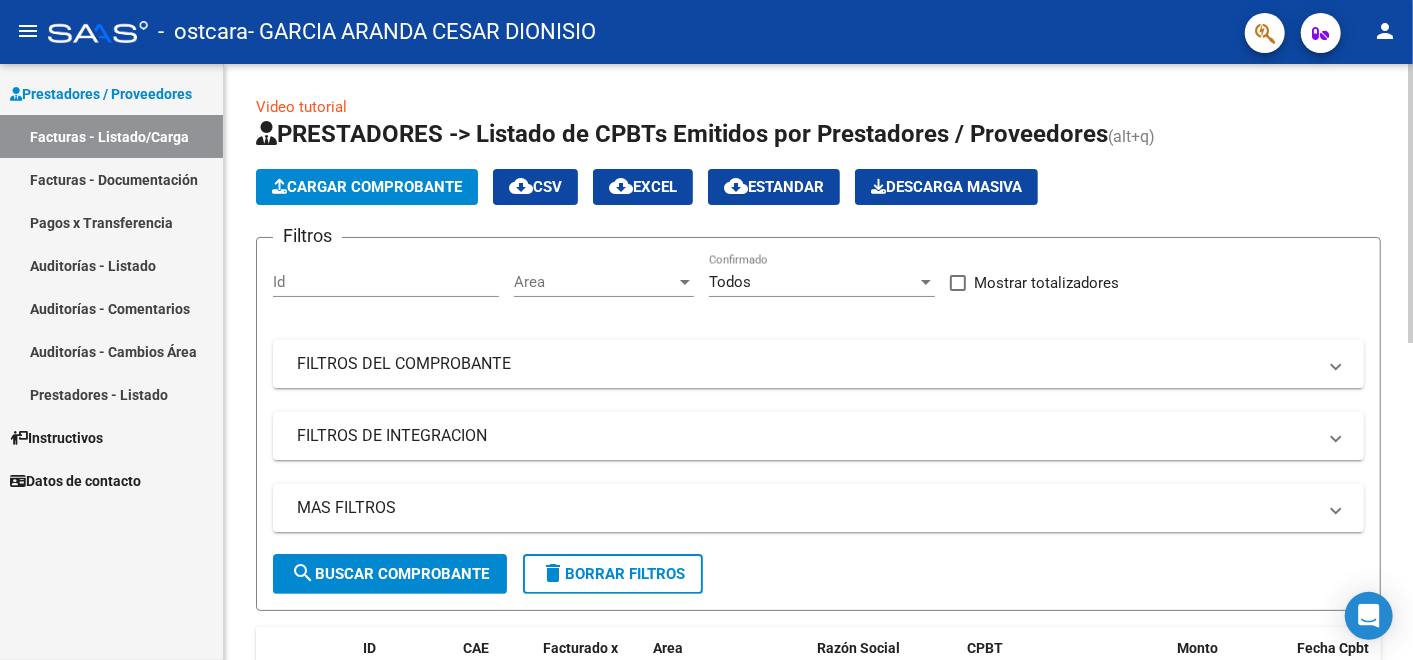 click on "Cargar Comprobante" 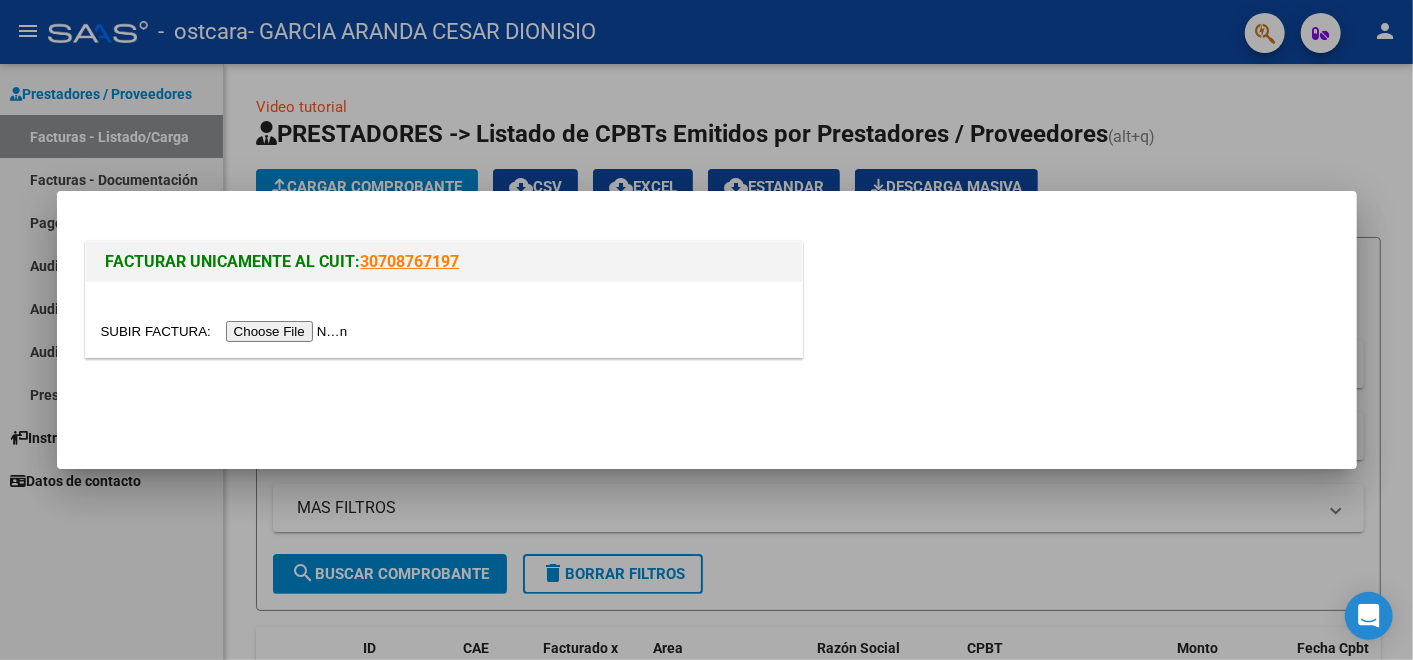 click at bounding box center (227, 331) 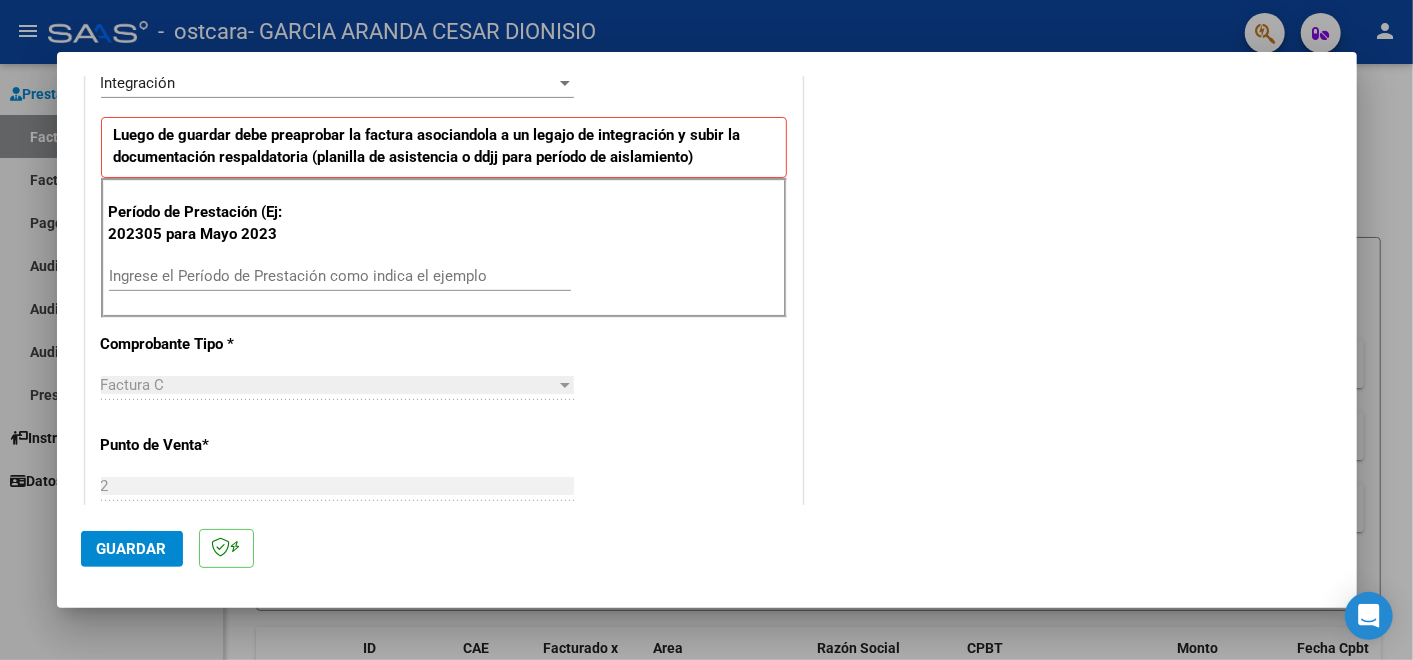 scroll, scrollTop: 555, scrollLeft: 0, axis: vertical 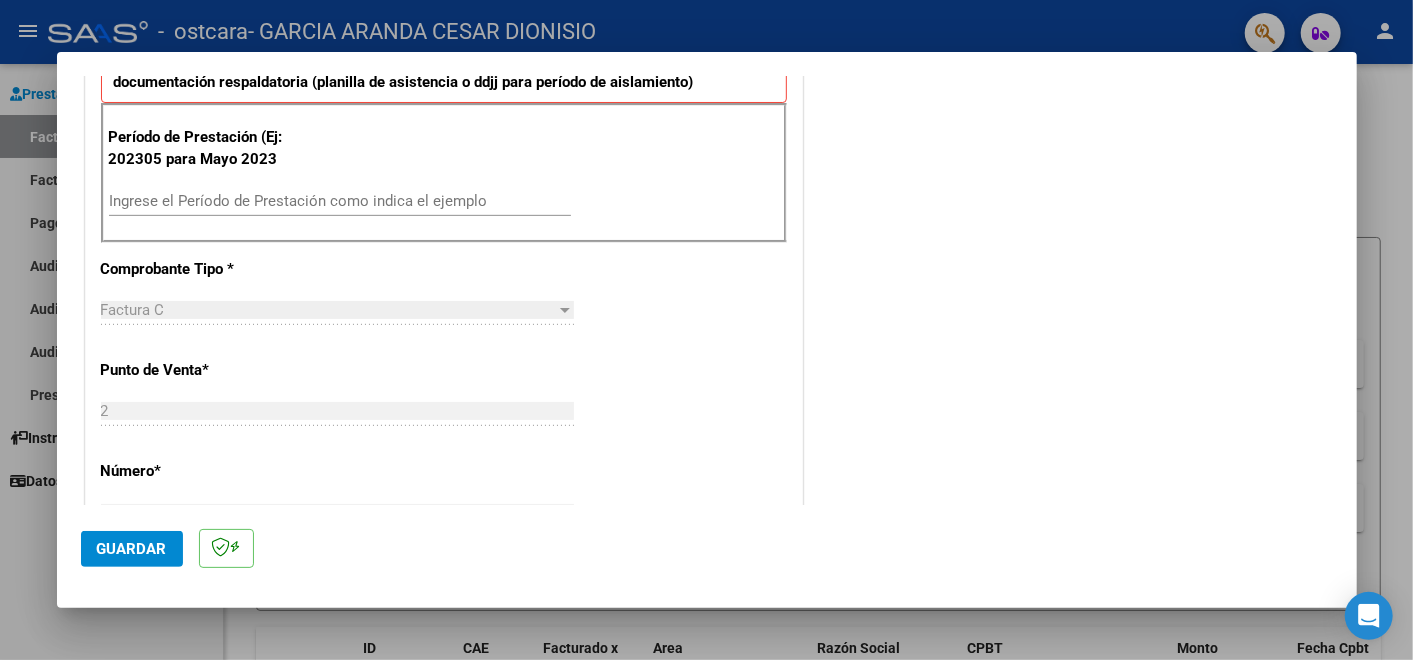 click on "Ingrese el Período de Prestación como indica el ejemplo" at bounding box center (340, 201) 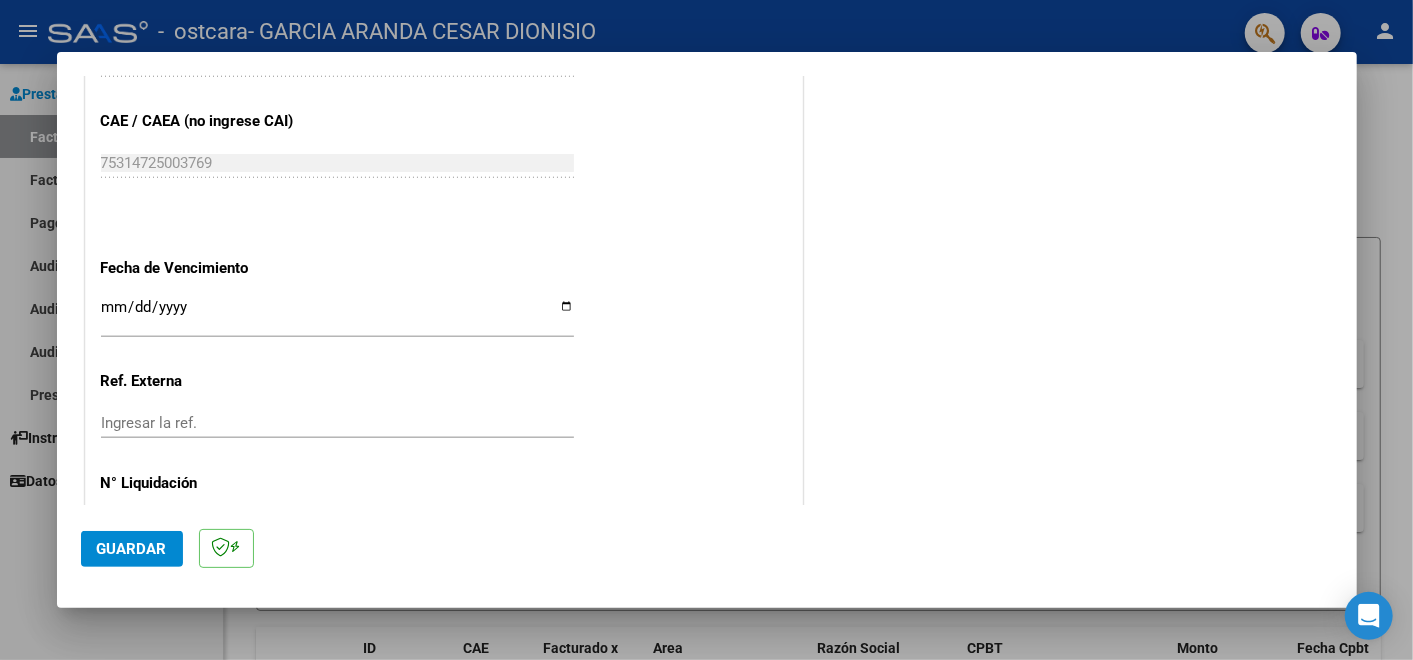 scroll, scrollTop: 1222, scrollLeft: 0, axis: vertical 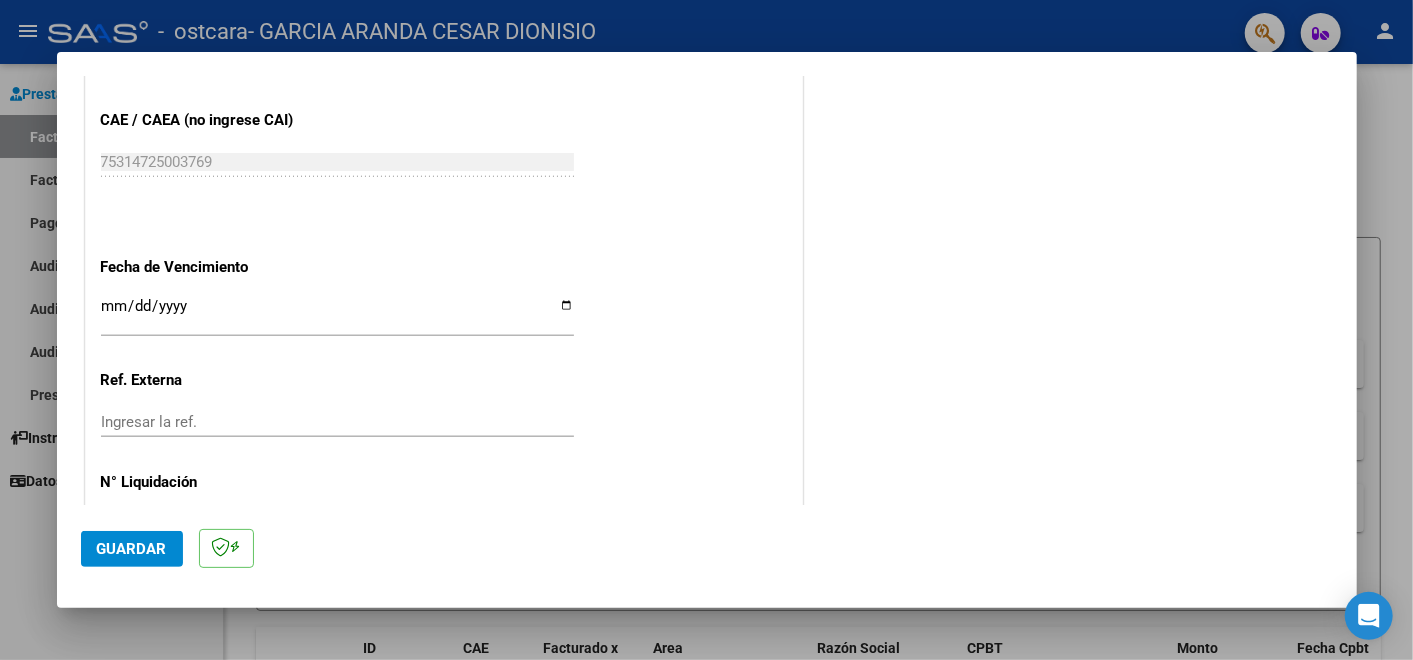 type on "202507" 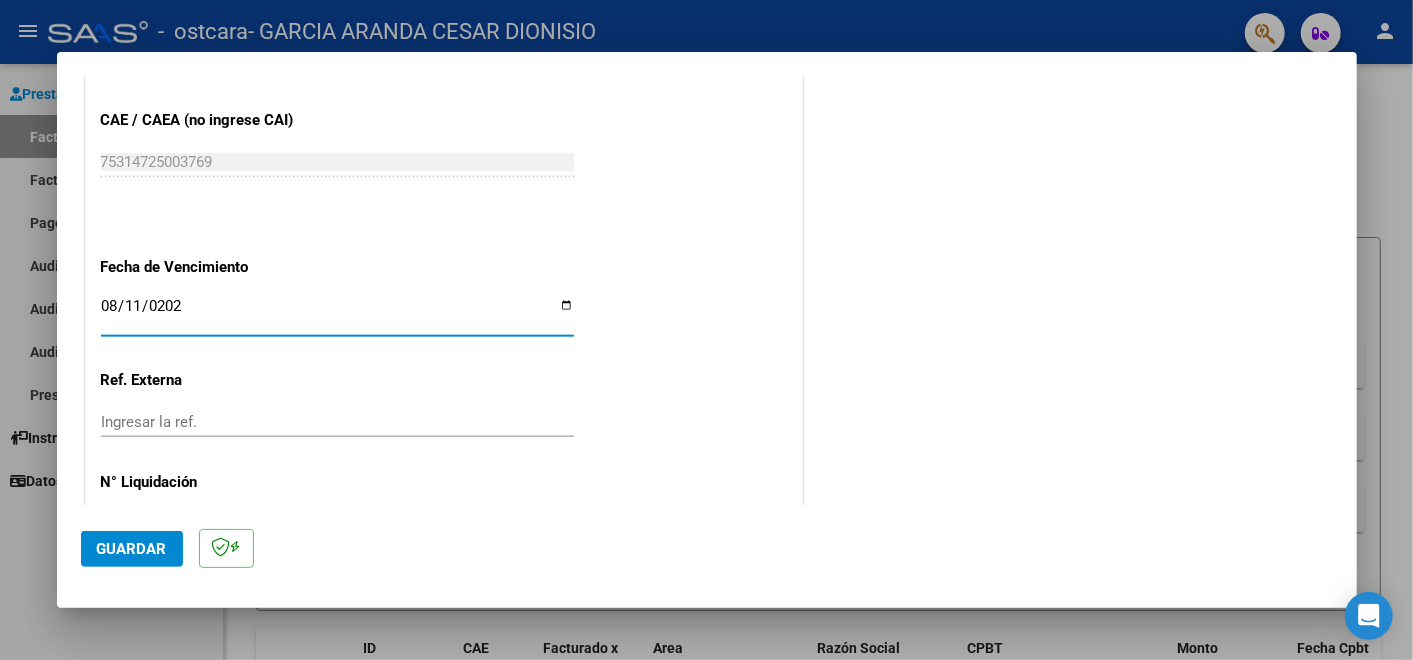 type on "2025-08-11" 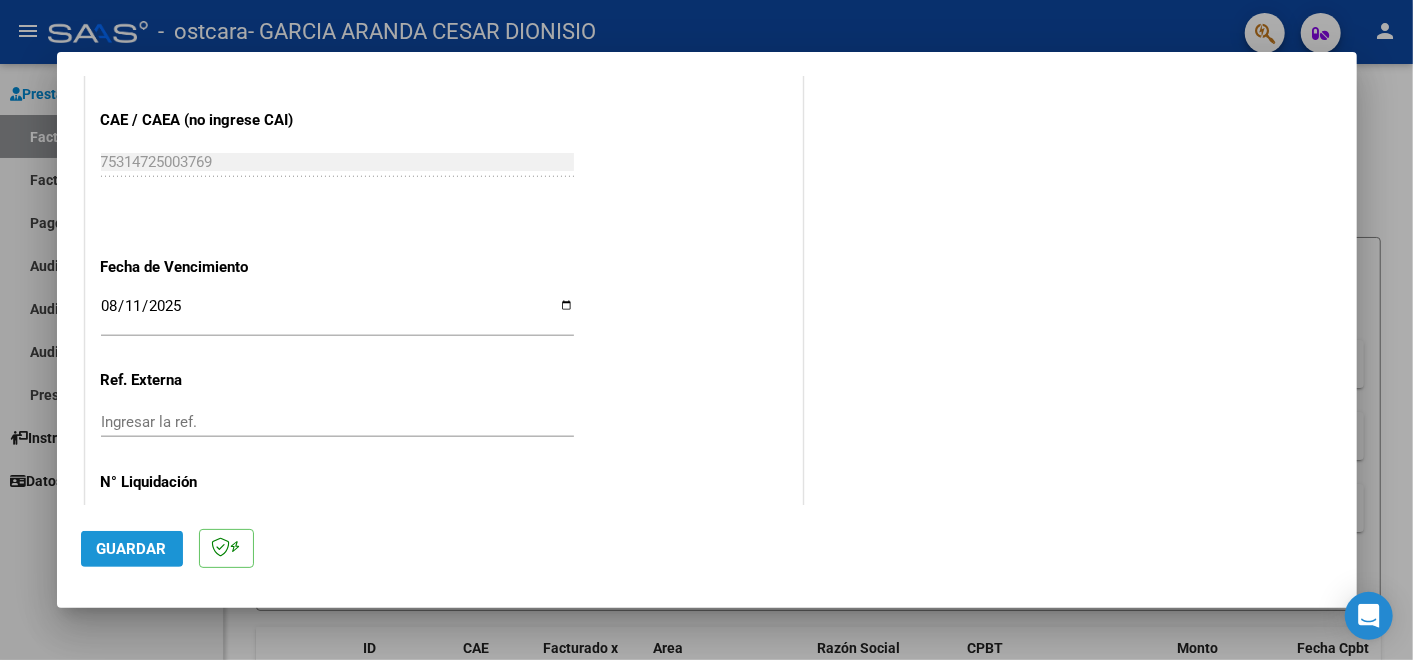 click on "Guardar" 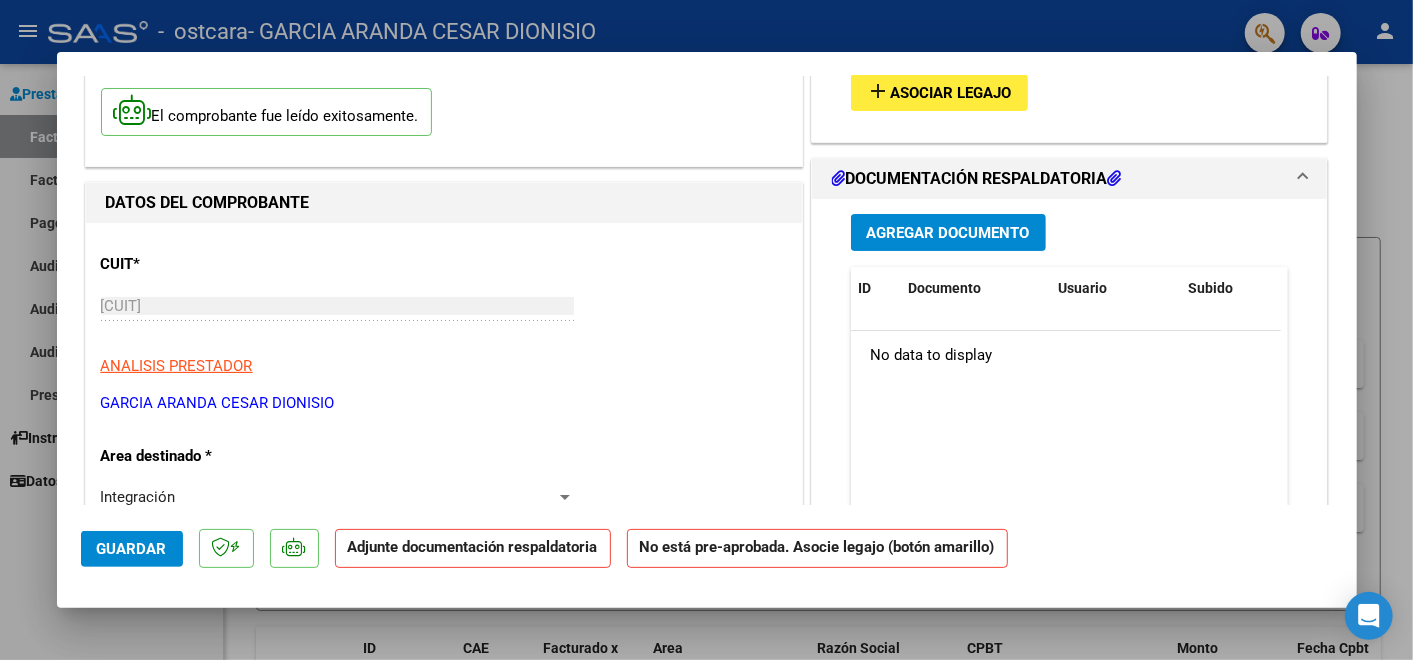scroll, scrollTop: 85, scrollLeft: 0, axis: vertical 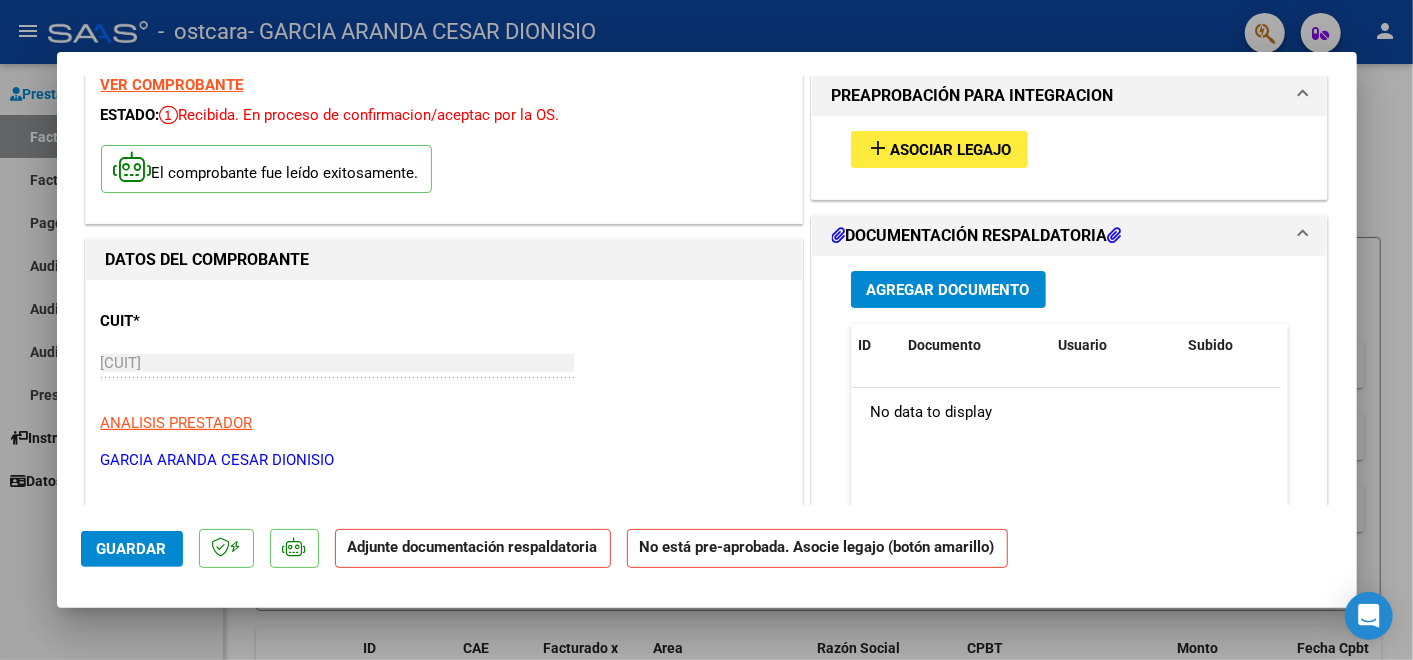click on "Asociar Legajo" at bounding box center [951, 150] 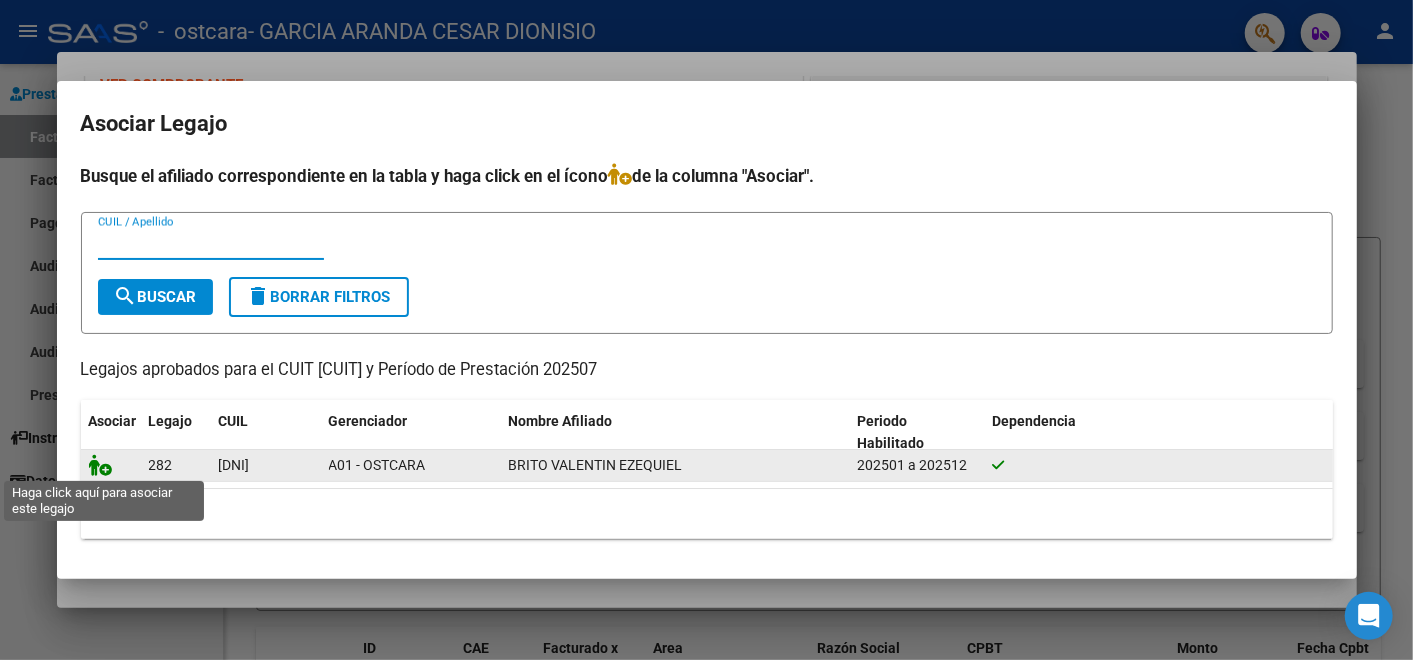 click 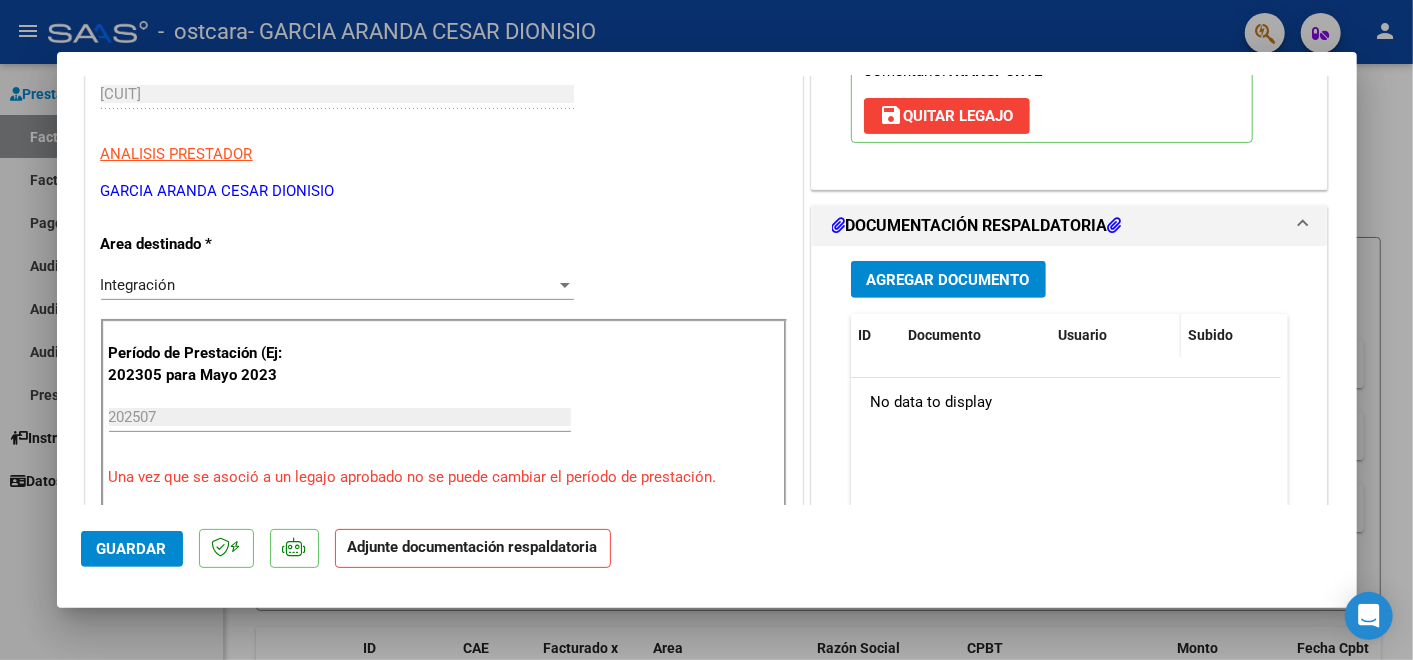 scroll, scrollTop: 418, scrollLeft: 0, axis: vertical 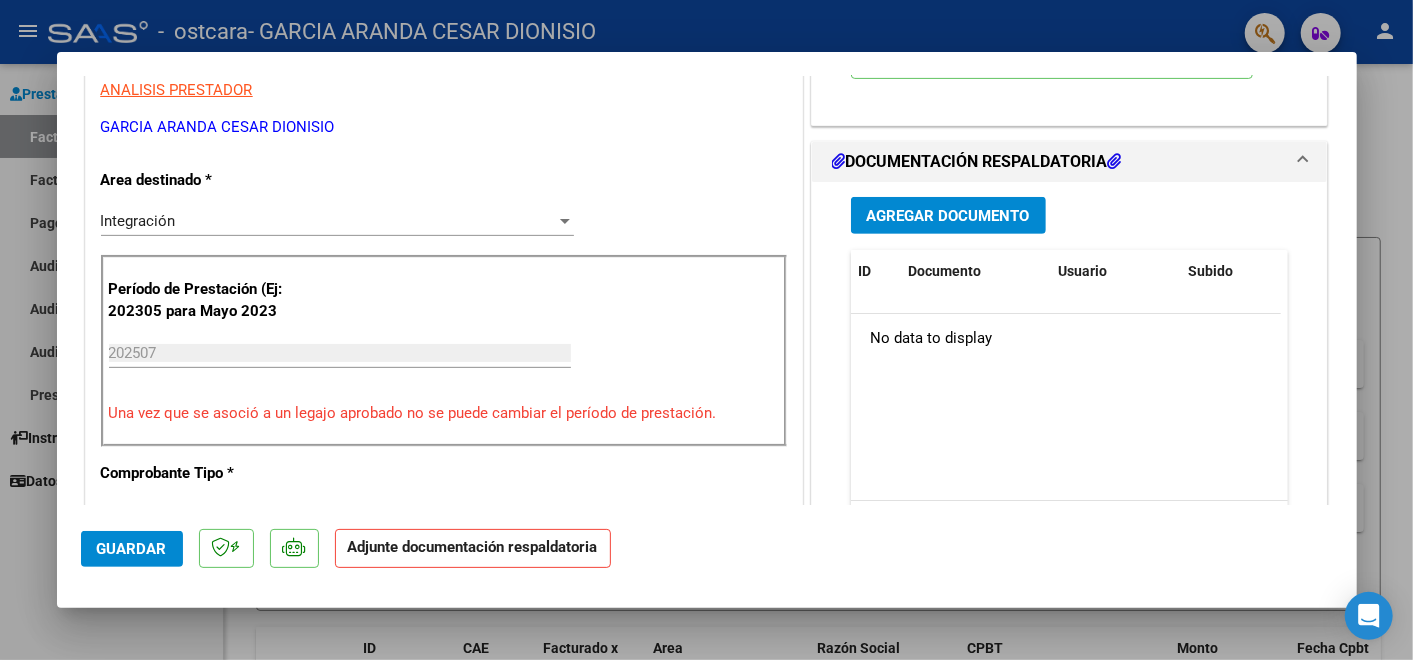 click on "Agregar Documento" at bounding box center (948, 216) 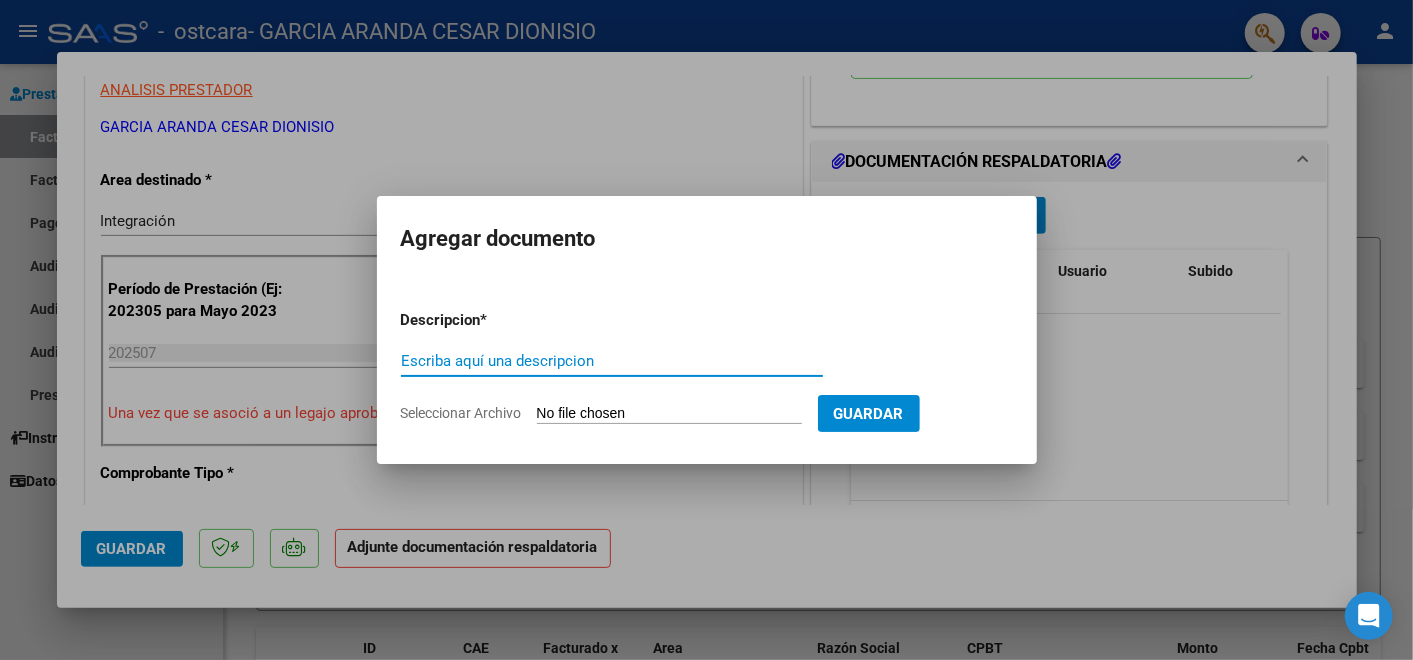 click on "Escriba aquí una descripcion" at bounding box center [612, 361] 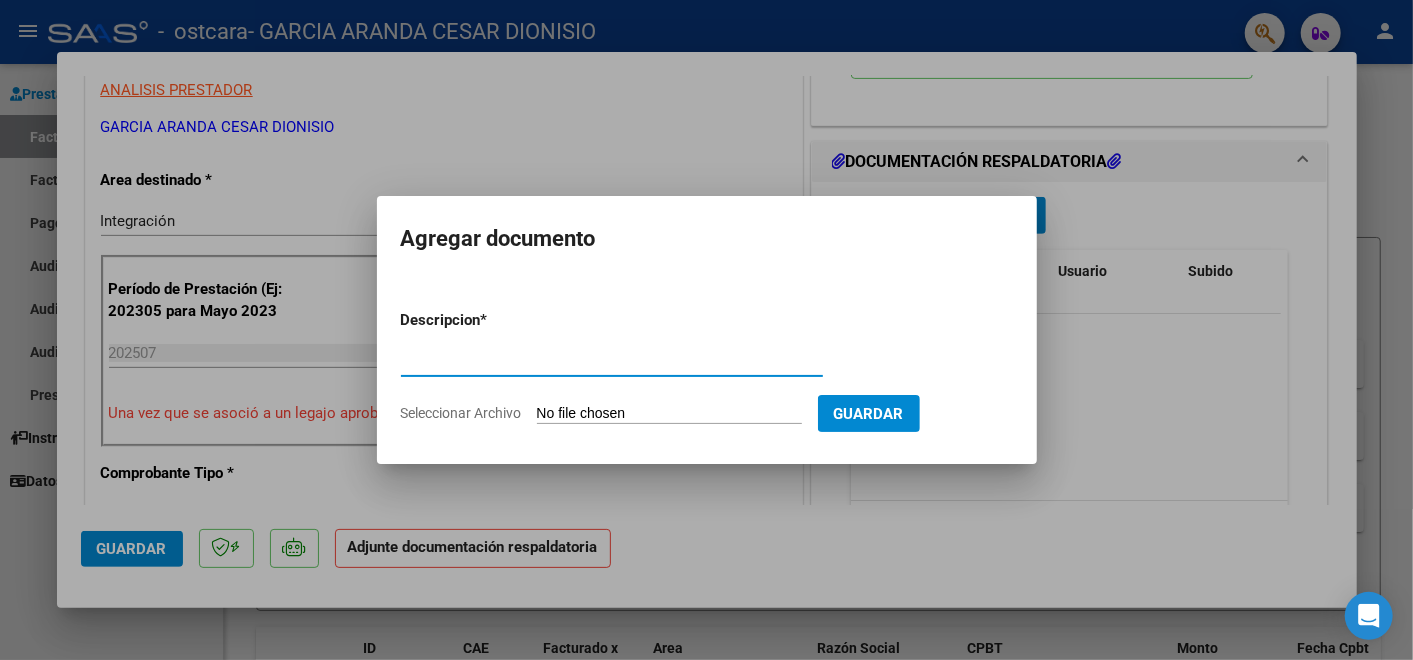 type on "asistencia" 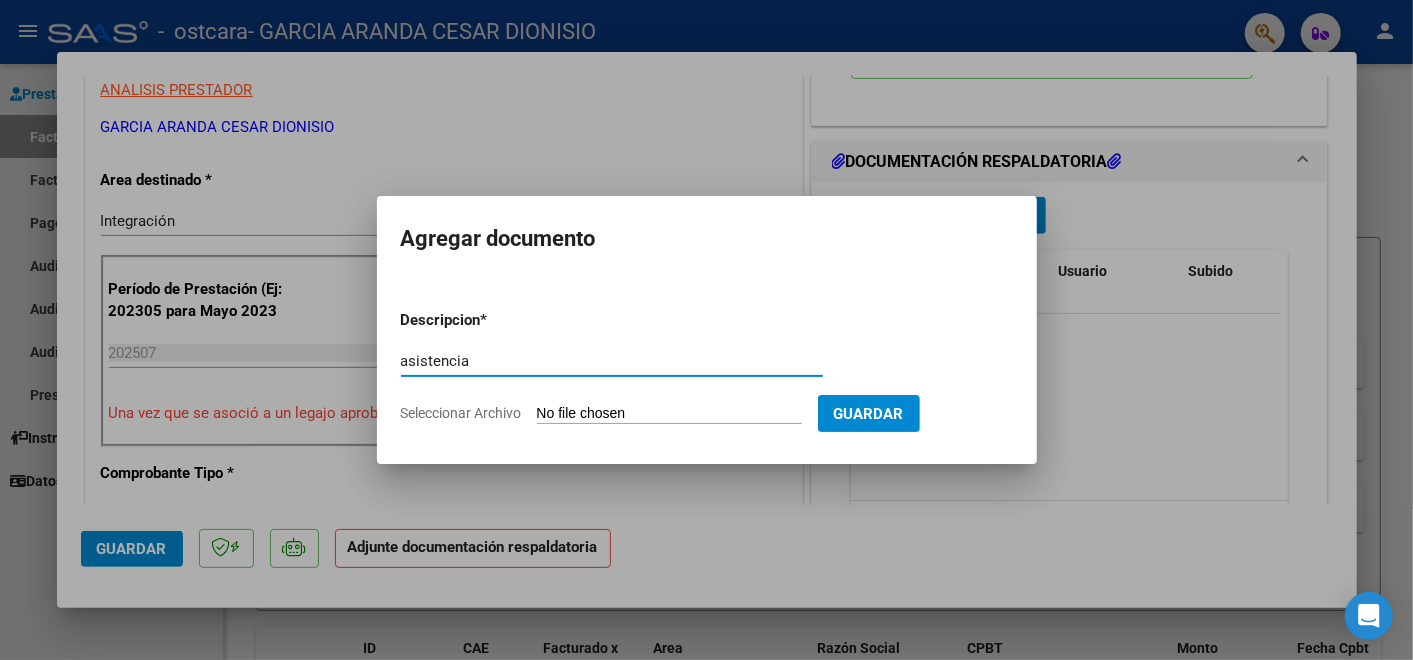 click on "Seleccionar Archivo" at bounding box center (669, 414) 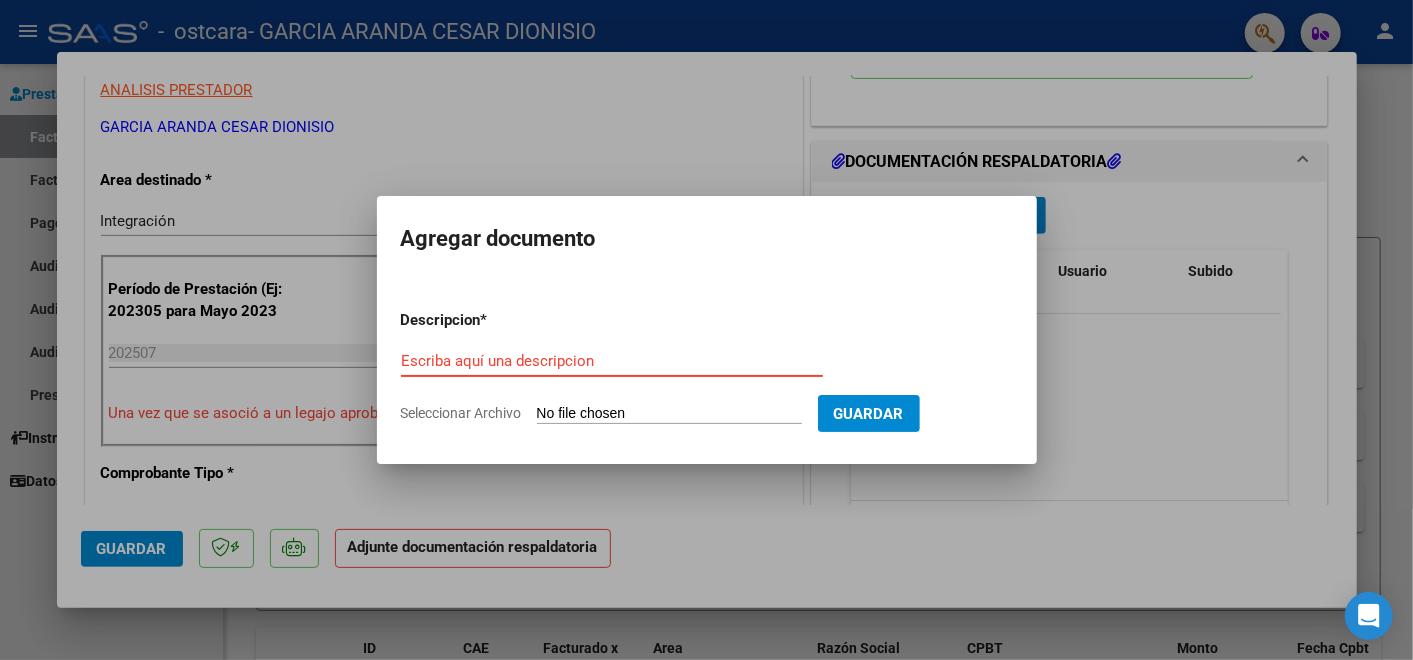 click on "Escriba aquí una descripcion" at bounding box center (612, 361) 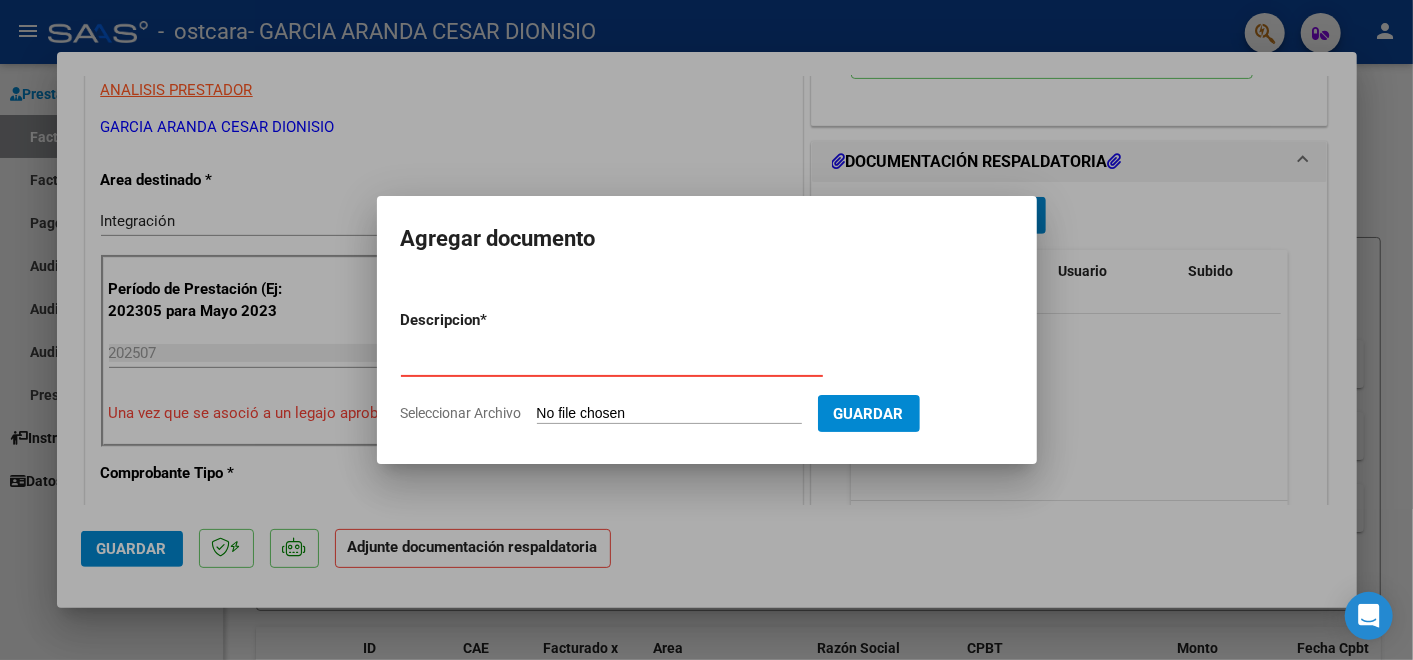 type on "factura" 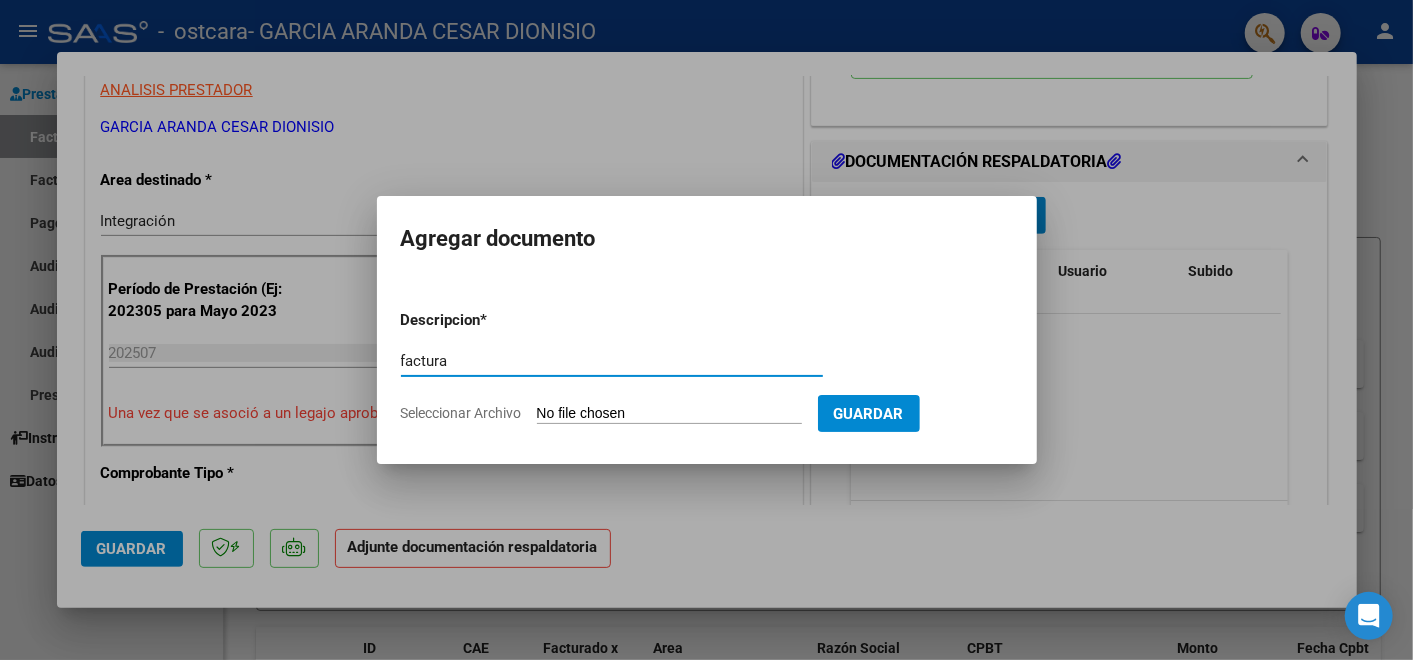 click on "Seleccionar Archivo" at bounding box center (669, 414) 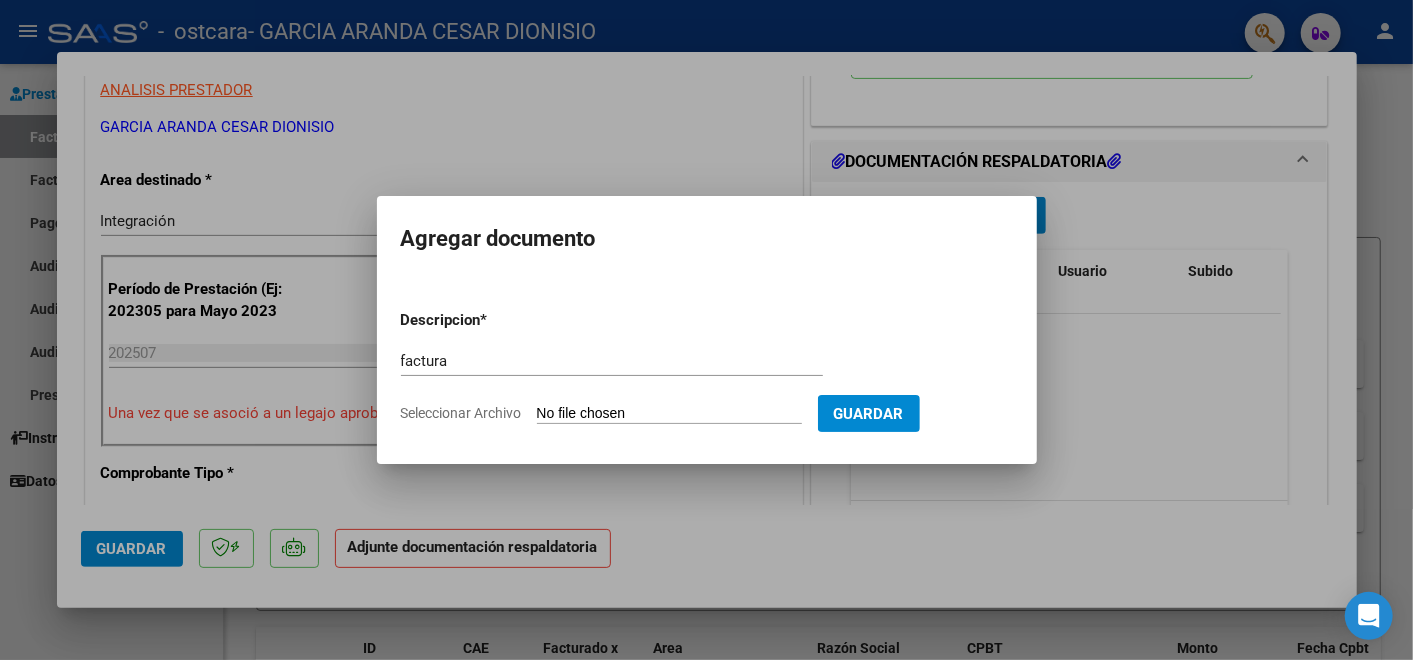 type on "C:\fakepath\FC.C0002-00009686.pdf" 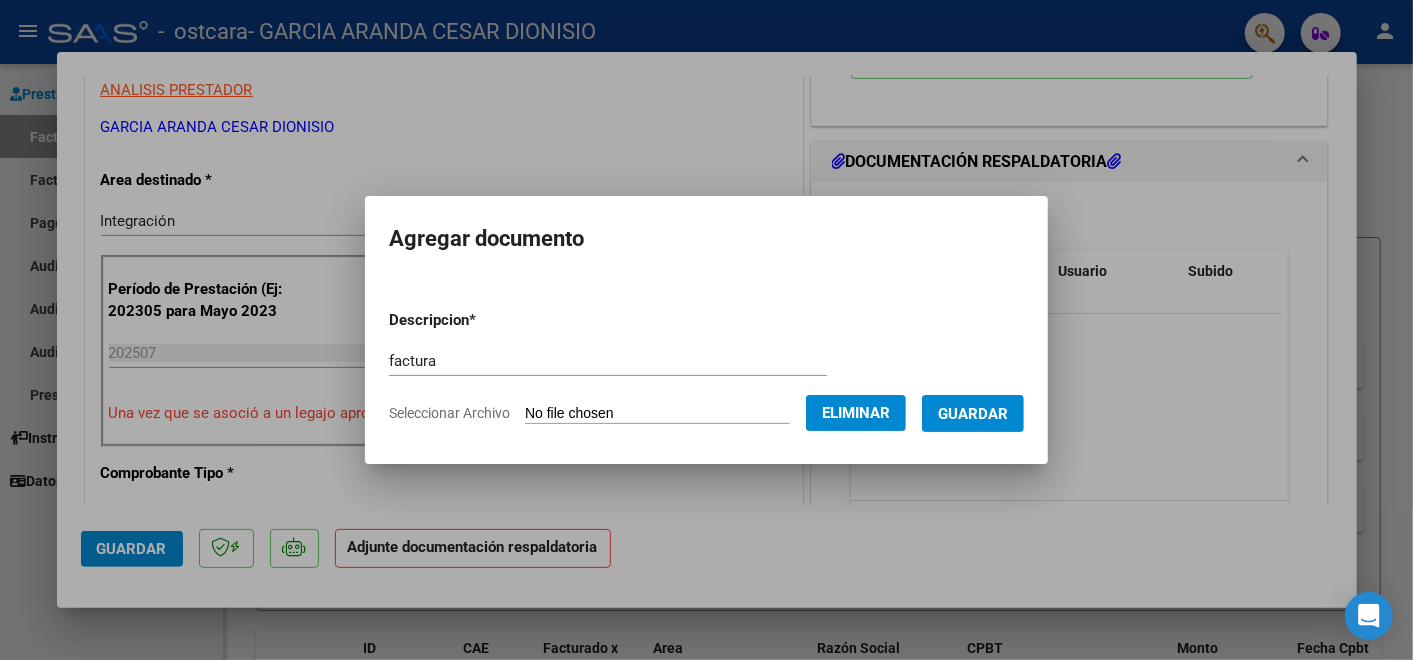click on "Guardar" at bounding box center [973, 414] 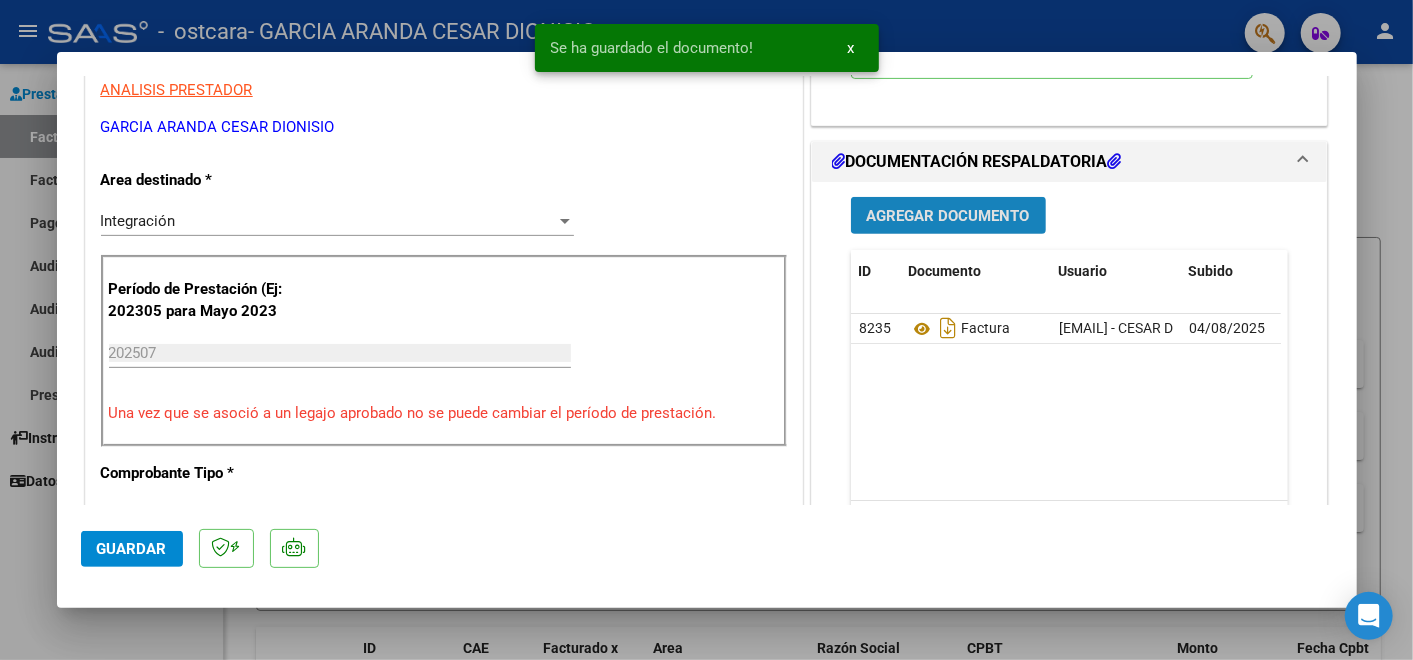click on "Agregar Documento" at bounding box center [948, 216] 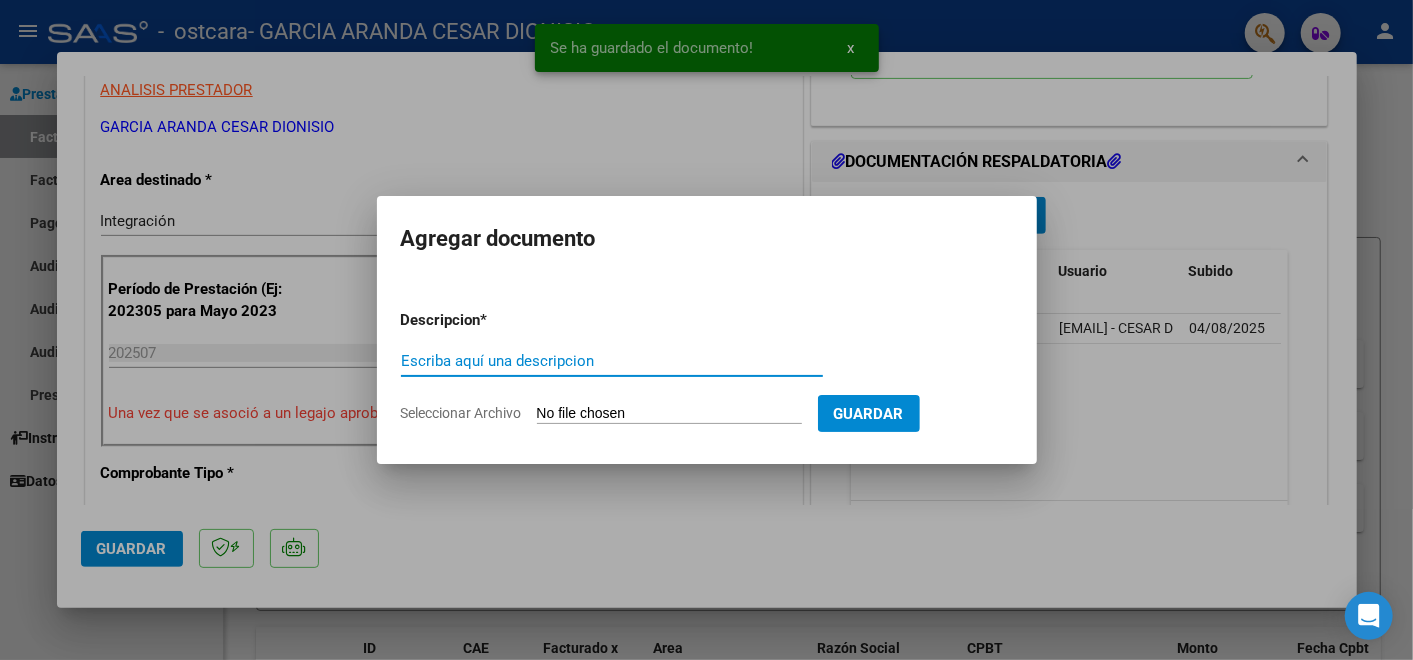 click on "Escriba aquí una descripcion" at bounding box center [612, 361] 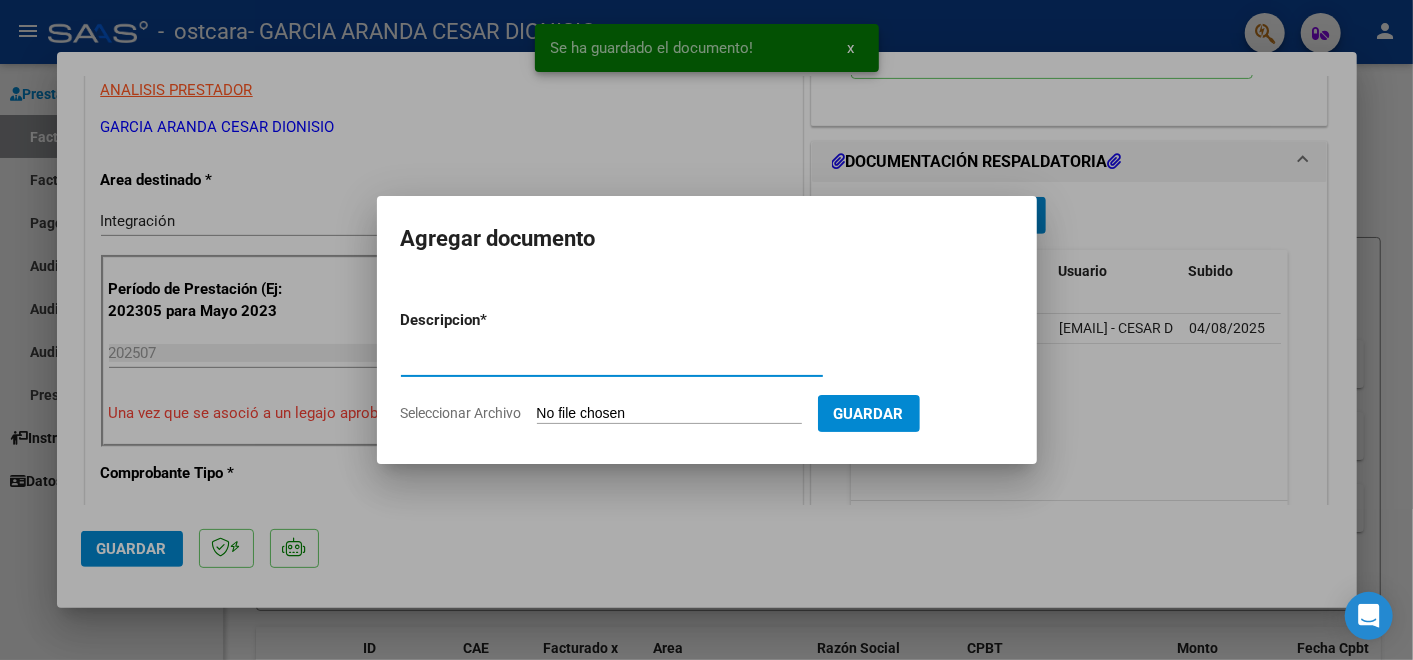type on "asistencia" 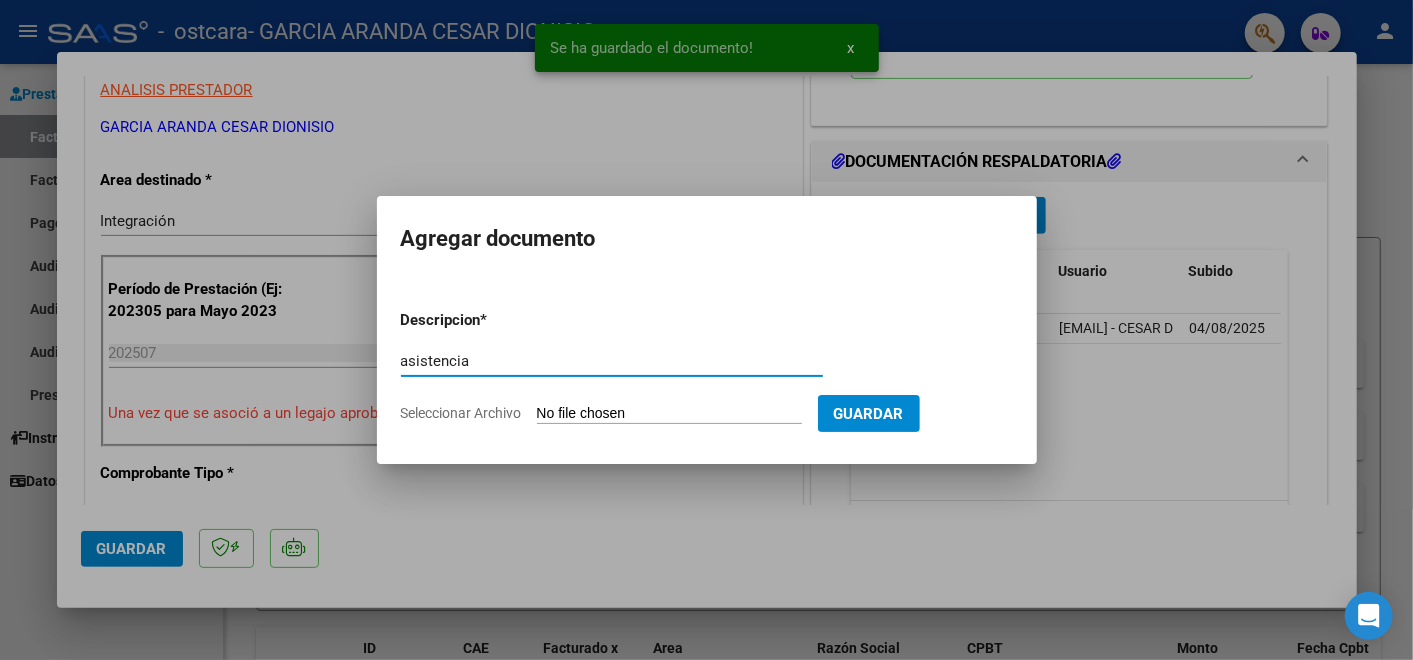 click on "Descripcion  *   asistencia Escriba aquí una descripcion  Seleccionar Archivo Guardar" at bounding box center [707, 367] 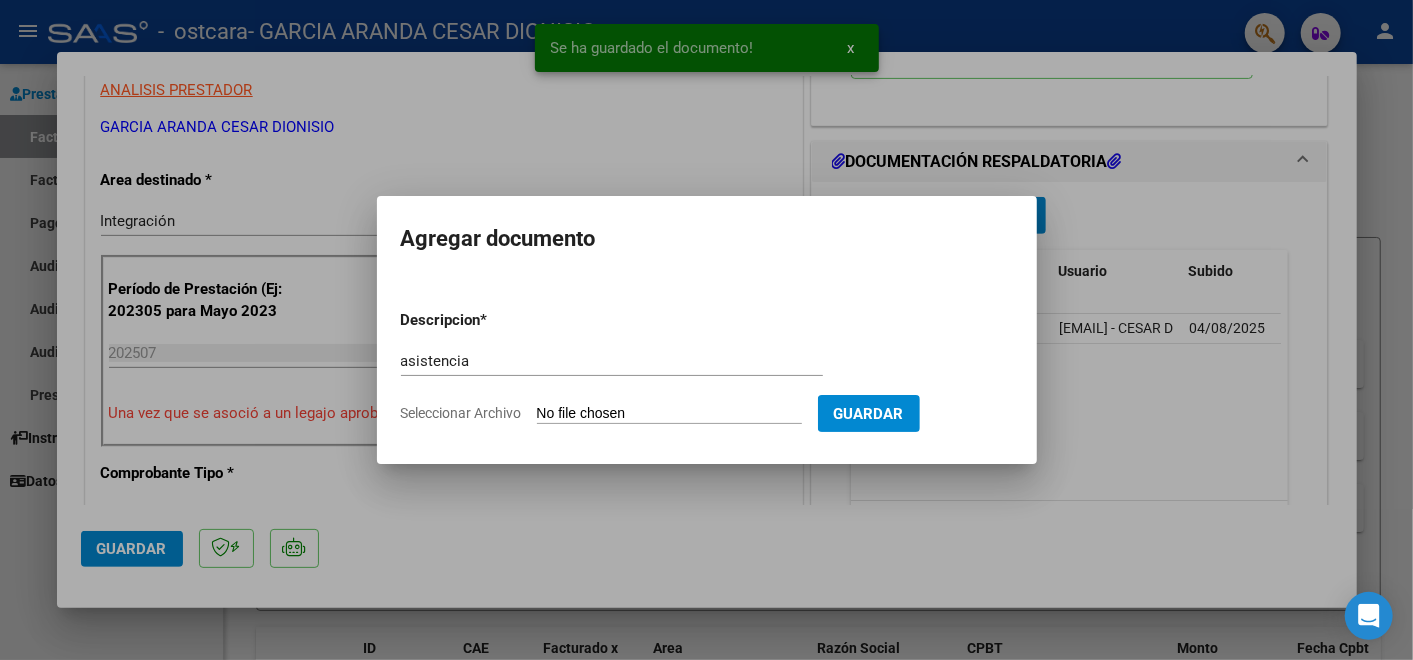 click on "Seleccionar Archivo" at bounding box center [669, 414] 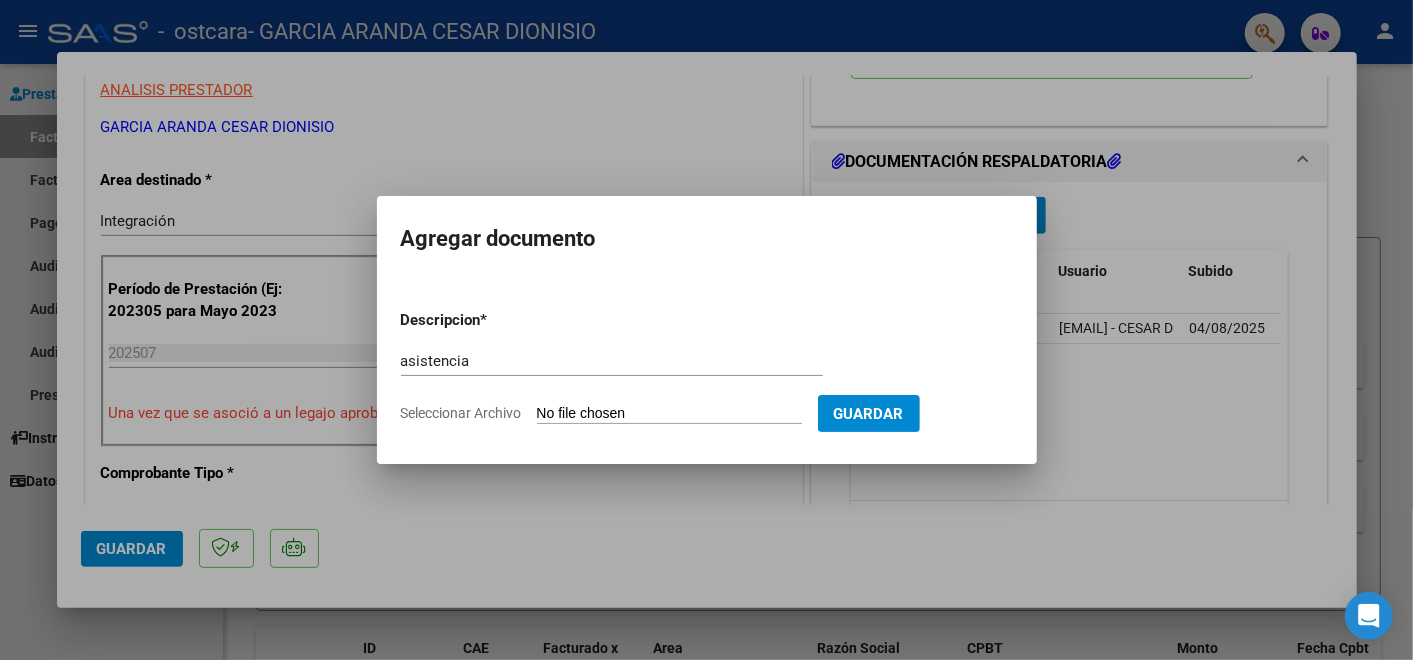 type on "C:\fakepath\9686.pdf" 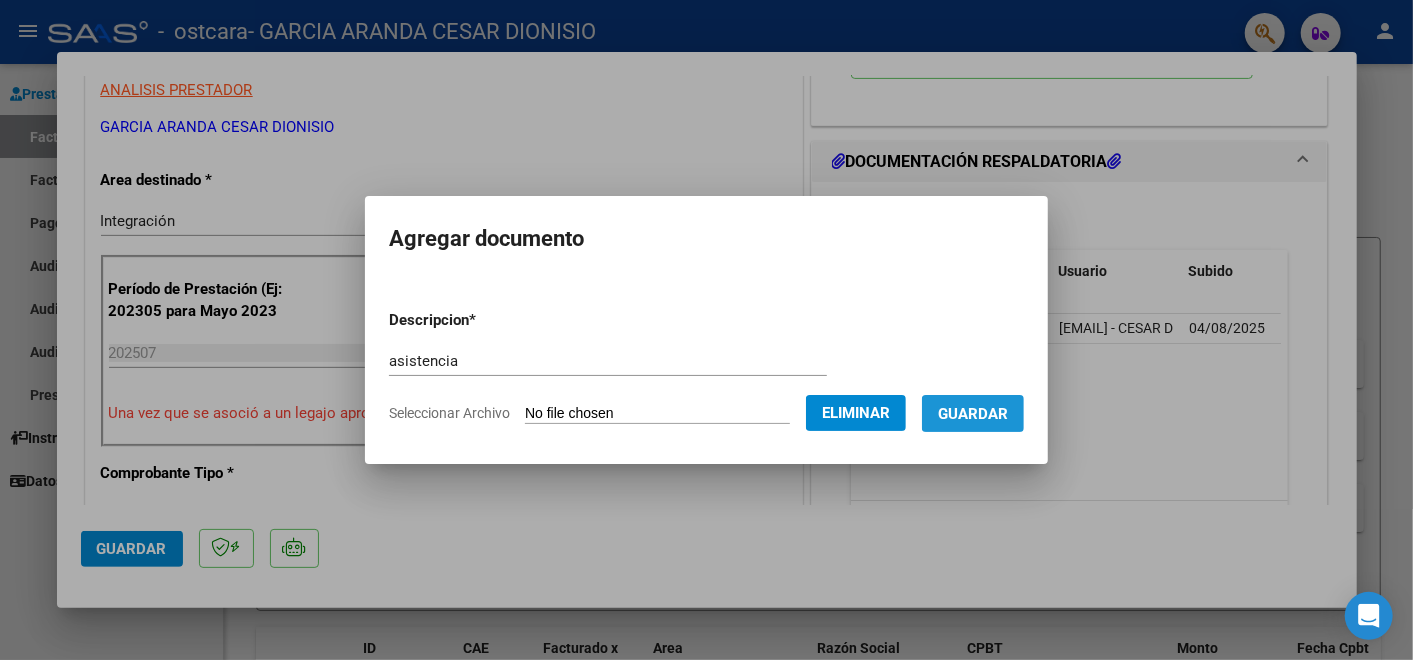 click on "Guardar" at bounding box center [973, 414] 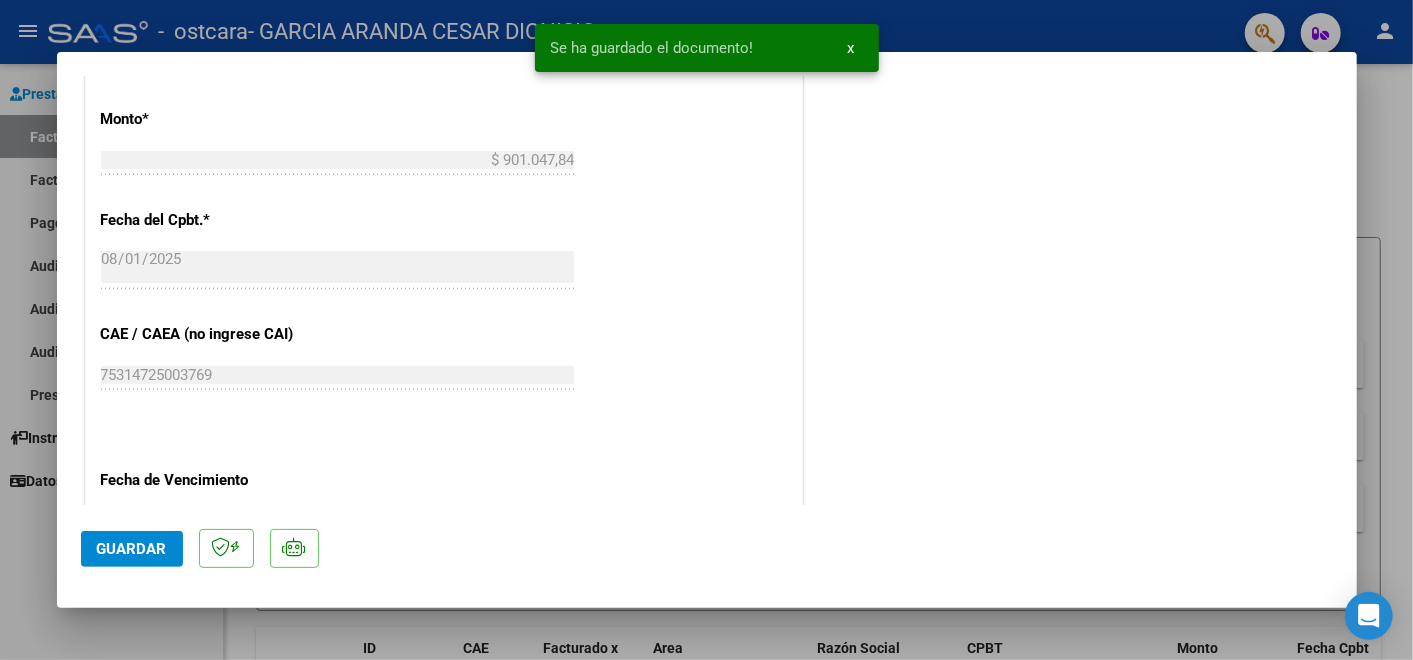 scroll, scrollTop: 1360, scrollLeft: 0, axis: vertical 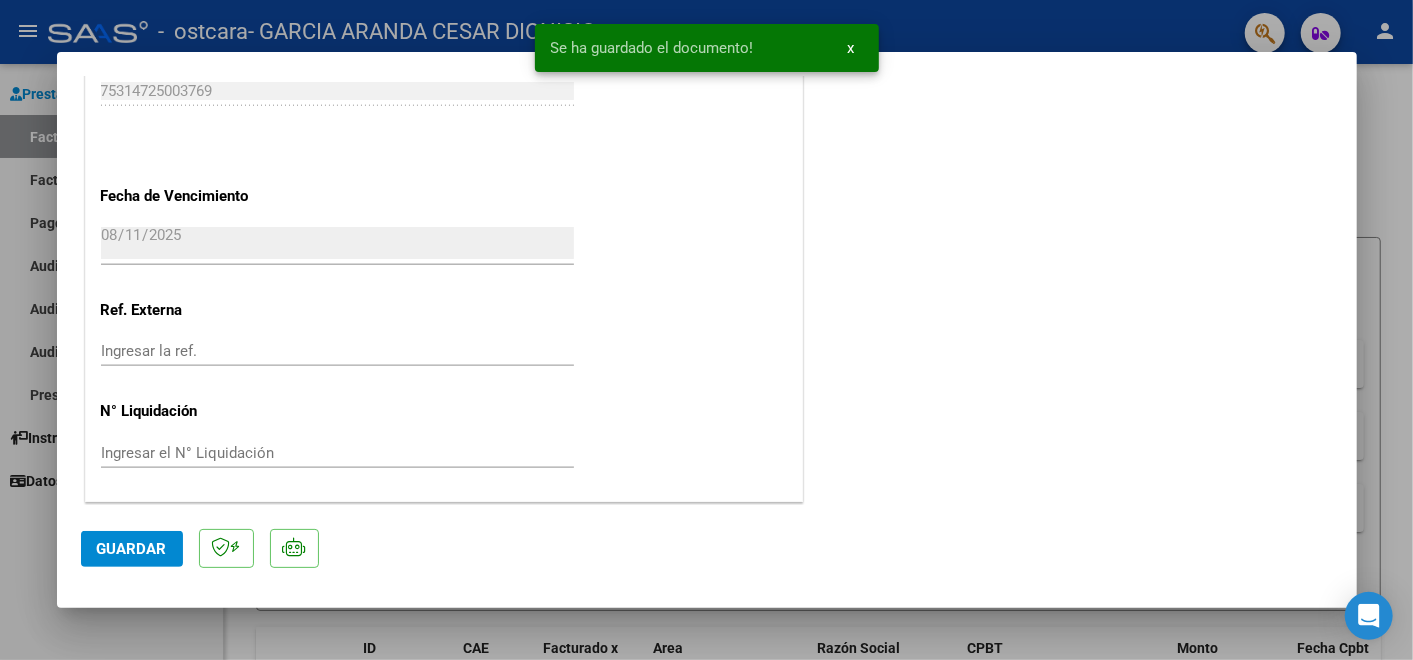 click on "Guardar" 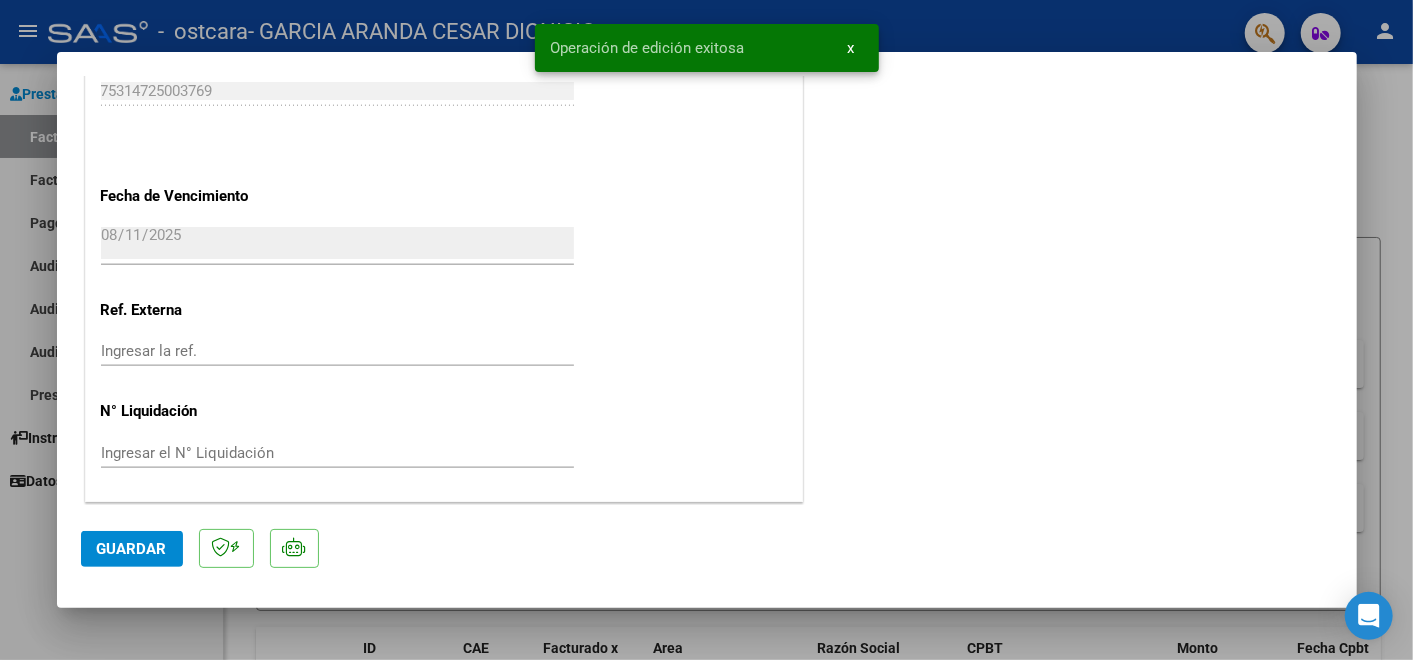 click at bounding box center [706, 330] 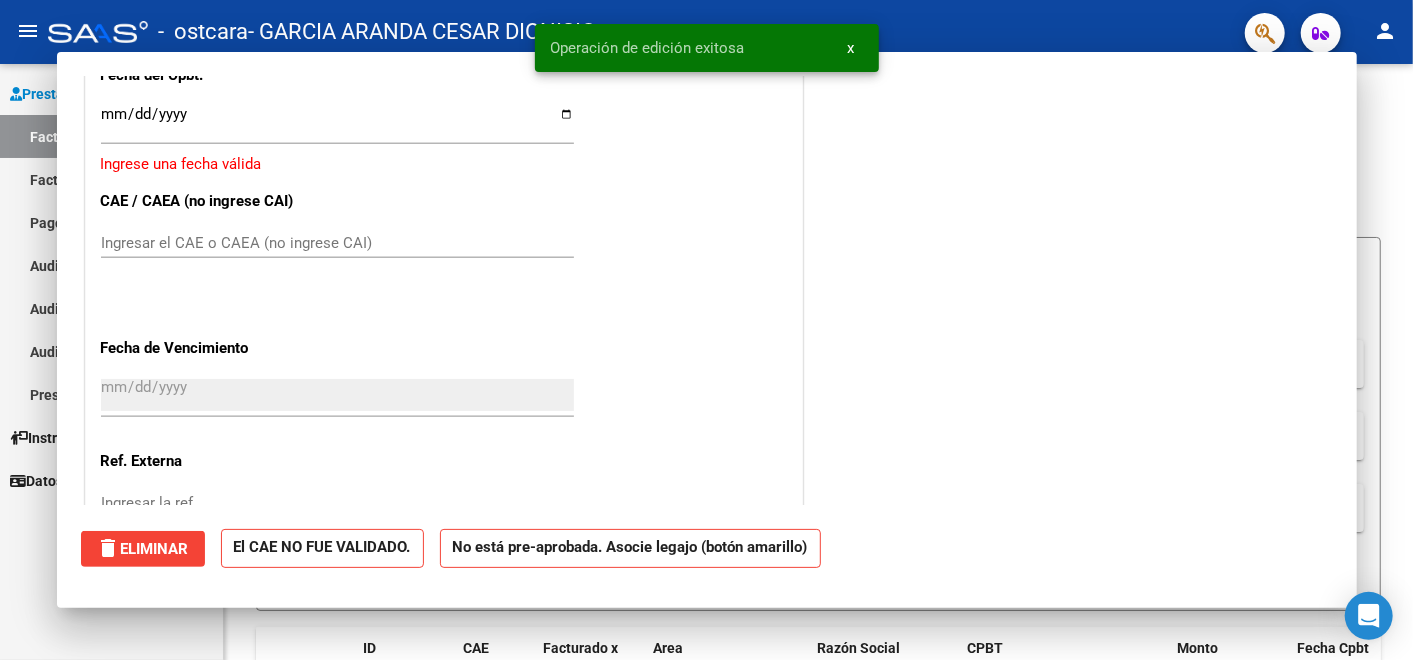 scroll, scrollTop: 0, scrollLeft: 0, axis: both 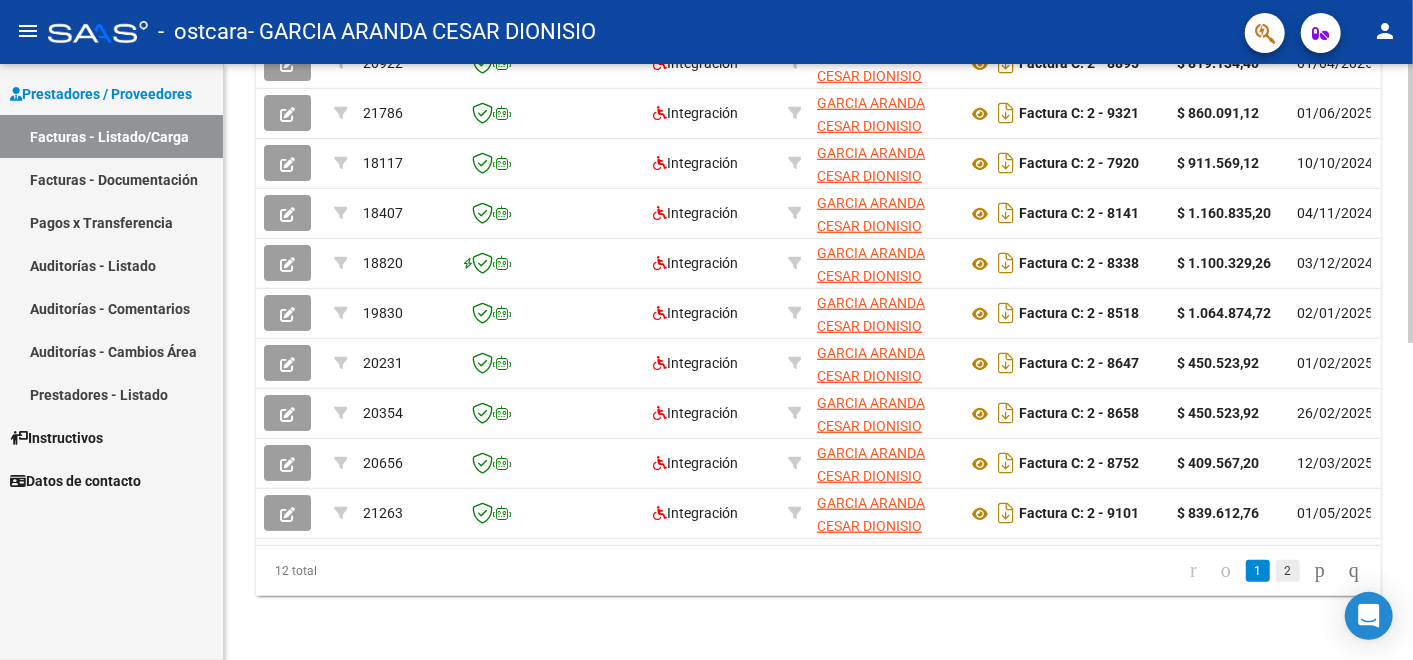 click on "2" 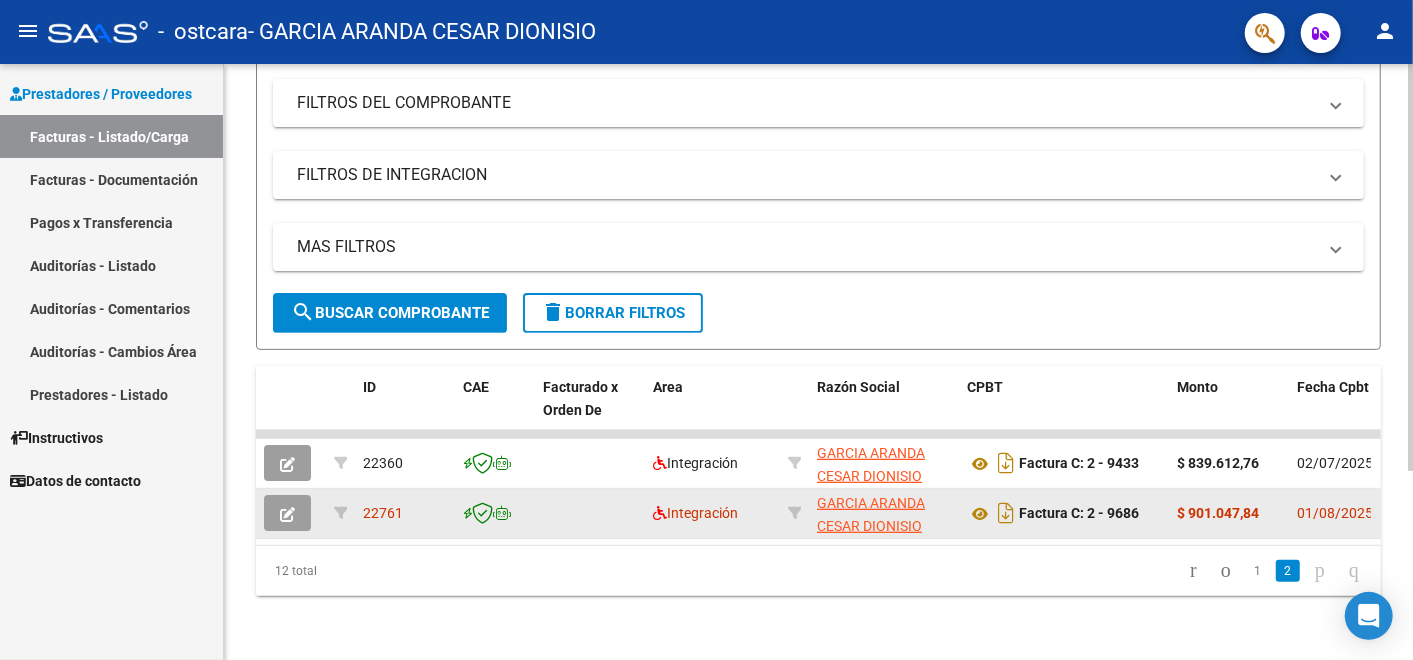 scroll, scrollTop: 276, scrollLeft: 0, axis: vertical 